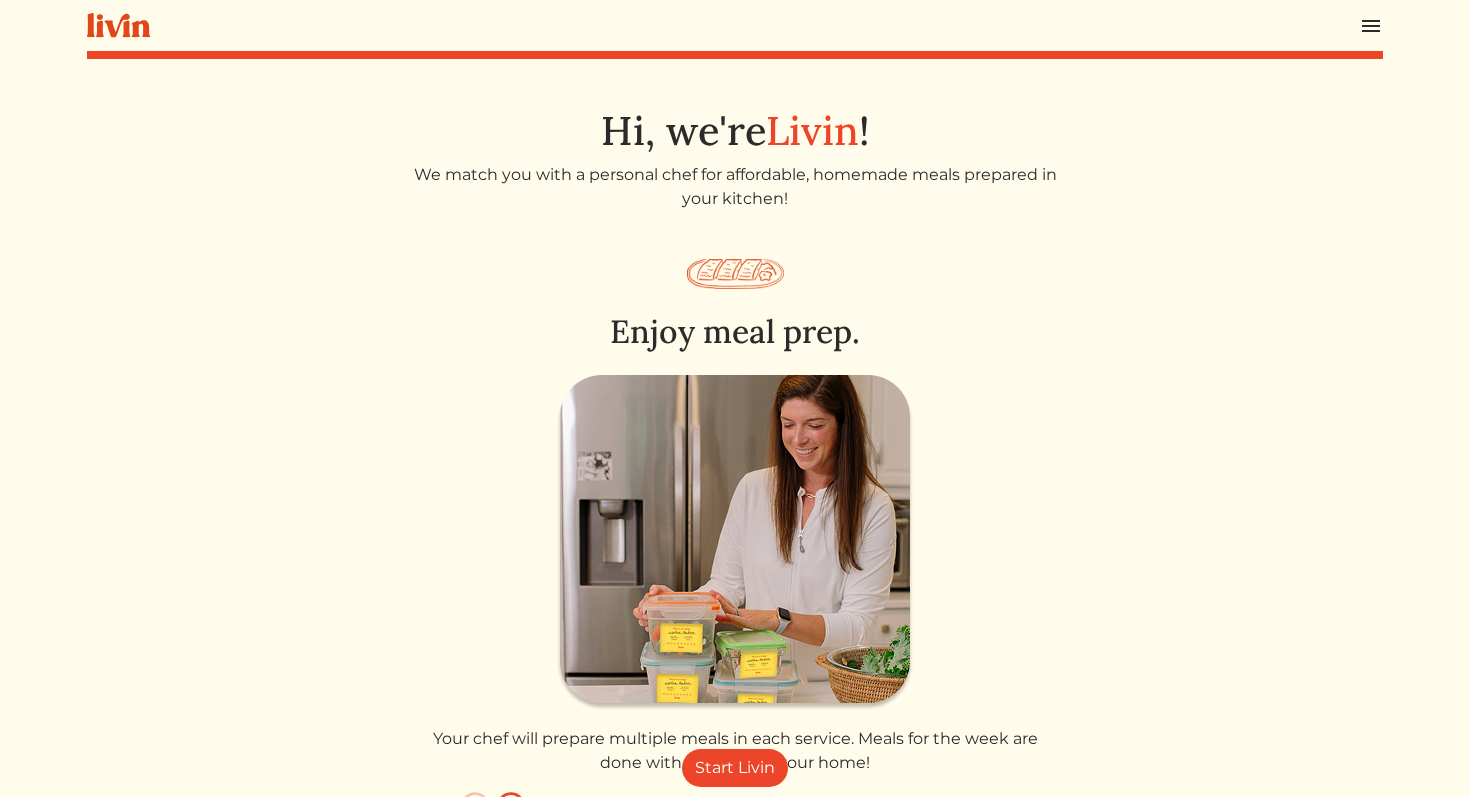scroll, scrollTop: 0, scrollLeft: 0, axis: both 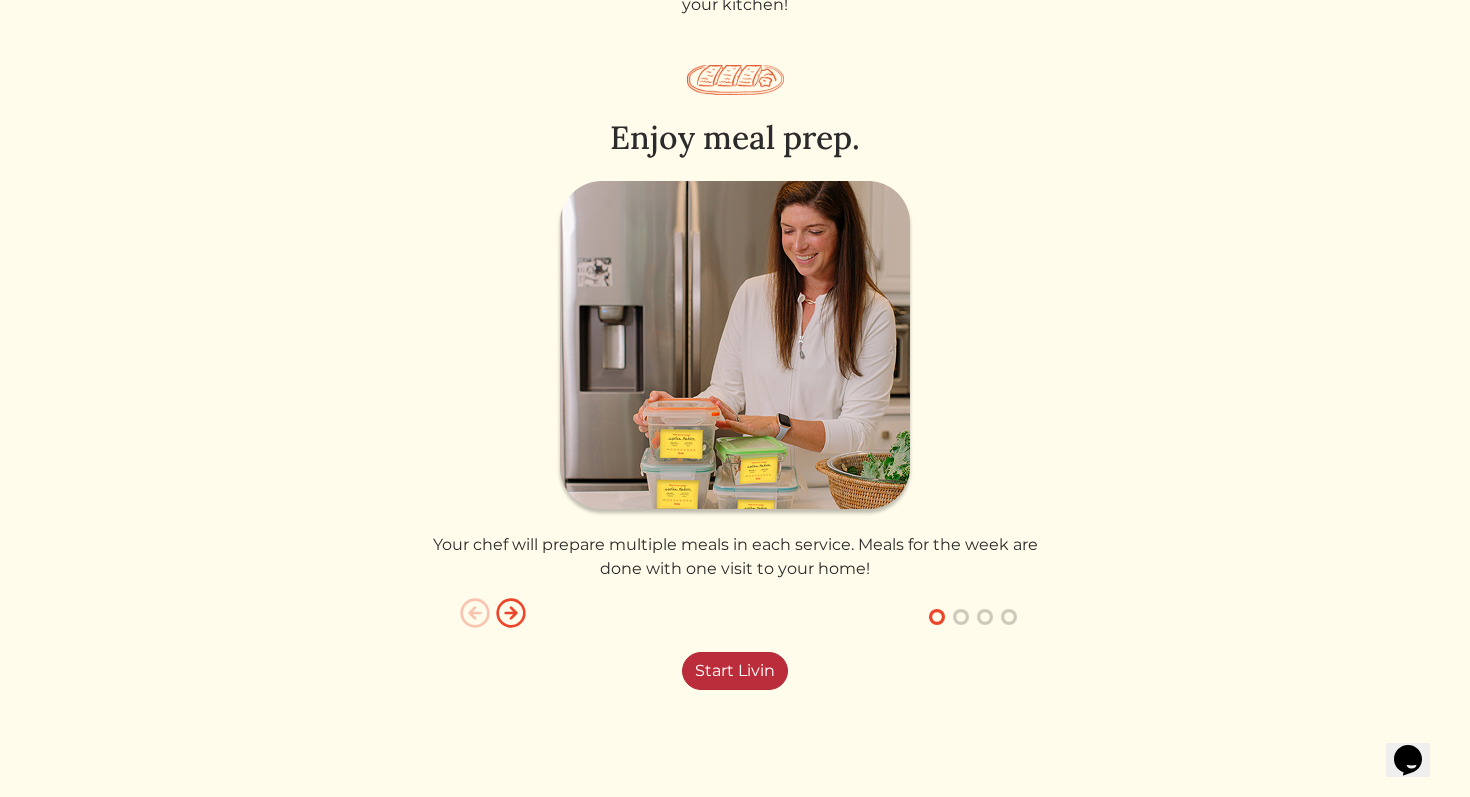 click on "Start Livin" at bounding box center [735, 671] 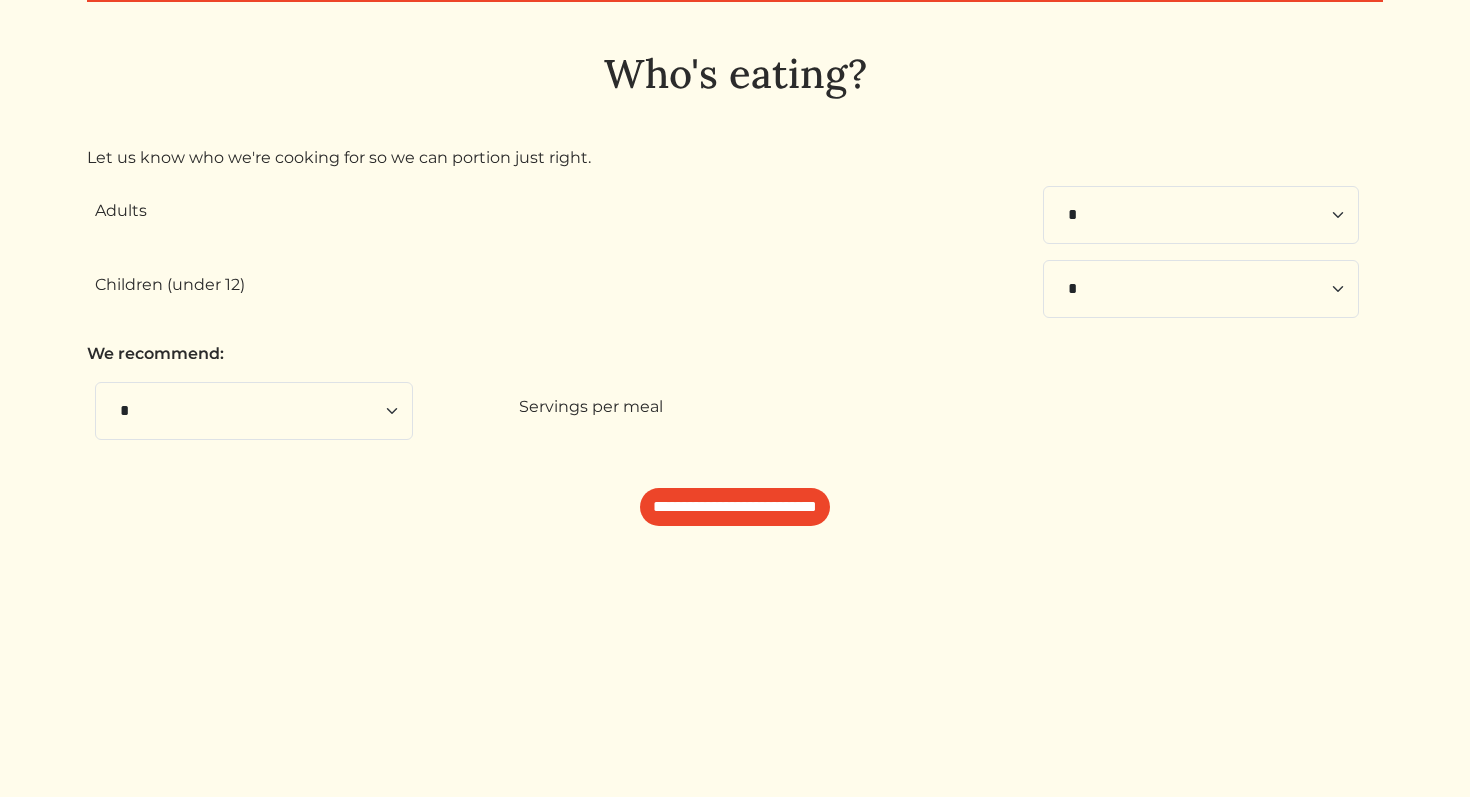 scroll, scrollTop: 0, scrollLeft: 0, axis: both 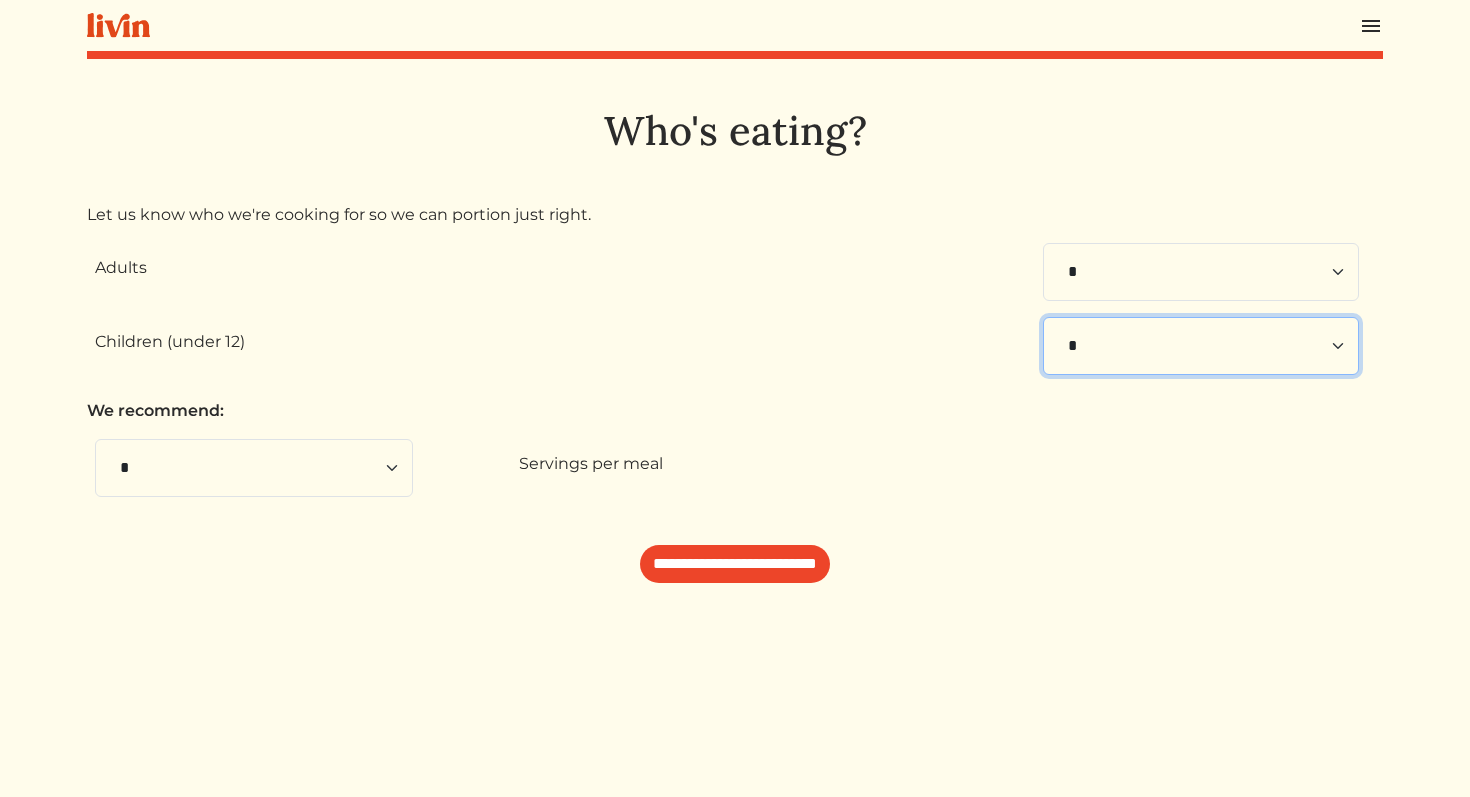 click on "*
*
*
*
*
*
*
*
*
*
**" at bounding box center (1201, 346) 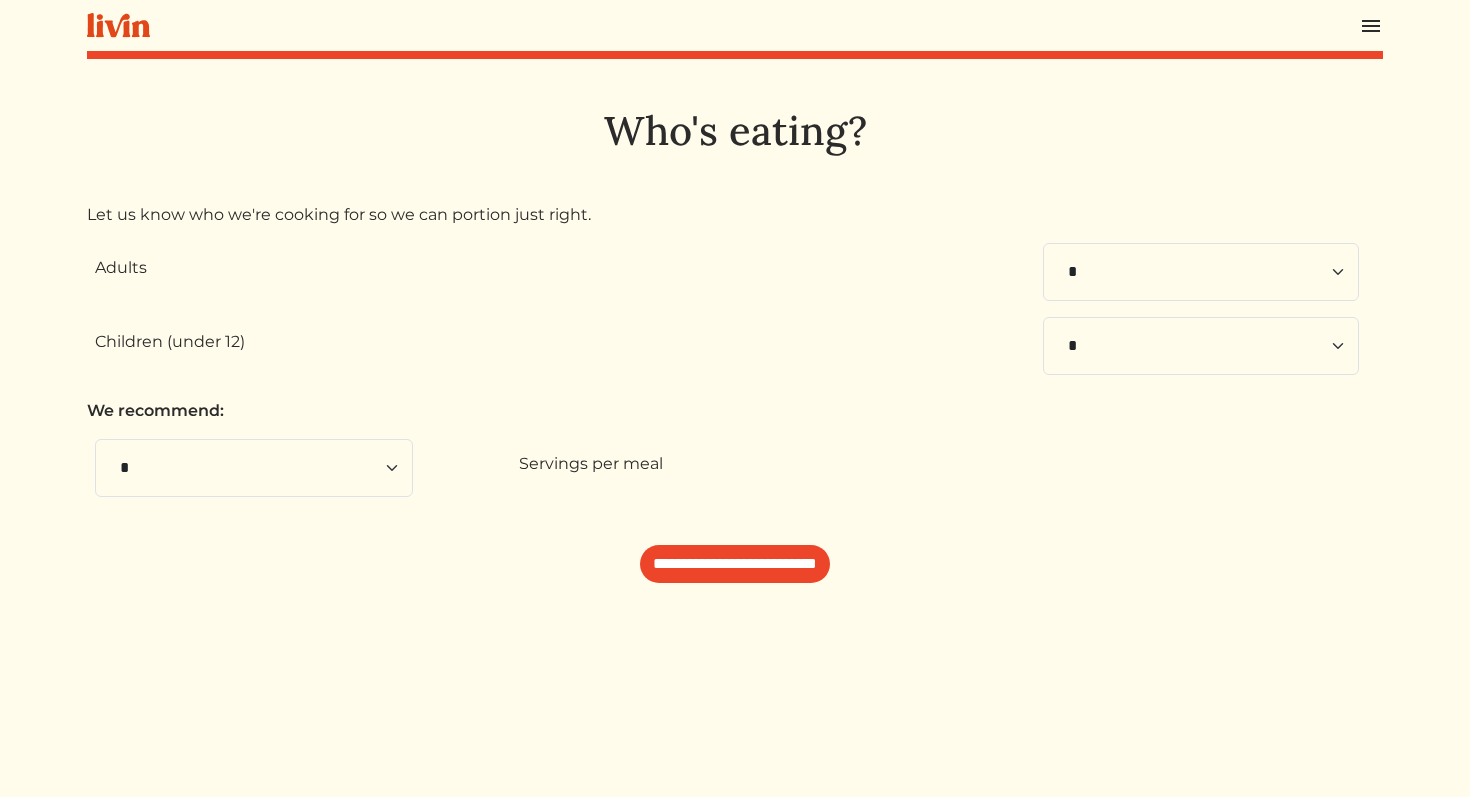 click on "Servings per meal" at bounding box center (943, 468) 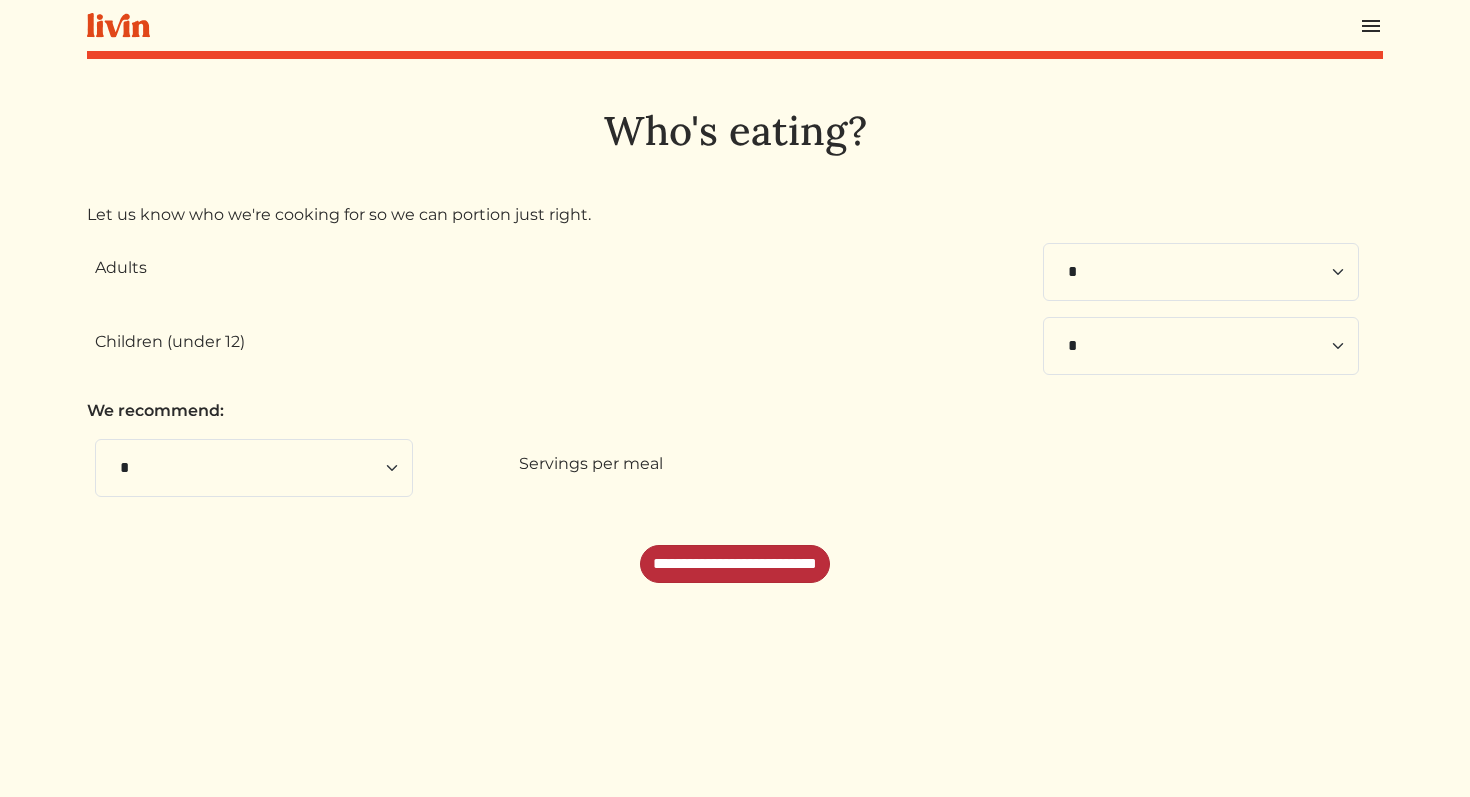 click on "**********" at bounding box center (735, 564) 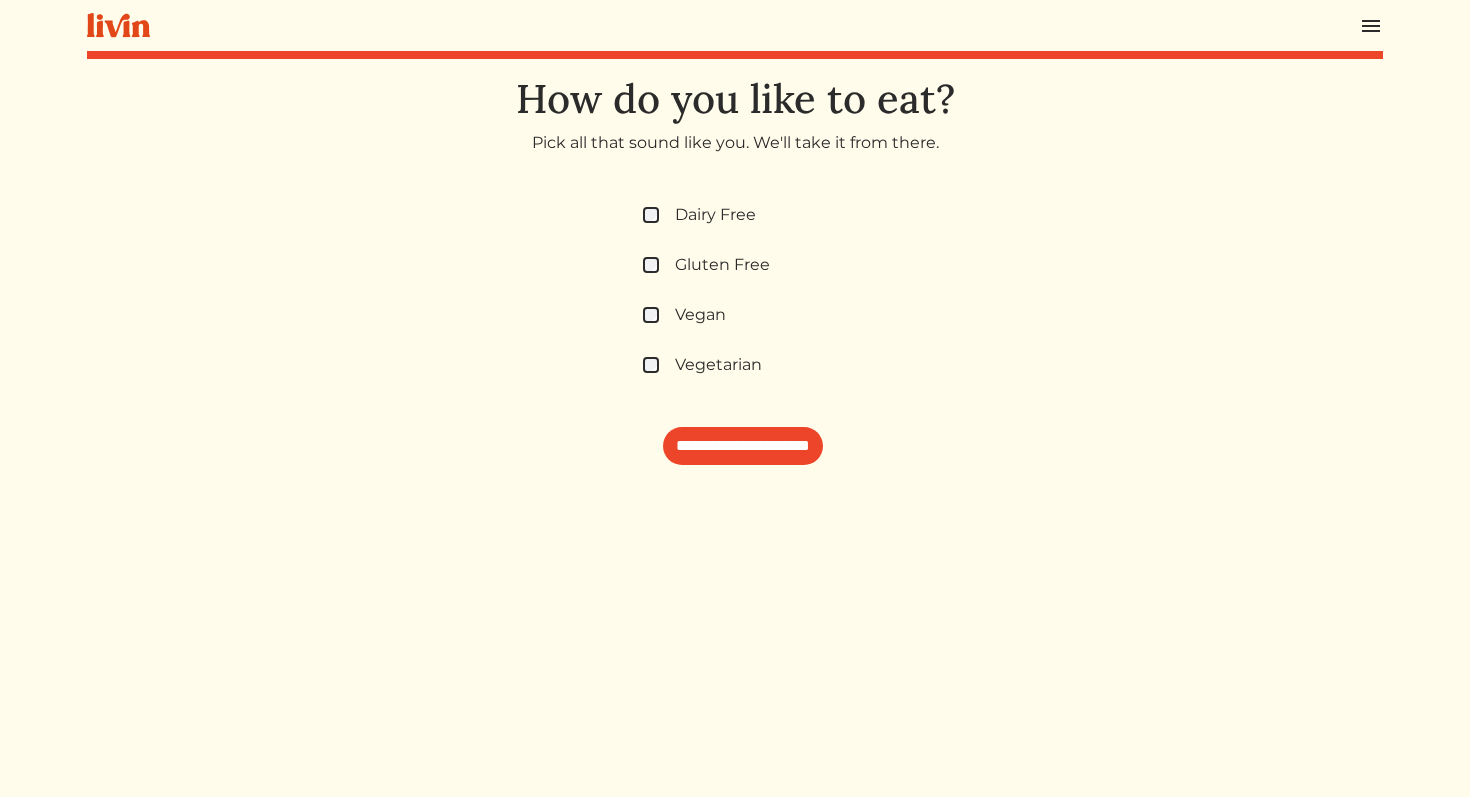 scroll, scrollTop: 0, scrollLeft: 0, axis: both 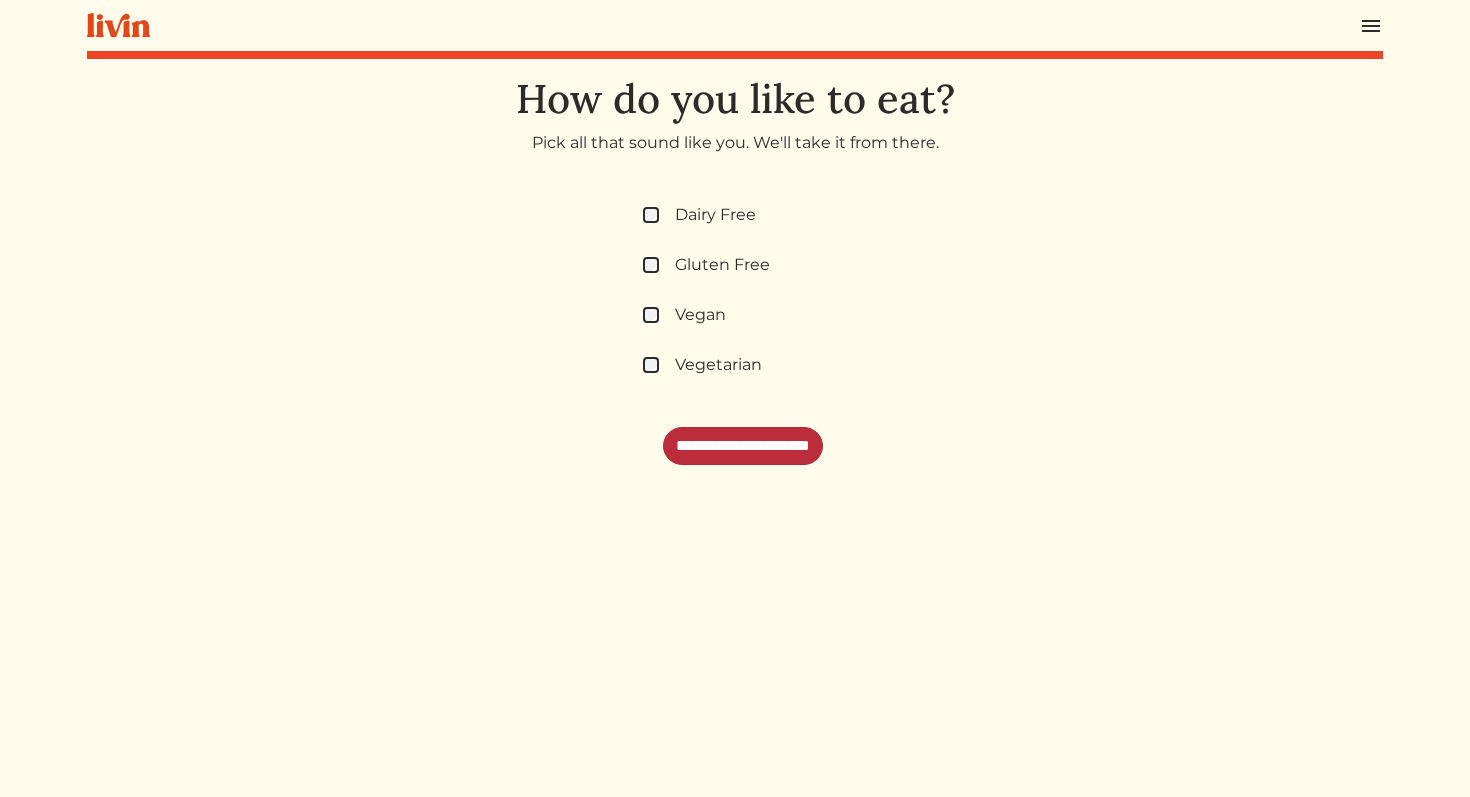 click on "**********" at bounding box center [743, 446] 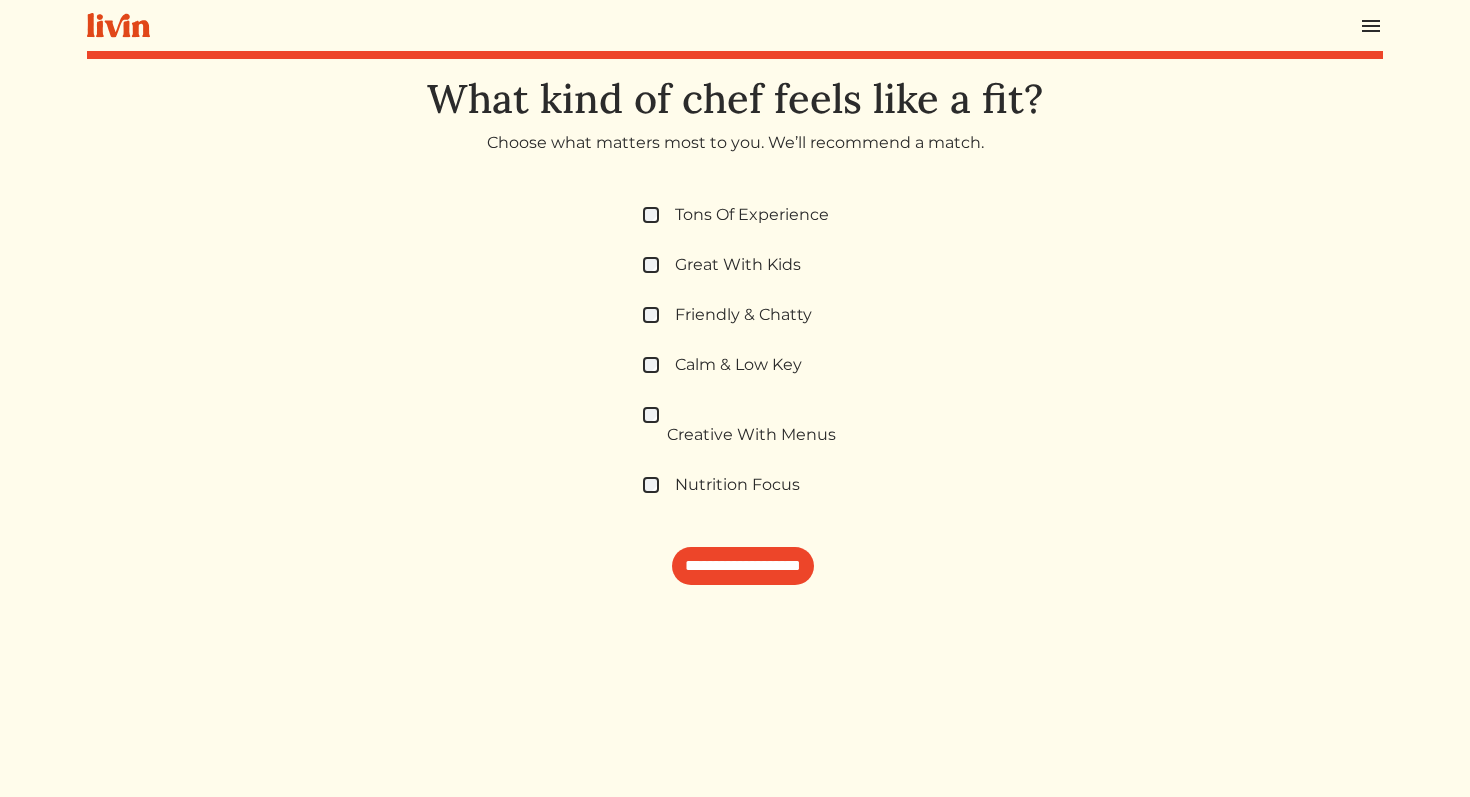 click on "Great With Kids" at bounding box center [743, 265] 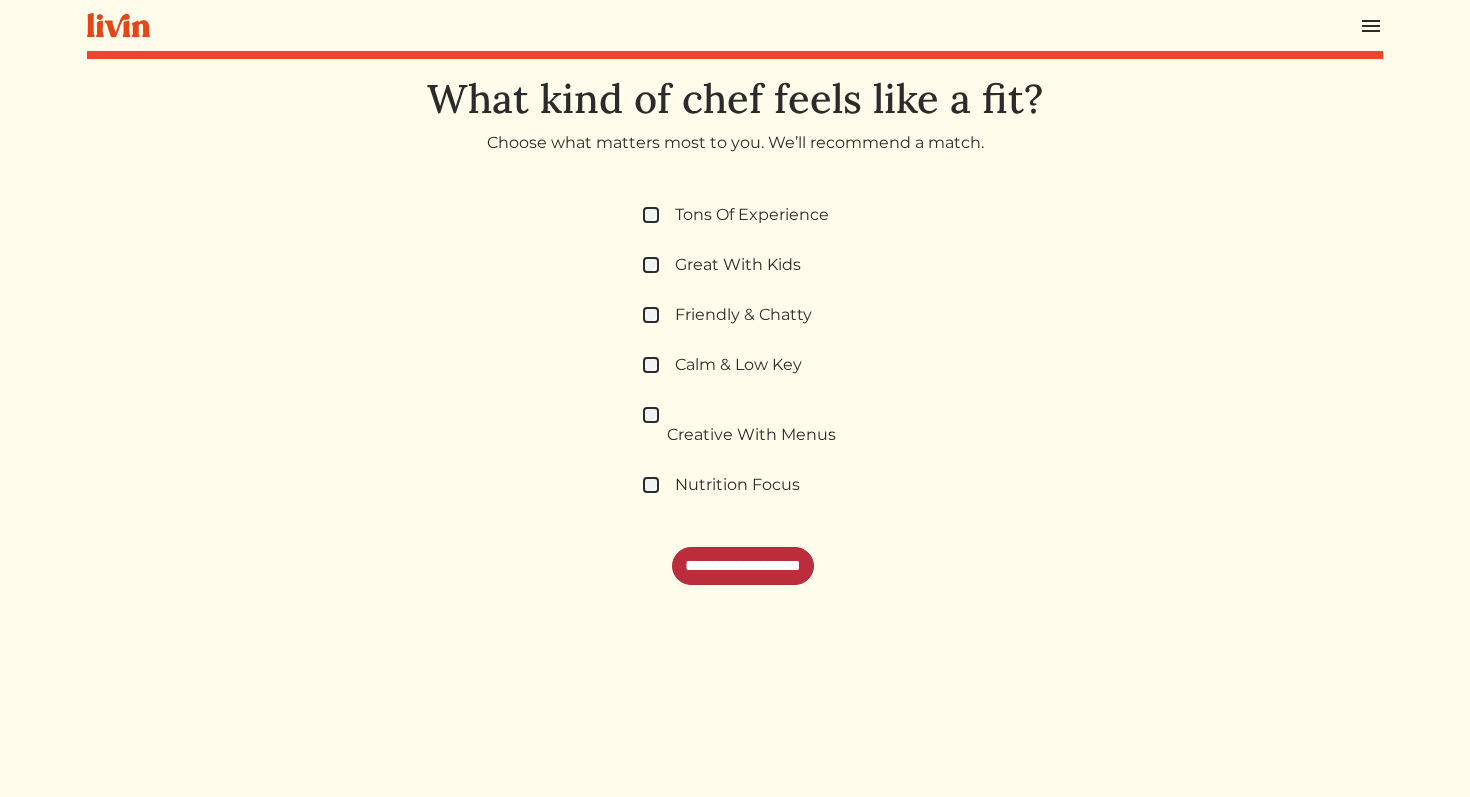 click on "**********" at bounding box center (743, 566) 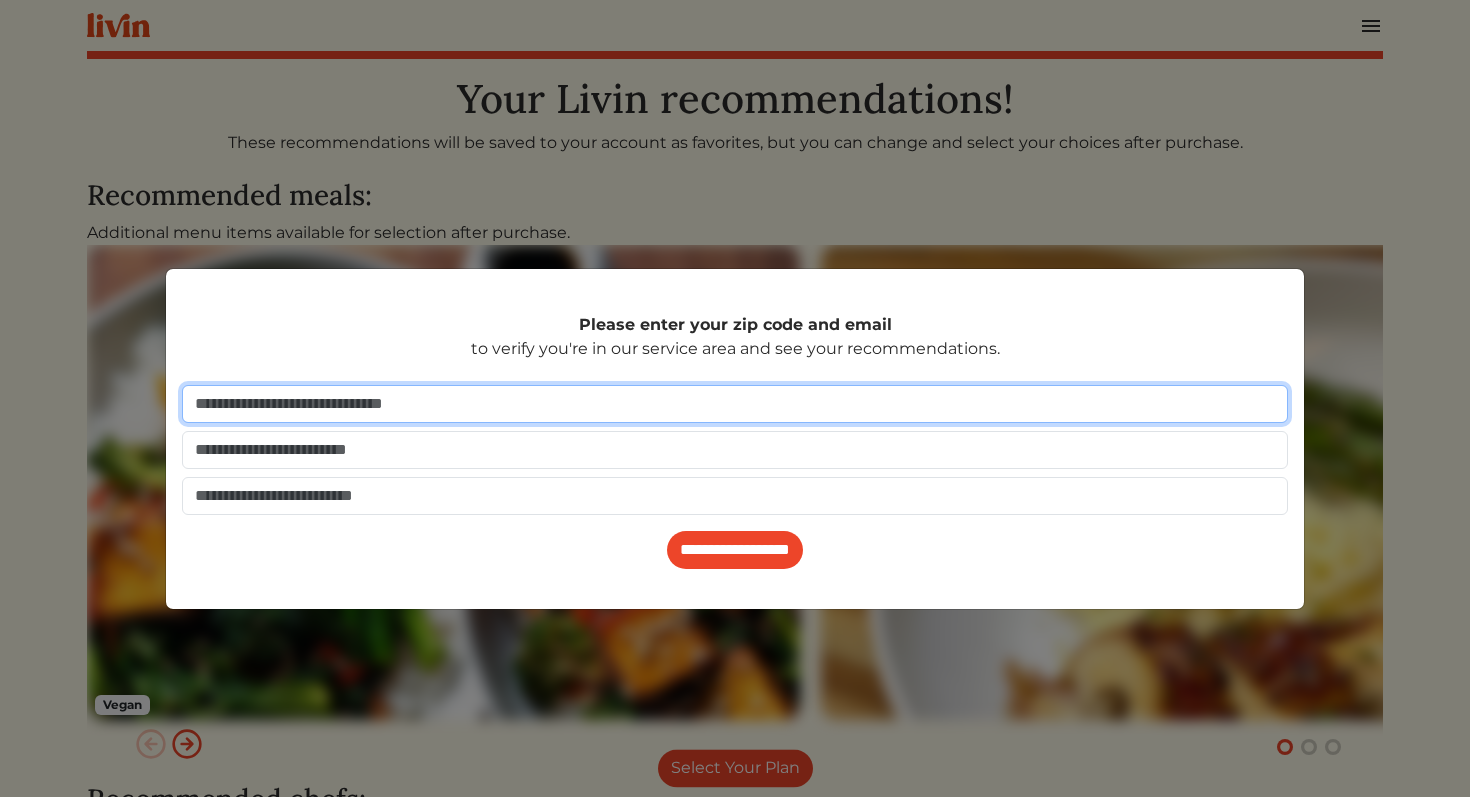 click at bounding box center (735, 404) 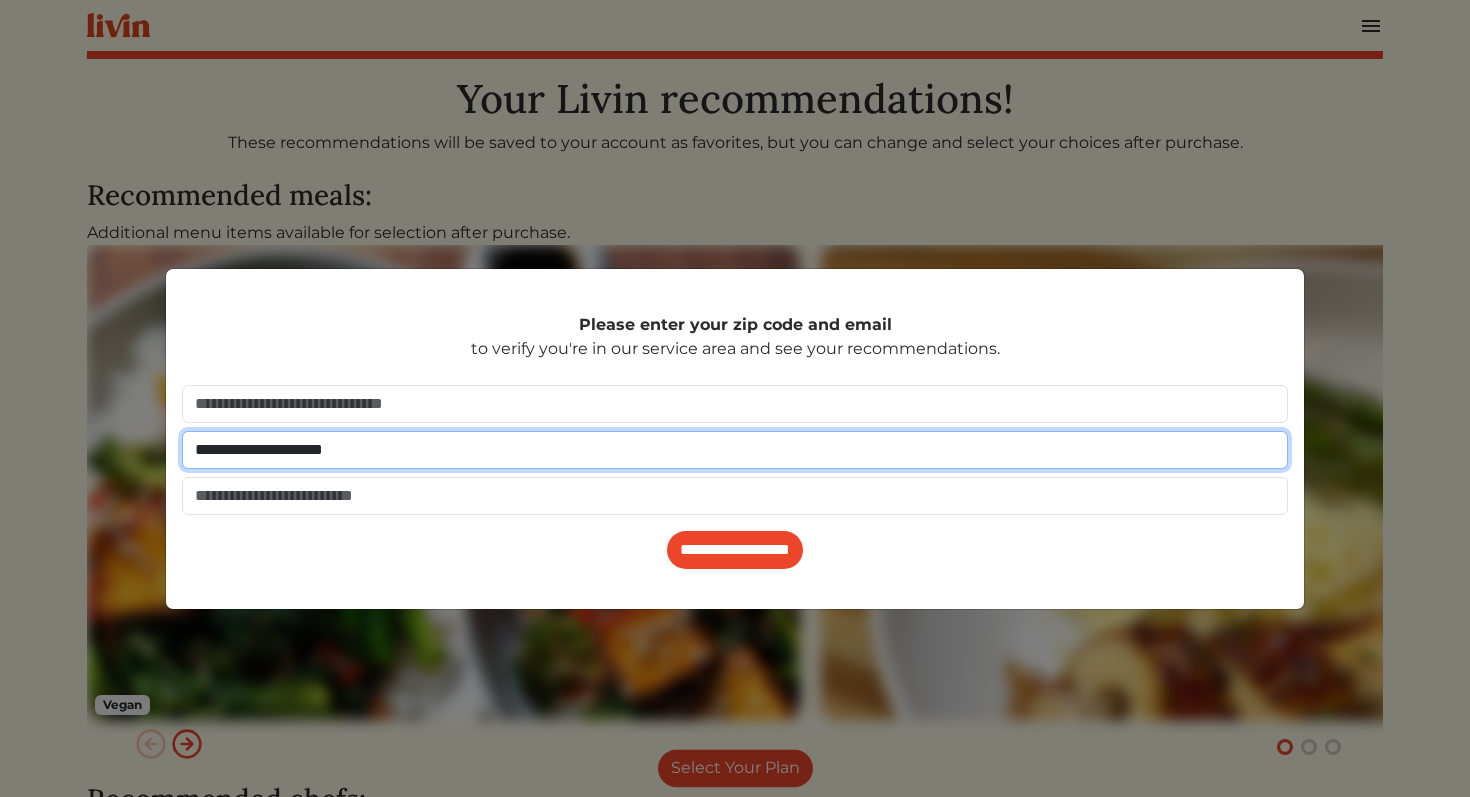type on "**********" 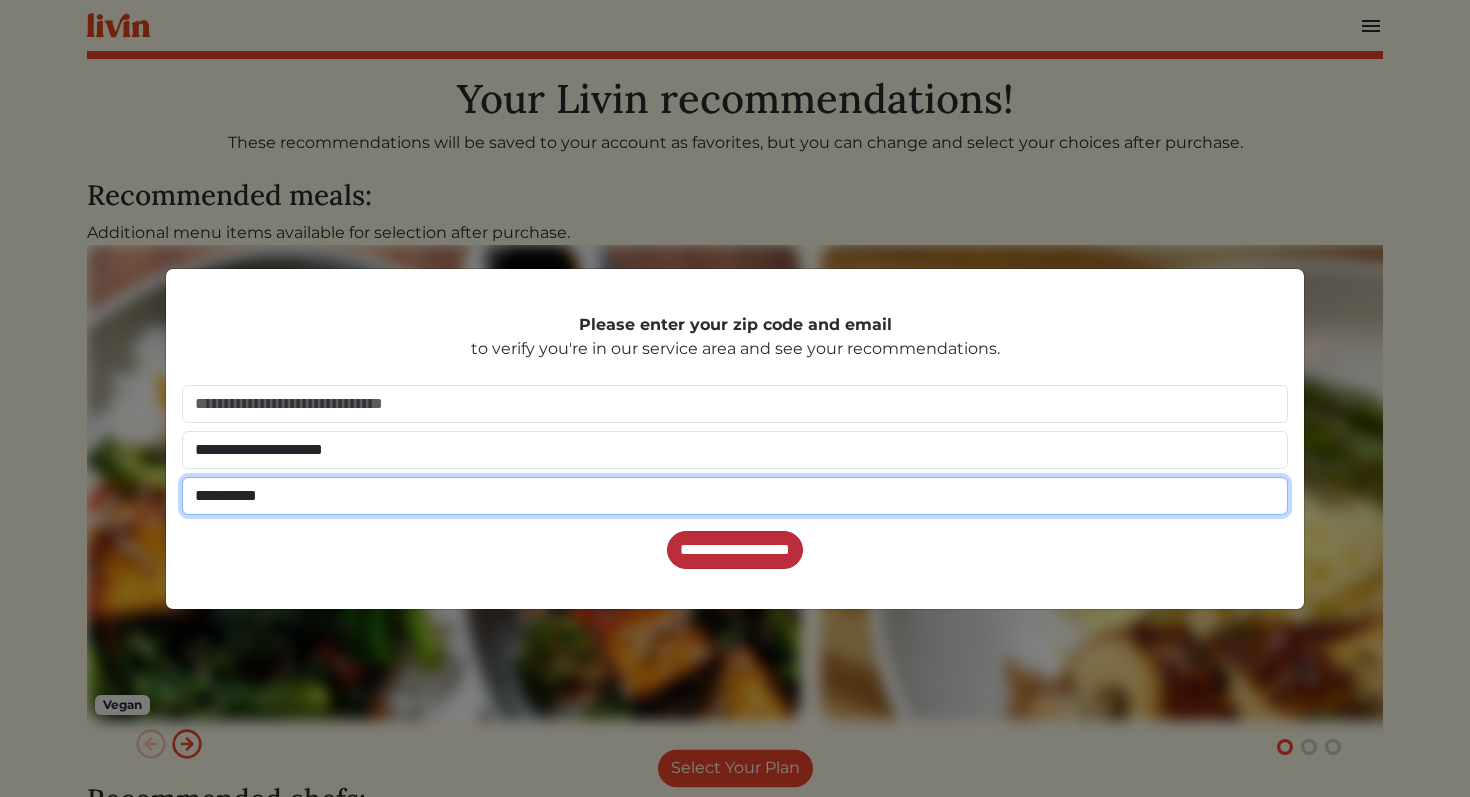 type on "**********" 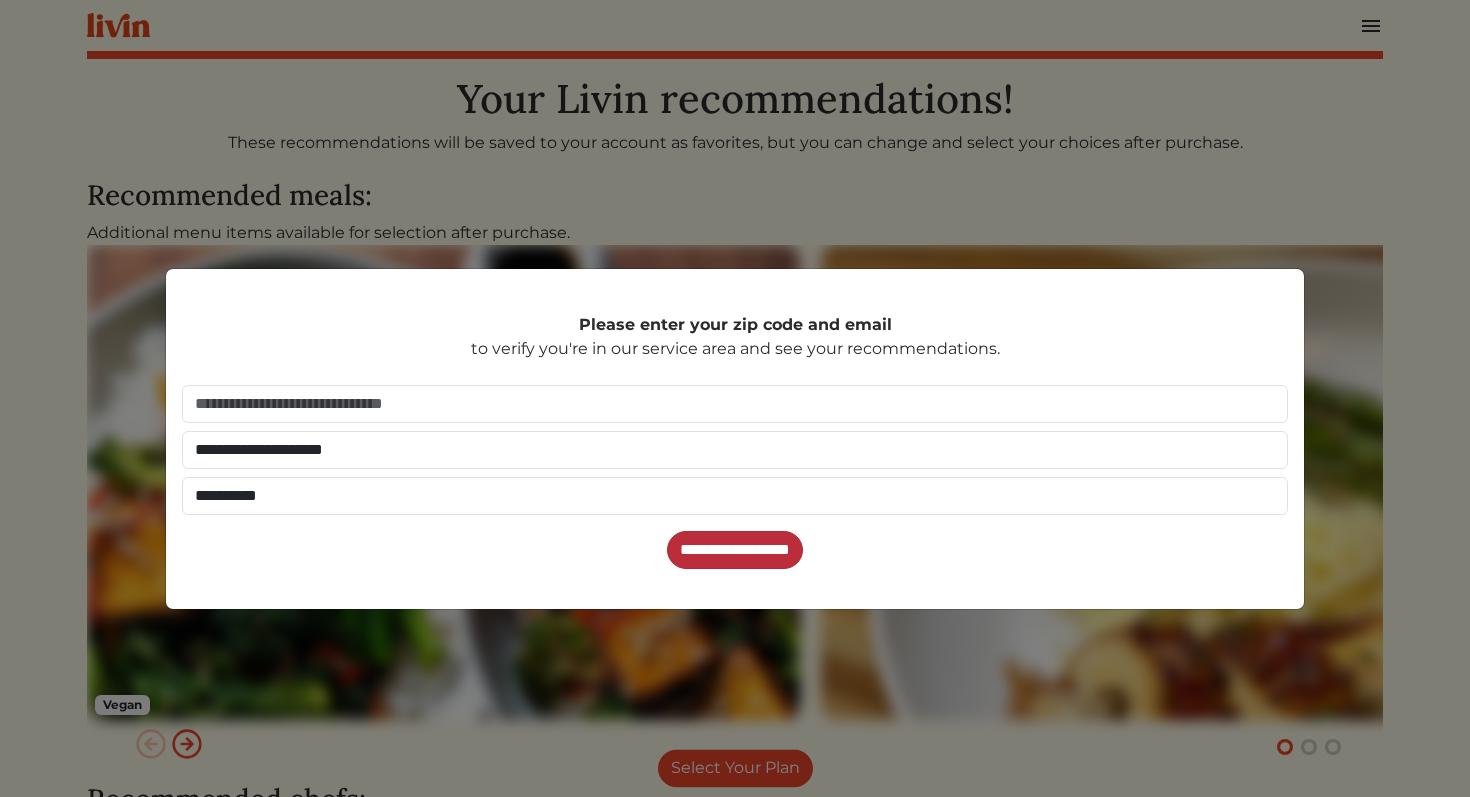 click on "**********" at bounding box center (735, 550) 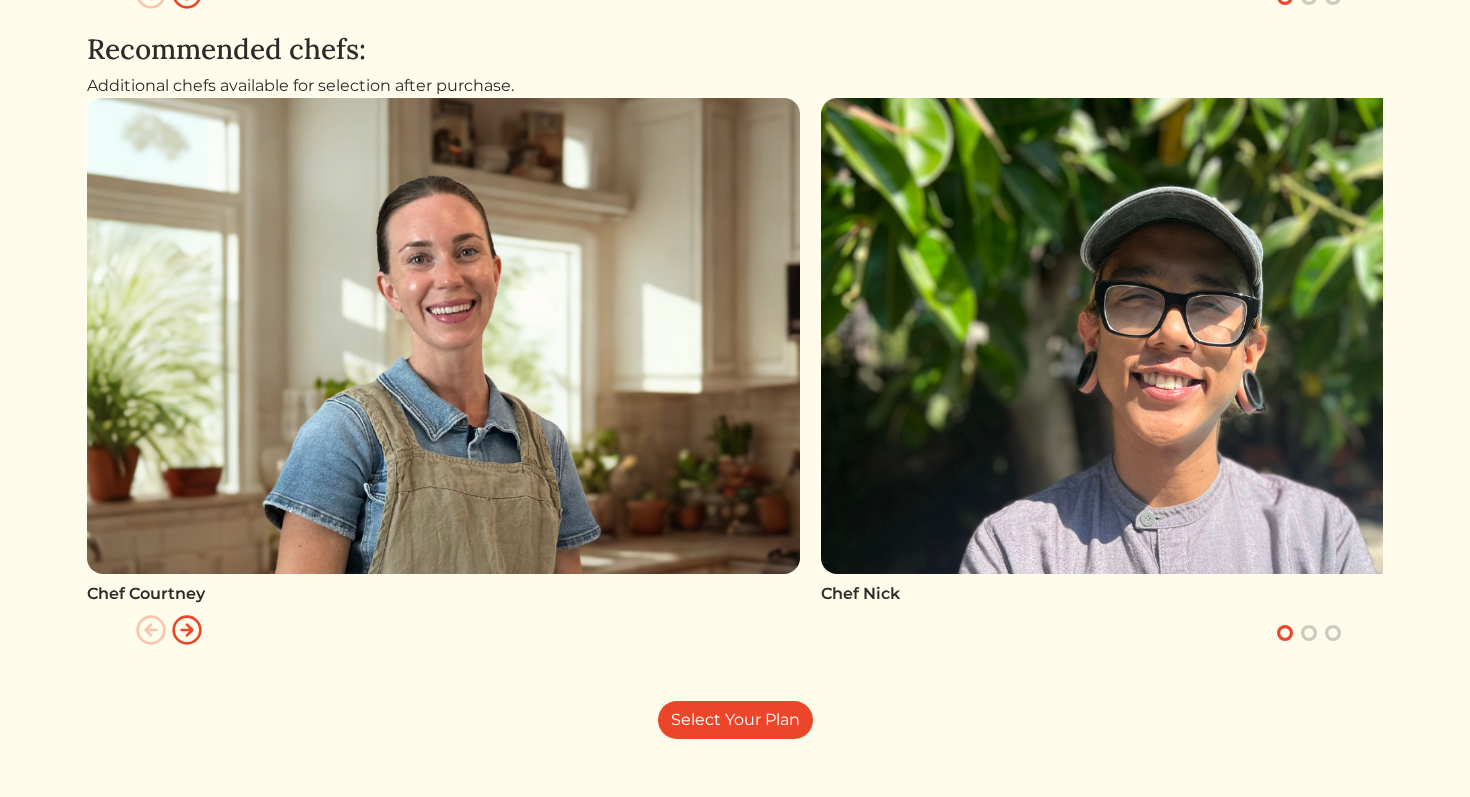 scroll, scrollTop: 771, scrollLeft: 0, axis: vertical 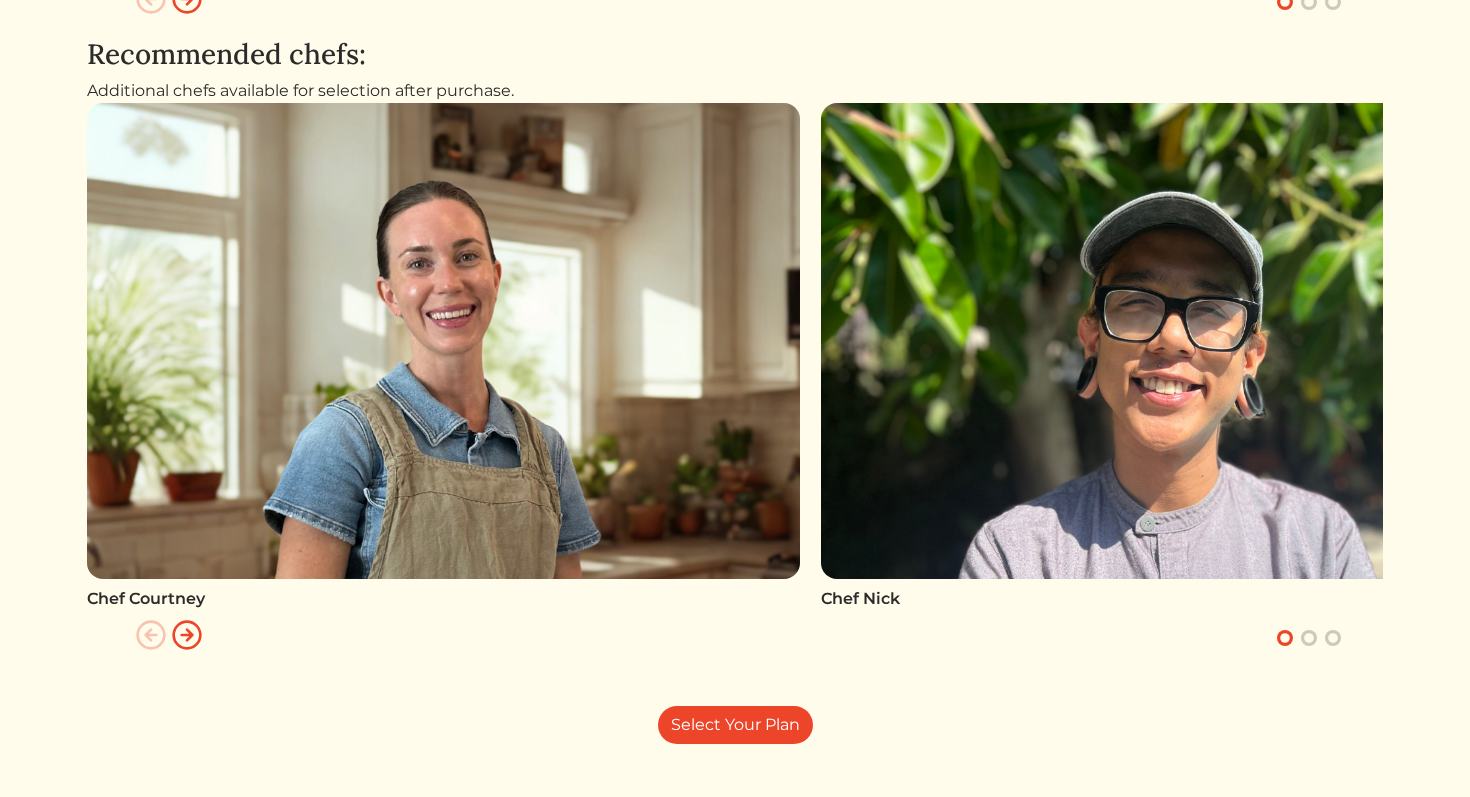click at bounding box center [187, 635] 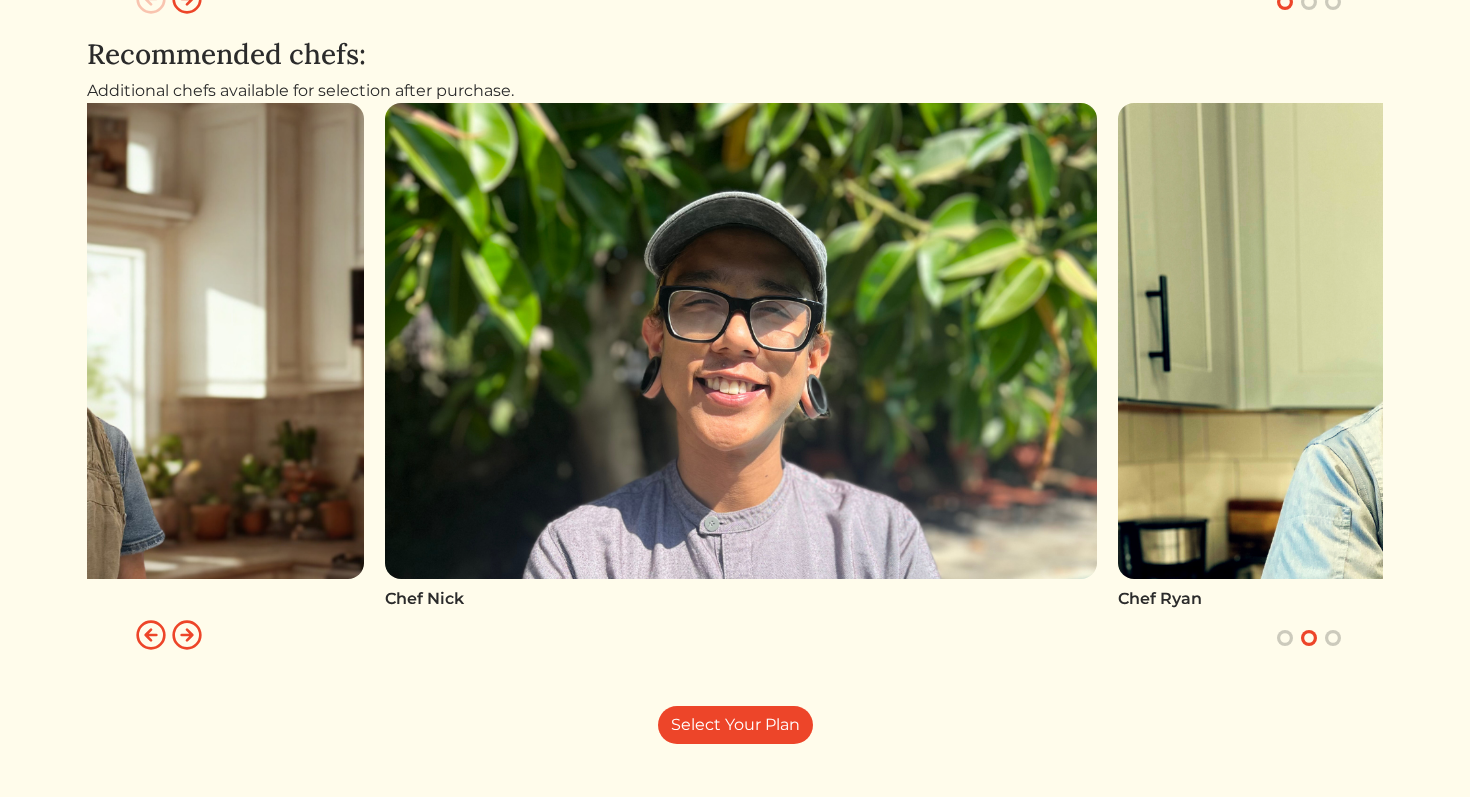 click at bounding box center [187, 635] 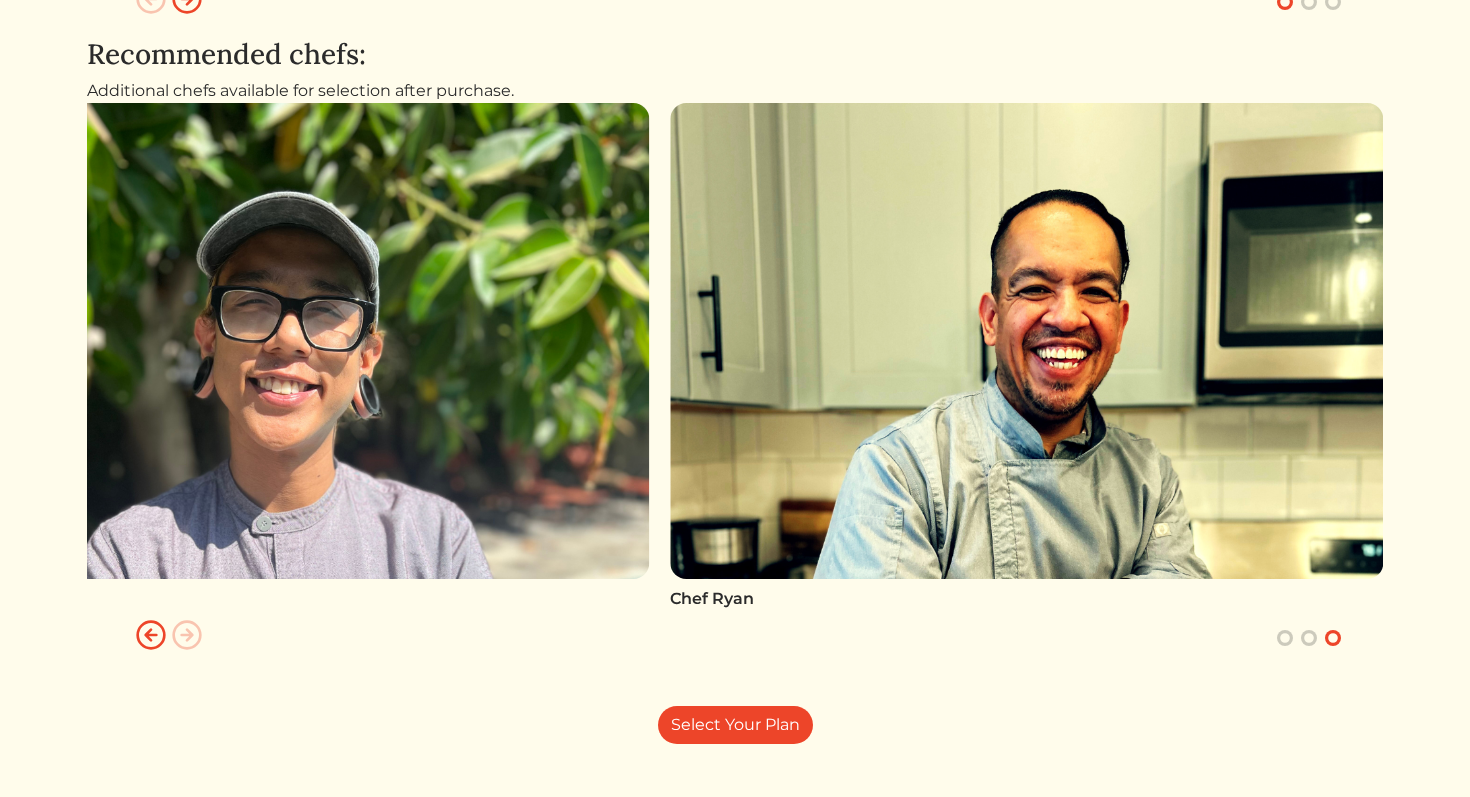 click at bounding box center (187, 635) 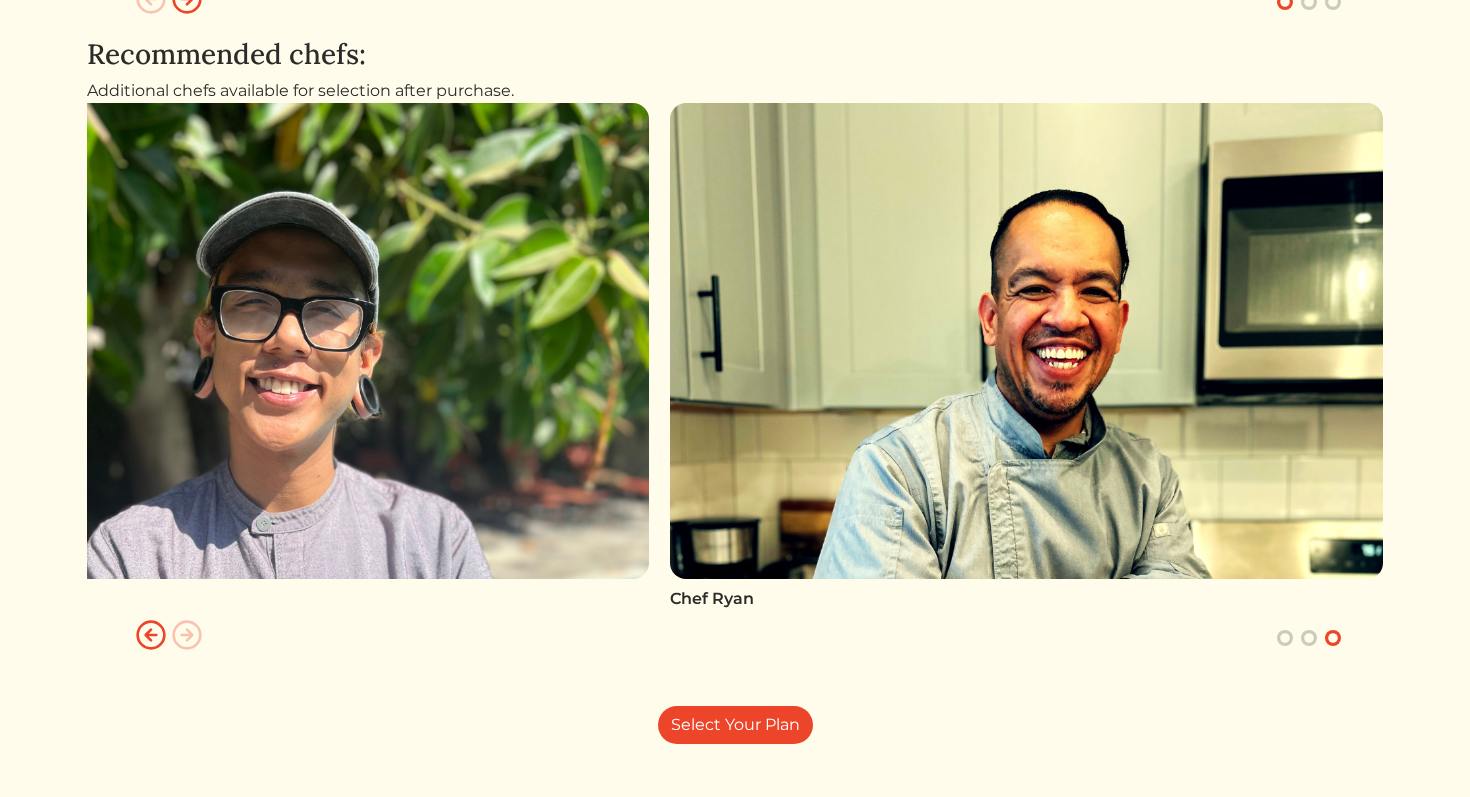 click at bounding box center [151, 635] 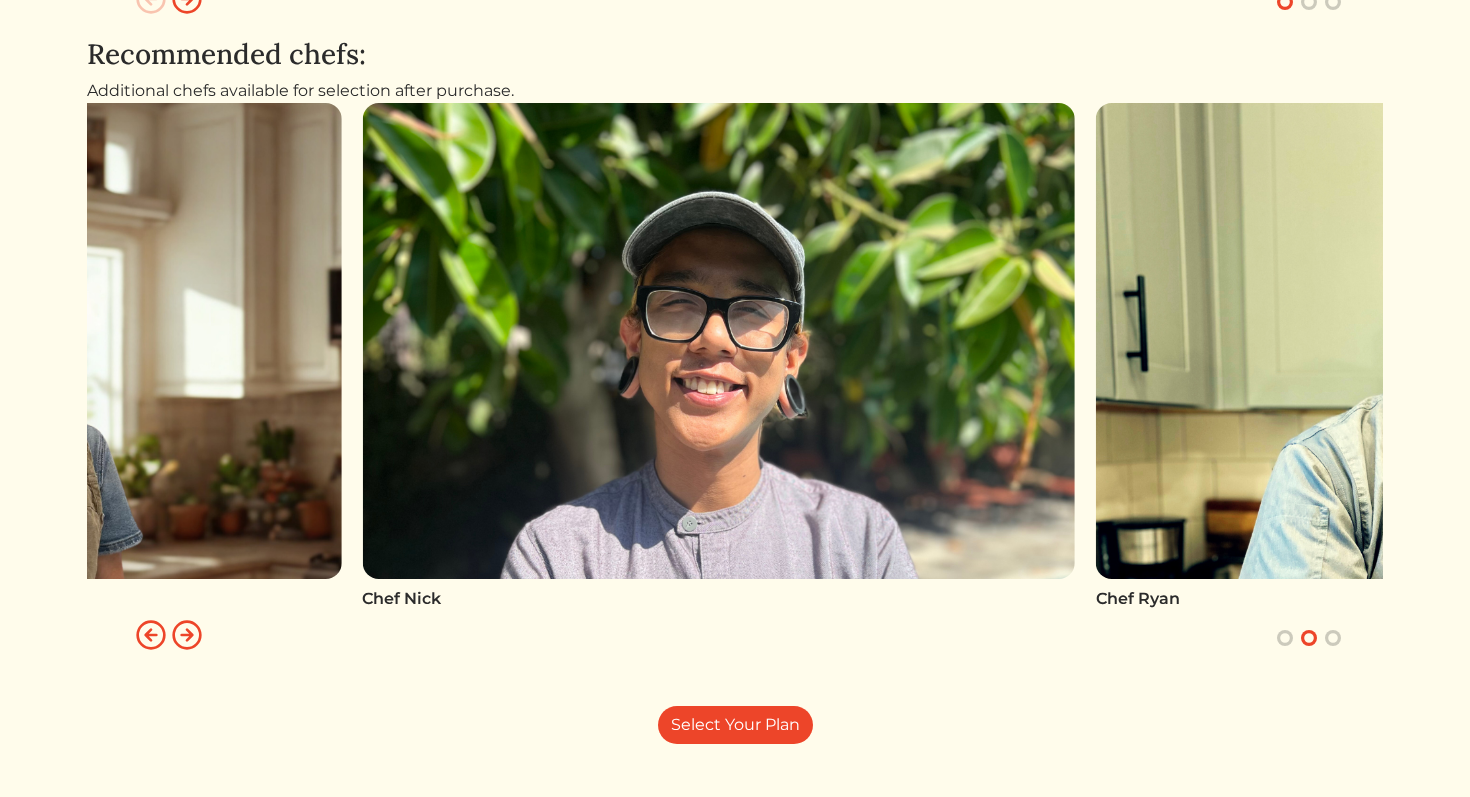 click at bounding box center (151, 635) 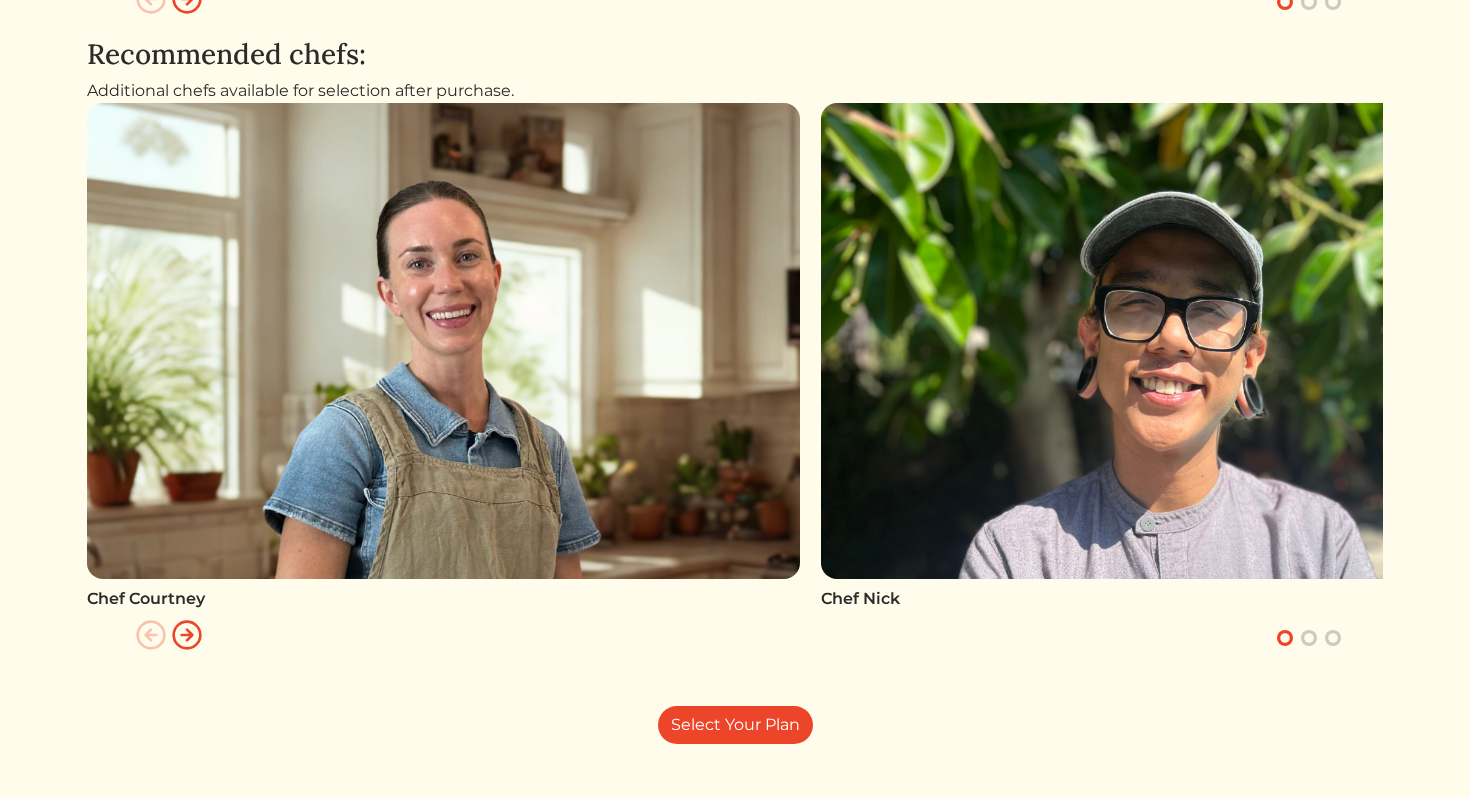 click at bounding box center [151, 635] 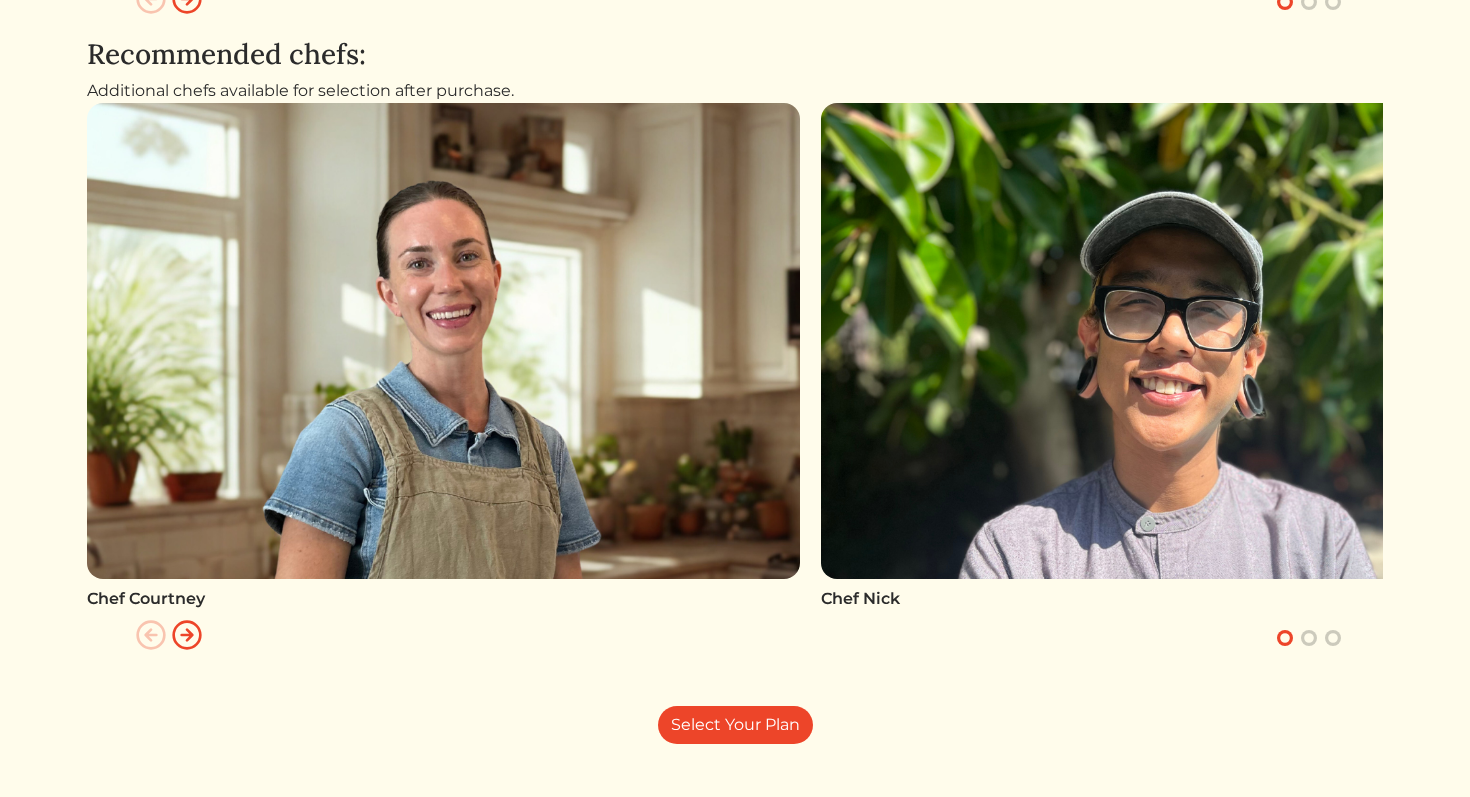 click at bounding box center [187, 635] 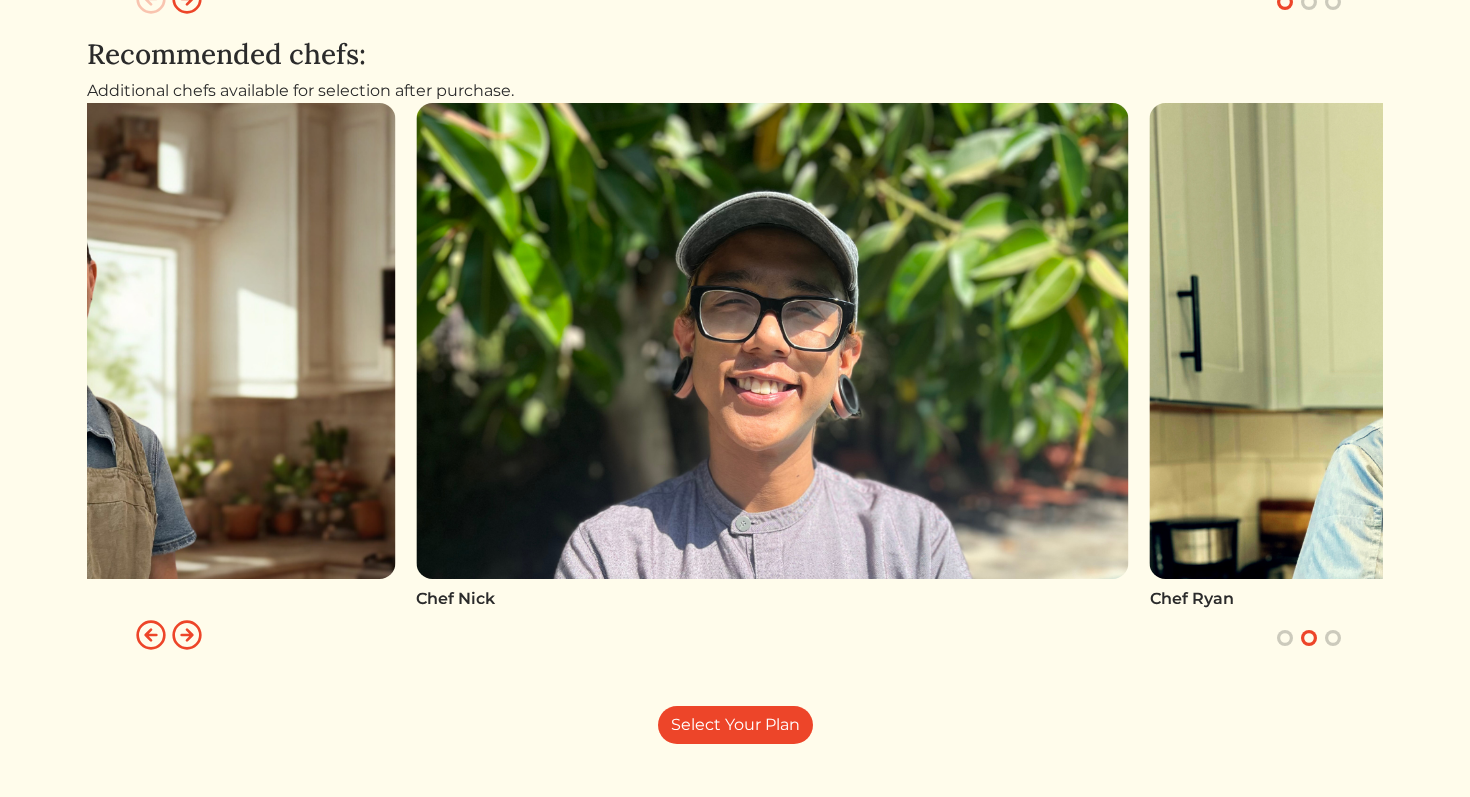click at bounding box center [187, 635] 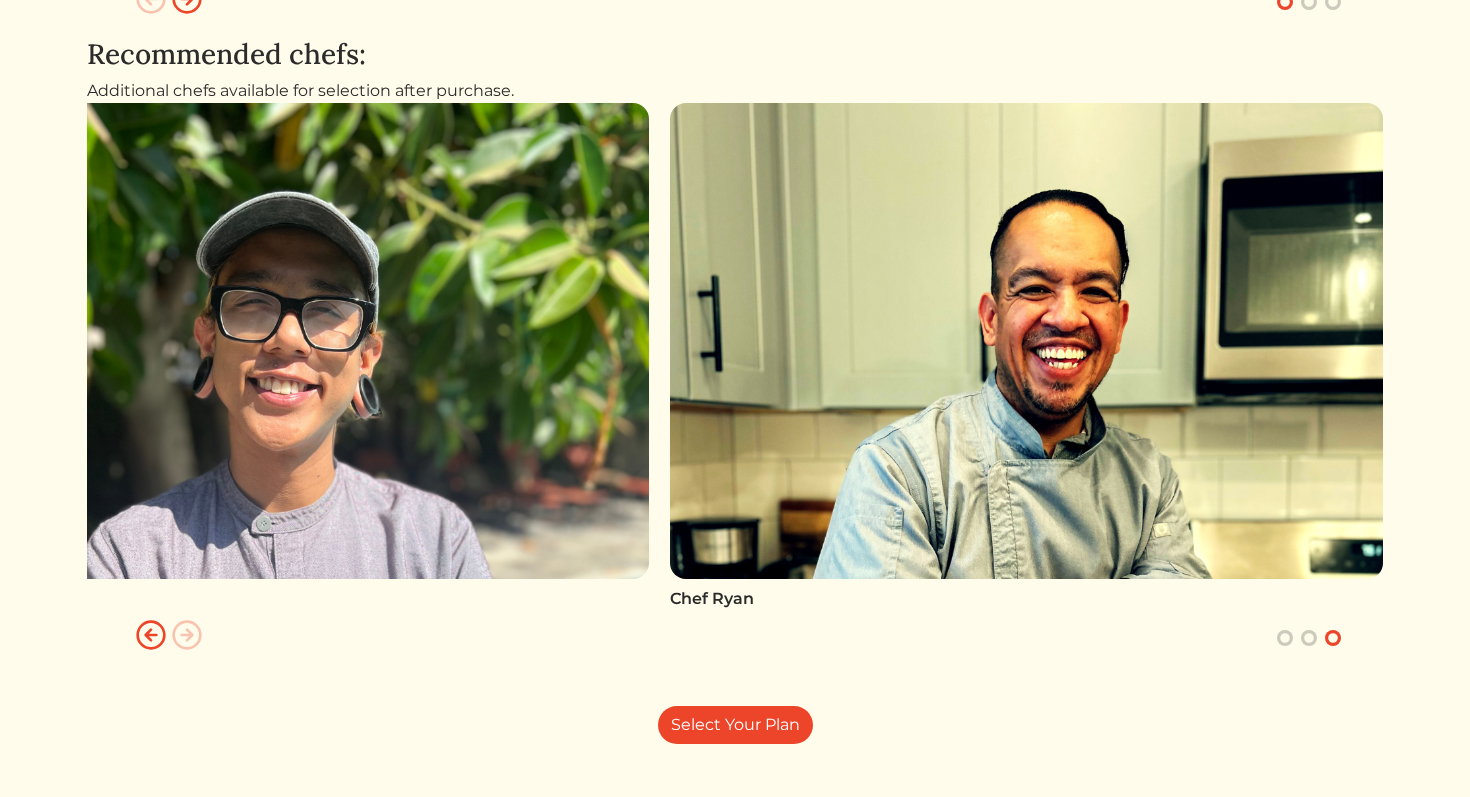click at bounding box center [151, 635] 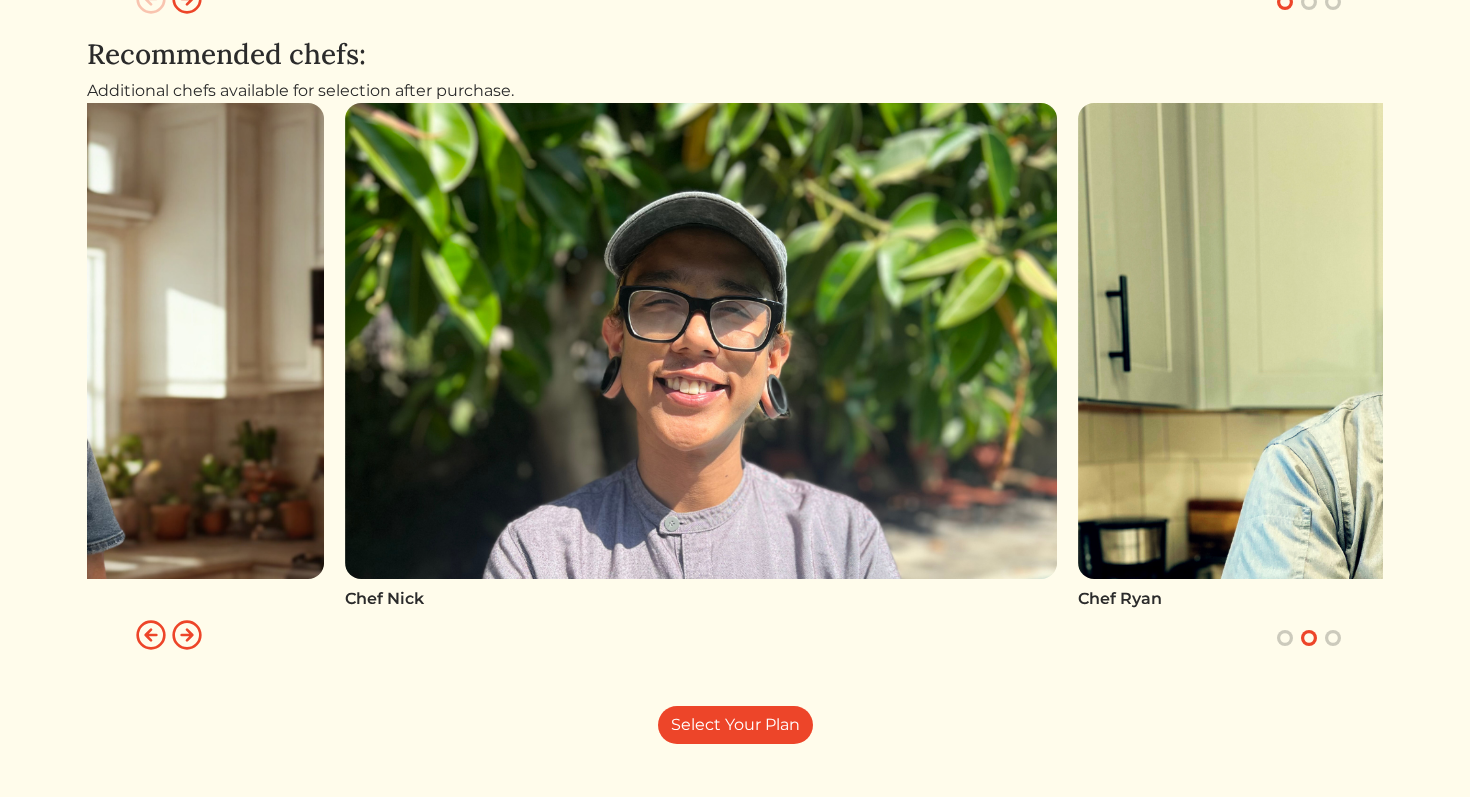 click at bounding box center [151, 635] 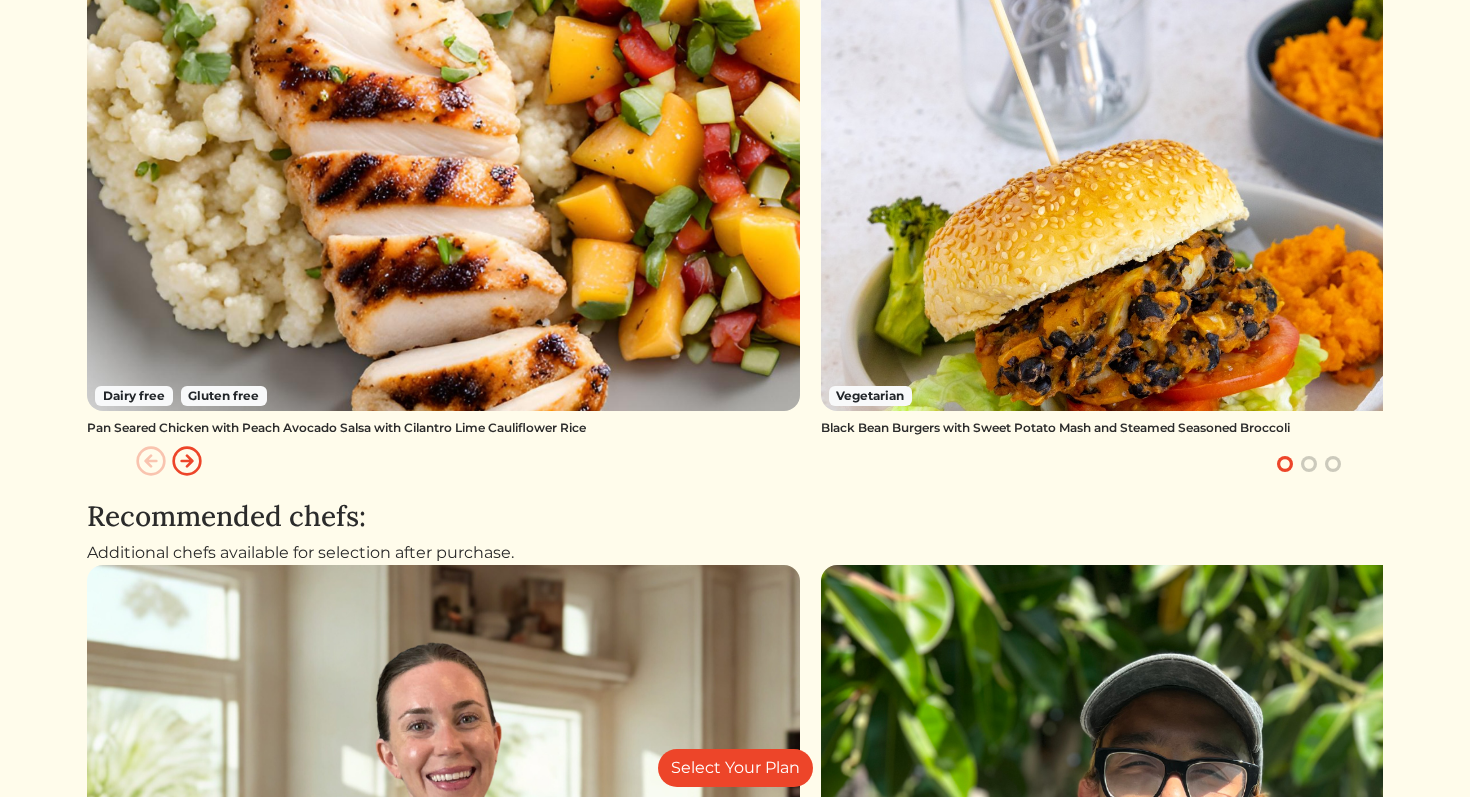 scroll, scrollTop: 335, scrollLeft: 0, axis: vertical 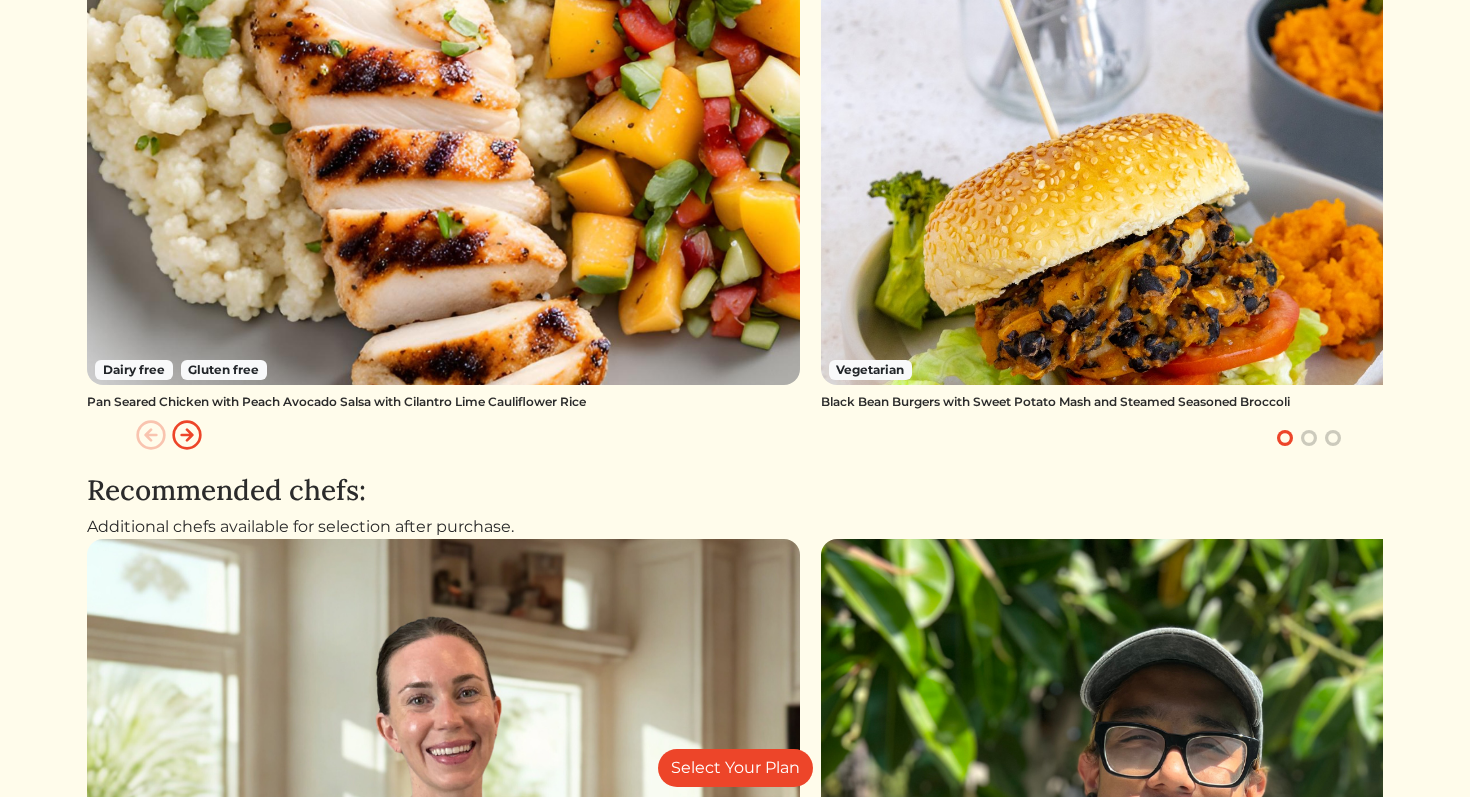 click at bounding box center (187, 435) 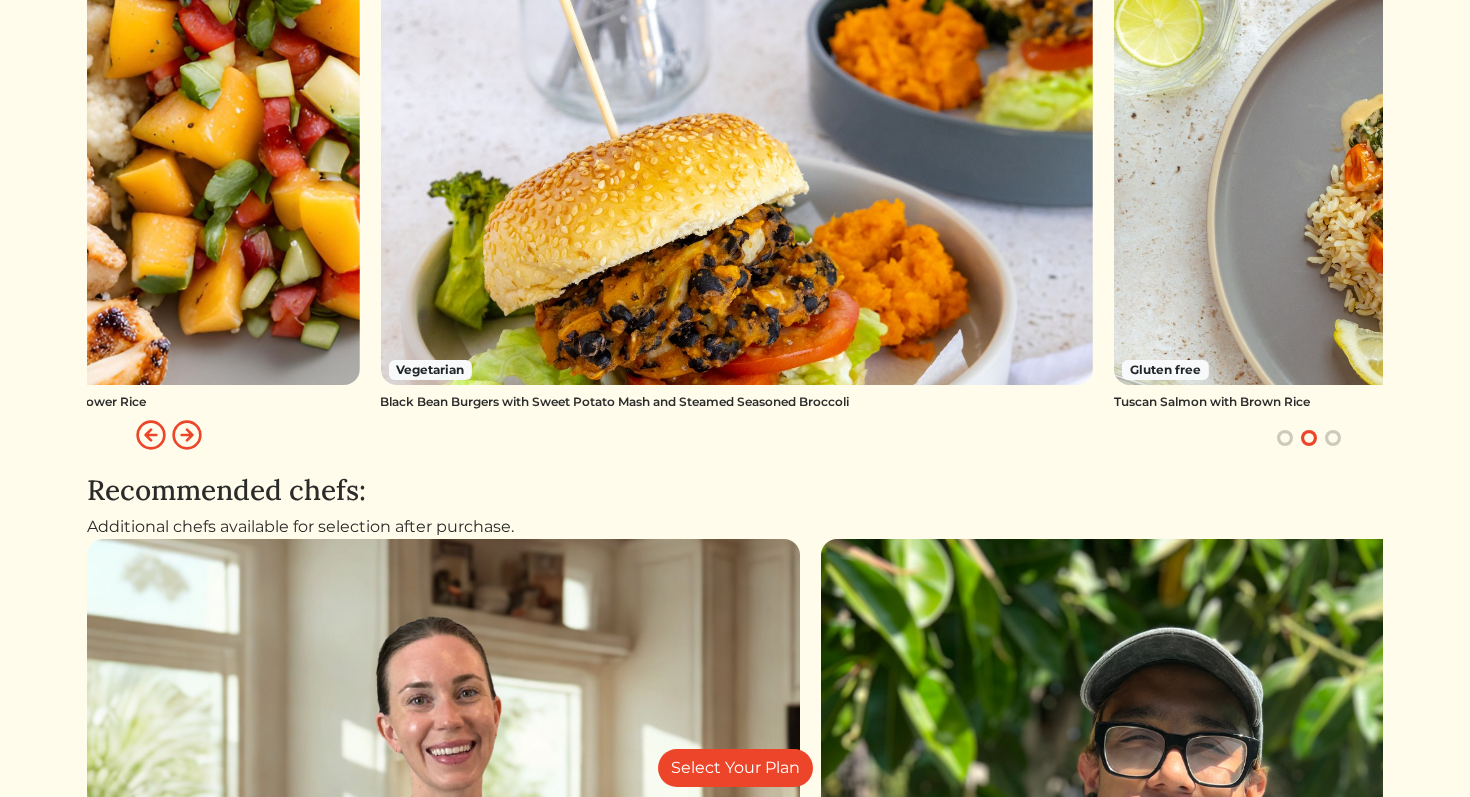 click at bounding box center [187, 435] 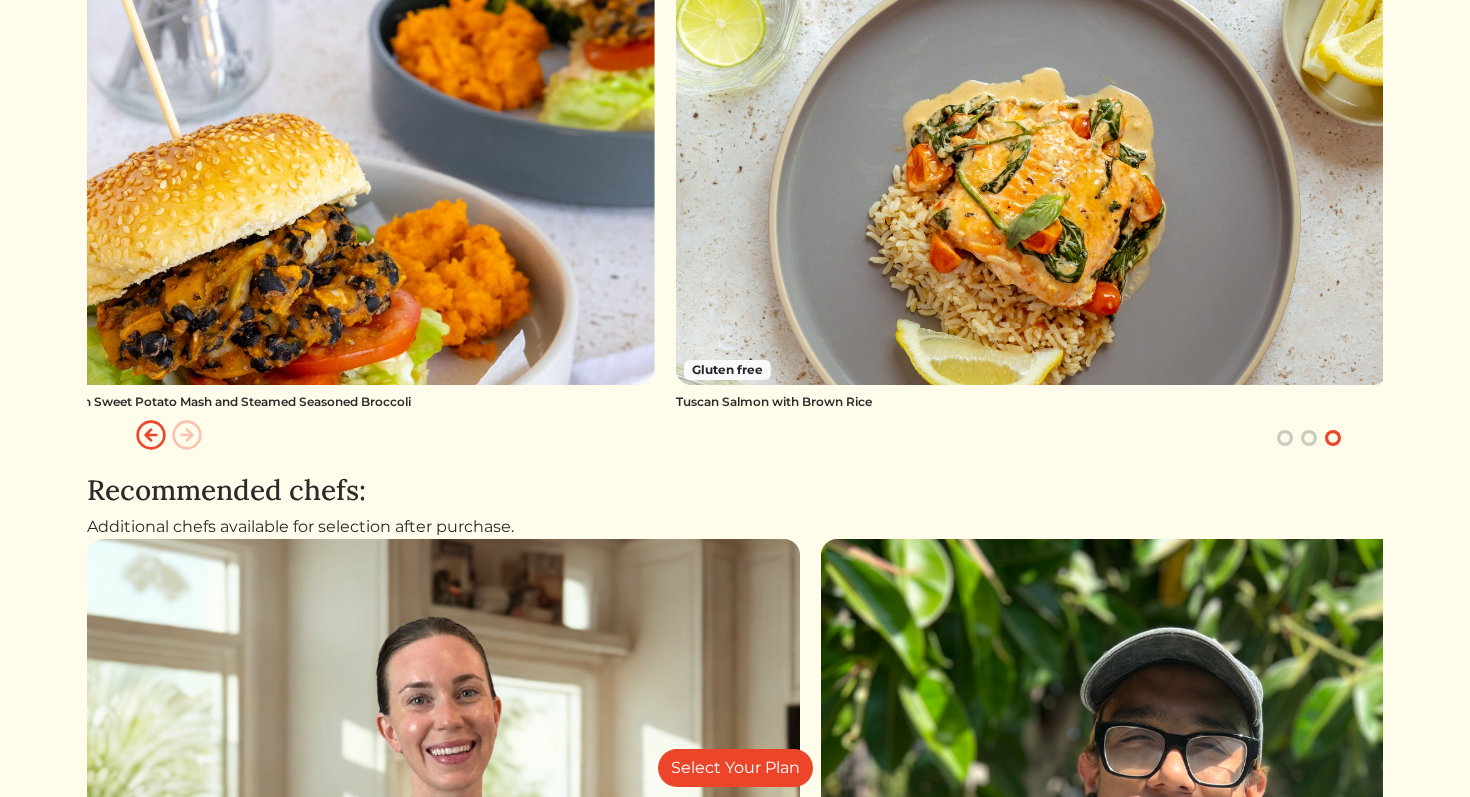 click at bounding box center [187, 435] 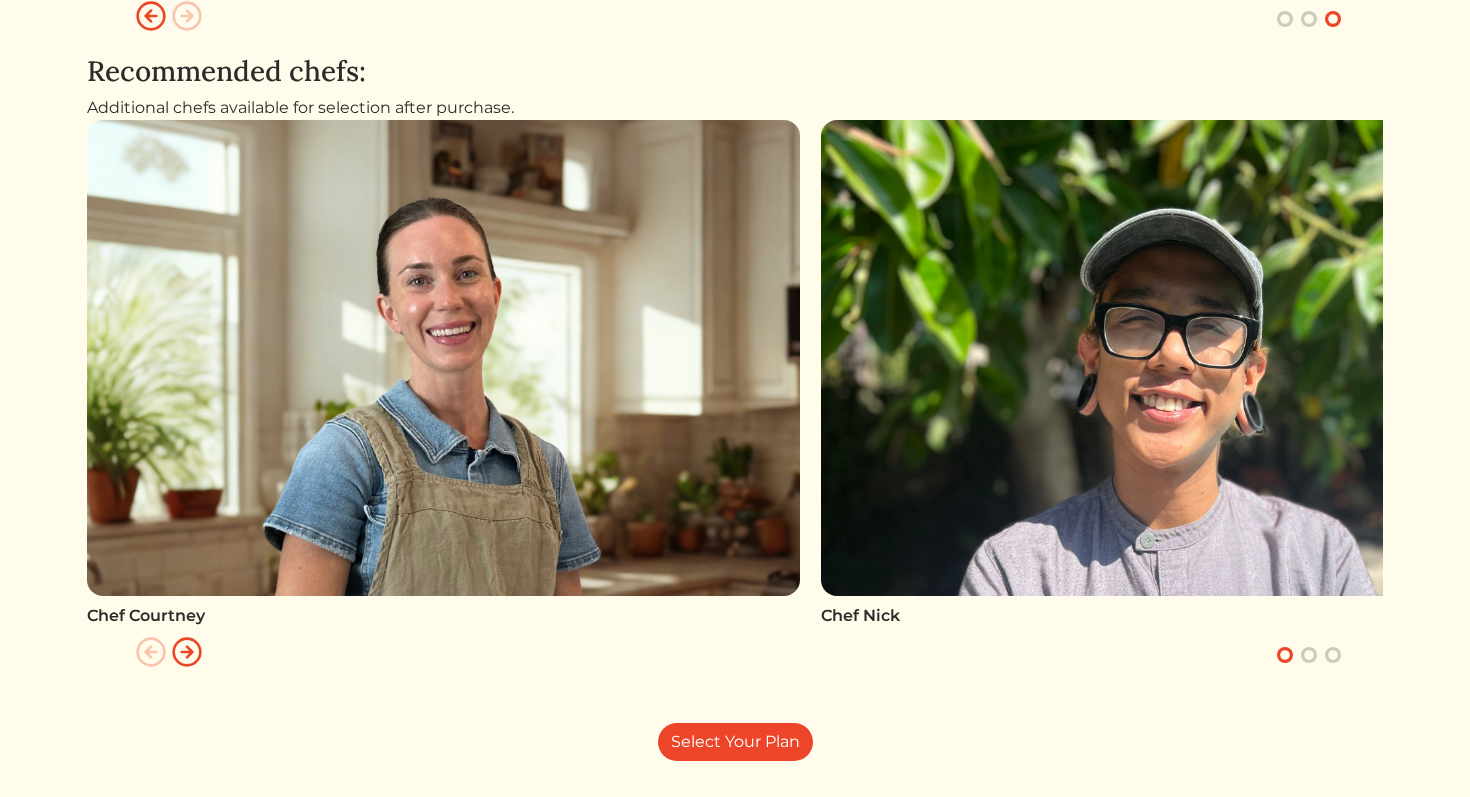 scroll, scrollTop: 791, scrollLeft: 0, axis: vertical 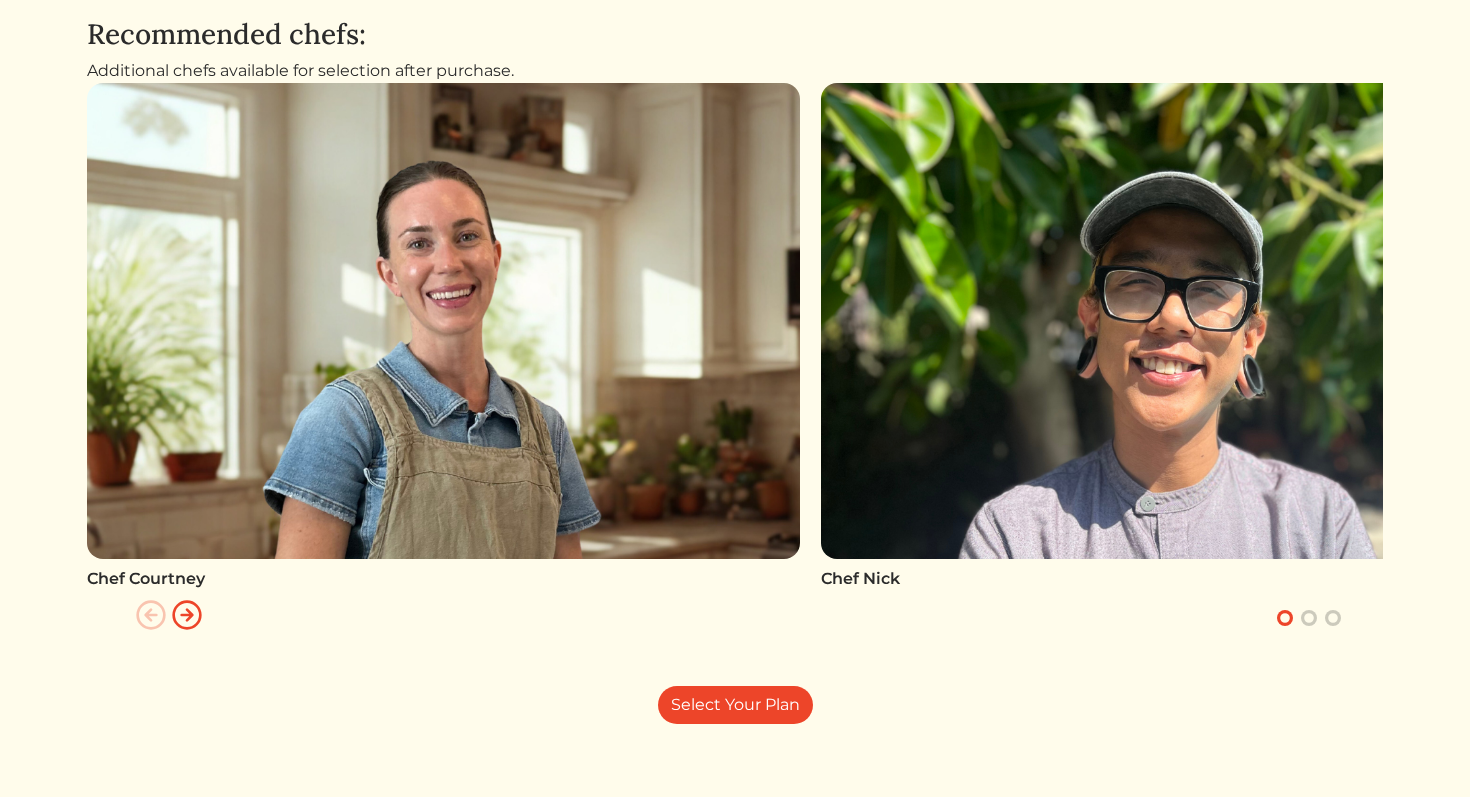 click at bounding box center (443, 320) 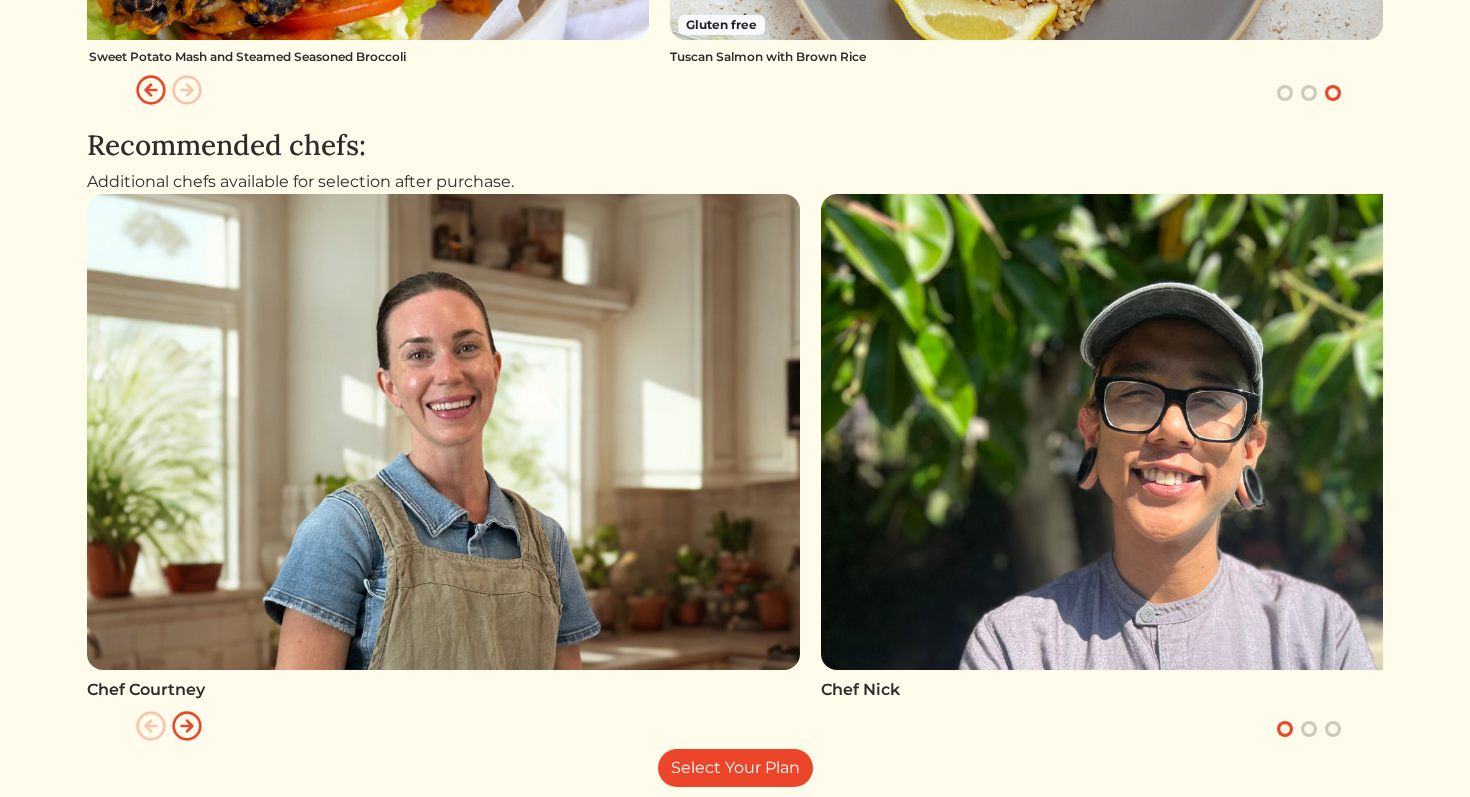 scroll, scrollTop: 678, scrollLeft: 0, axis: vertical 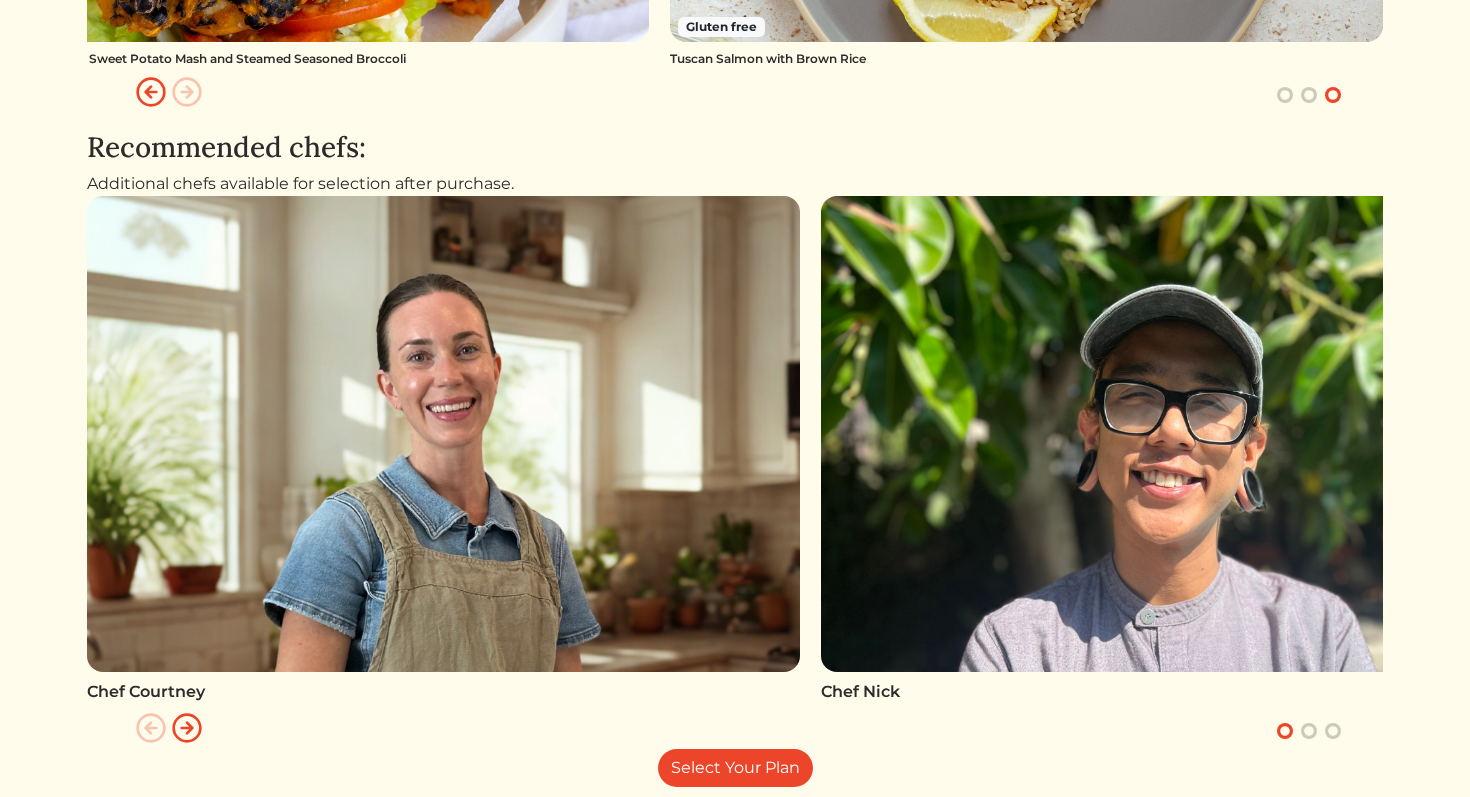 click at bounding box center [443, 433] 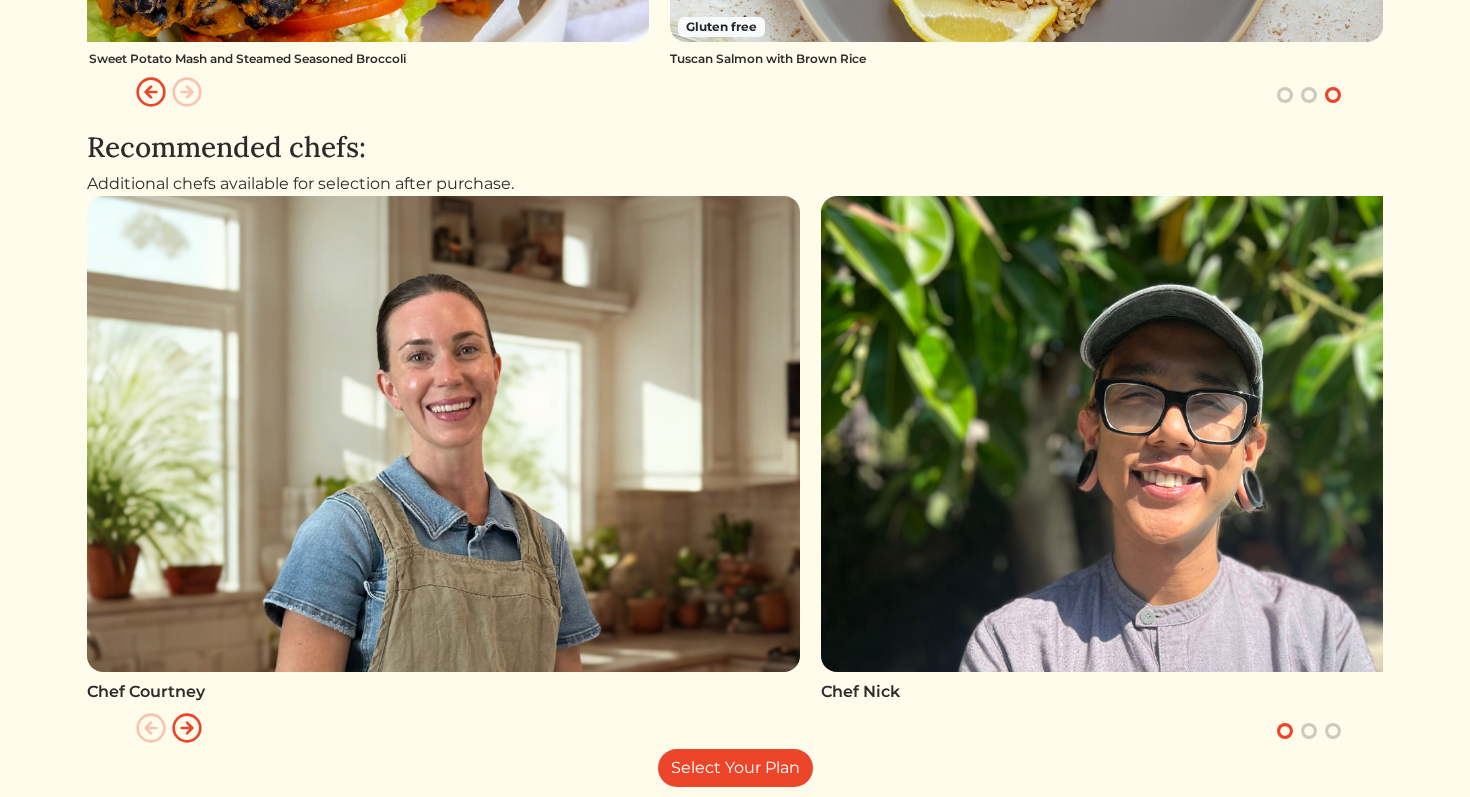 click on "Chef Courtney" at bounding box center (443, 692) 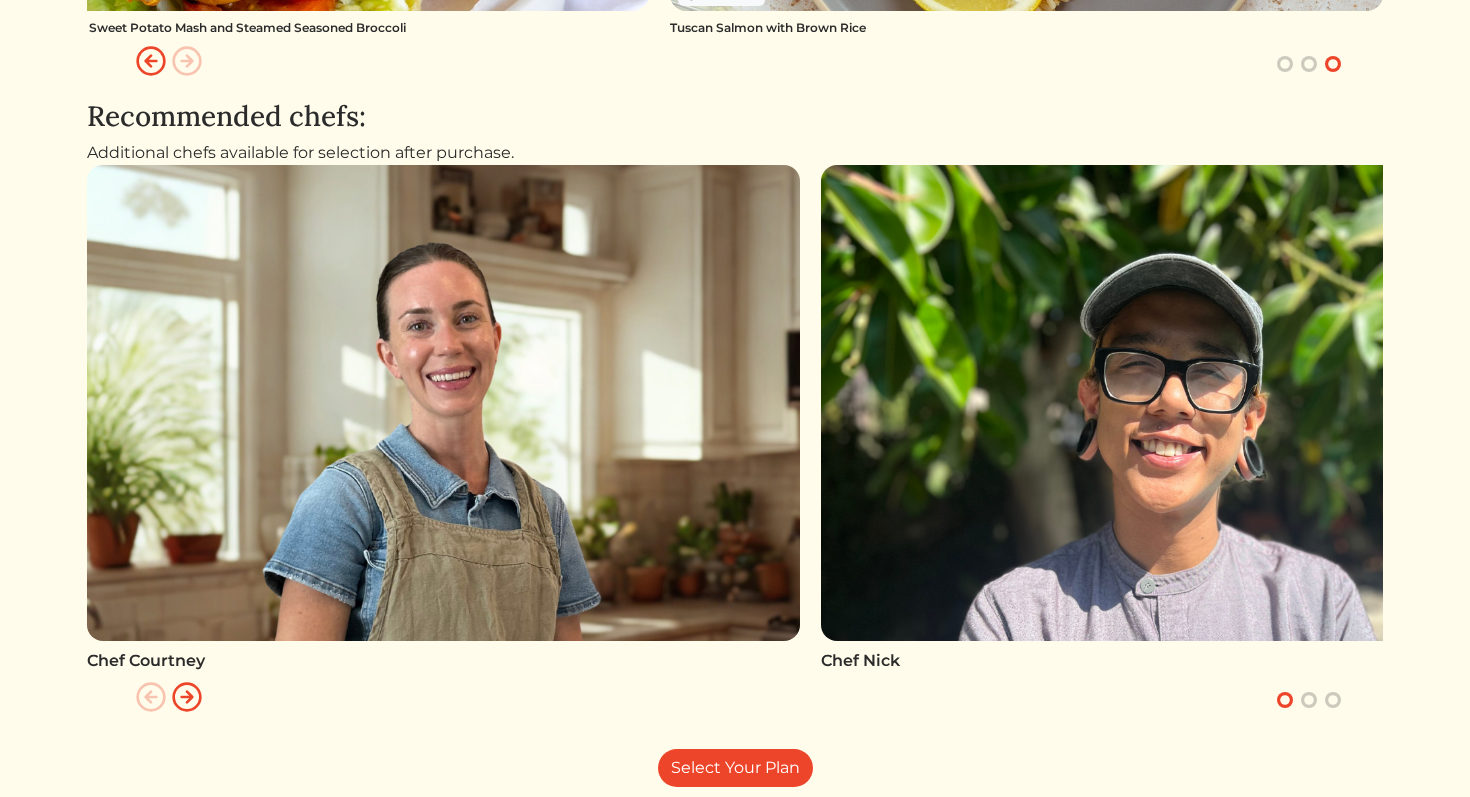 scroll, scrollTop: 791, scrollLeft: 0, axis: vertical 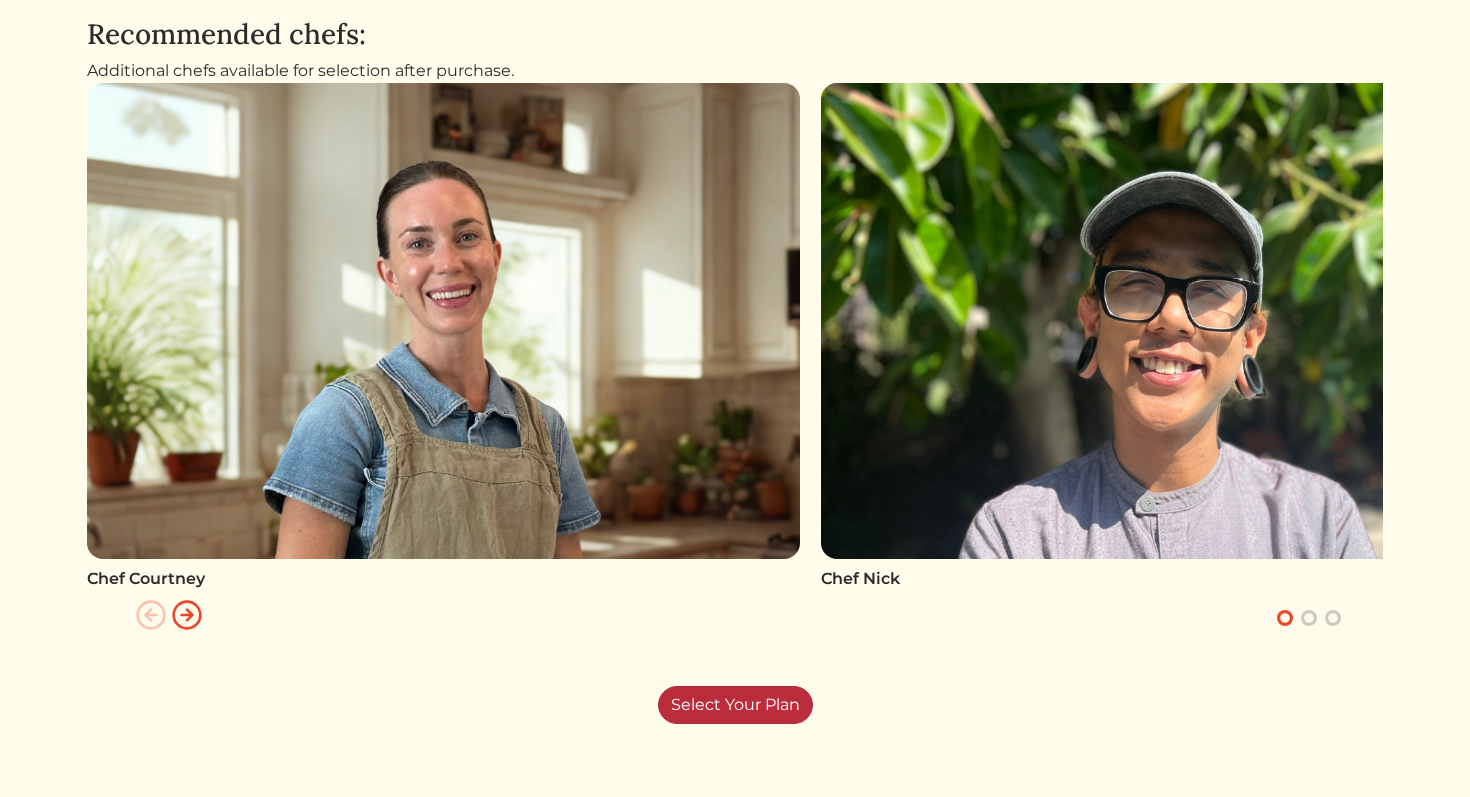 click on "Select Your Plan" at bounding box center [735, 705] 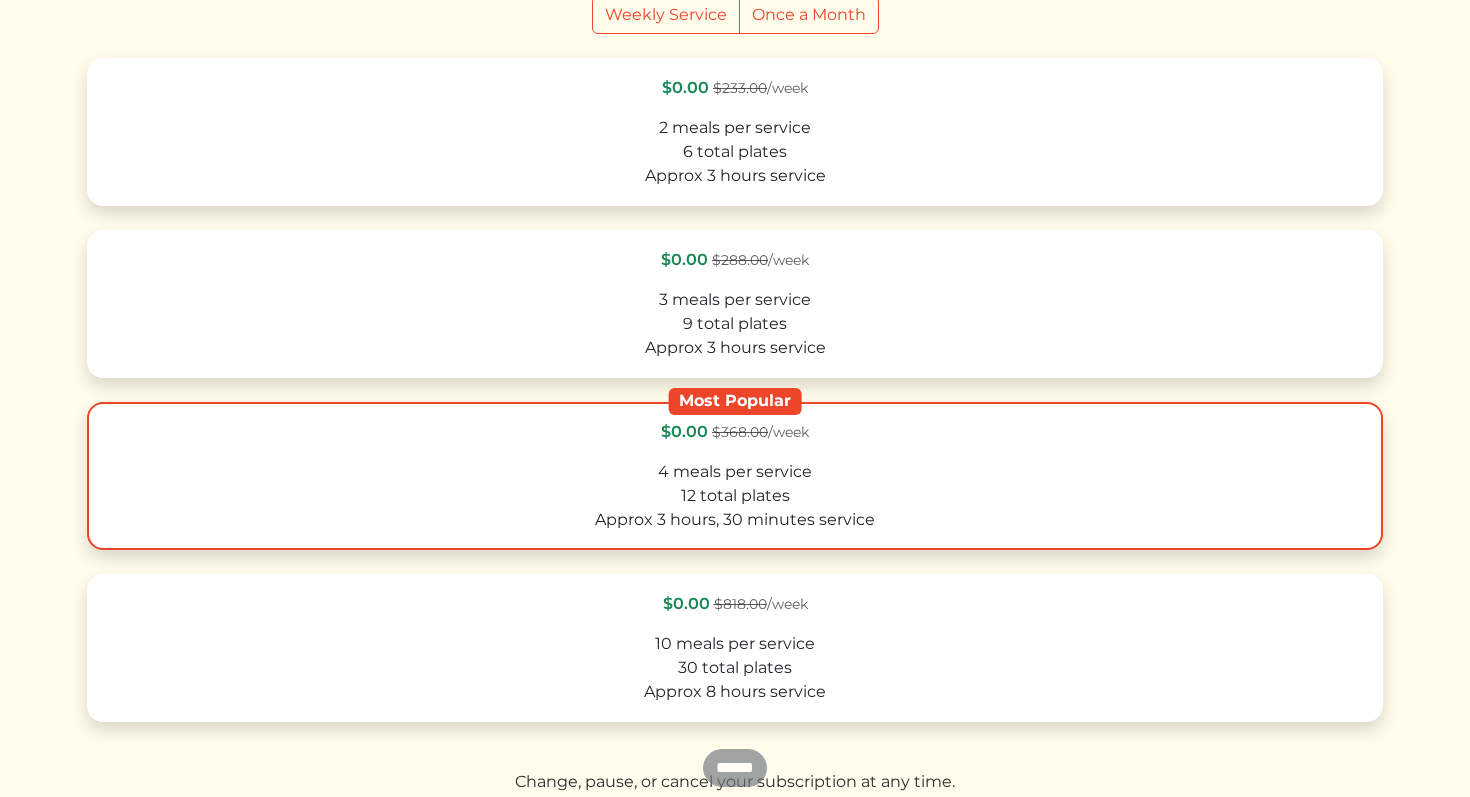 scroll, scrollTop: 340, scrollLeft: 0, axis: vertical 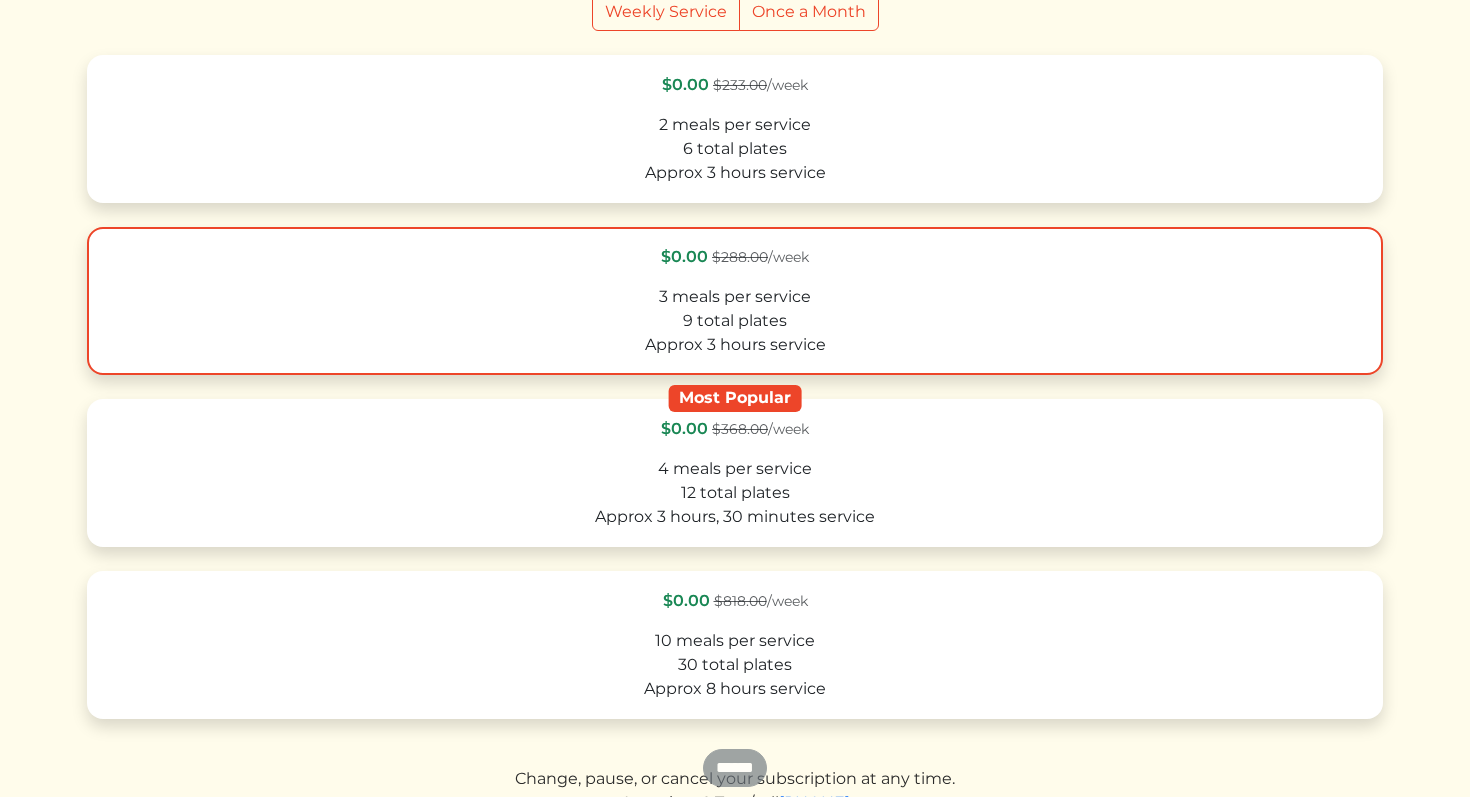 click on "Approx 3 hours service" at bounding box center (735, 345) 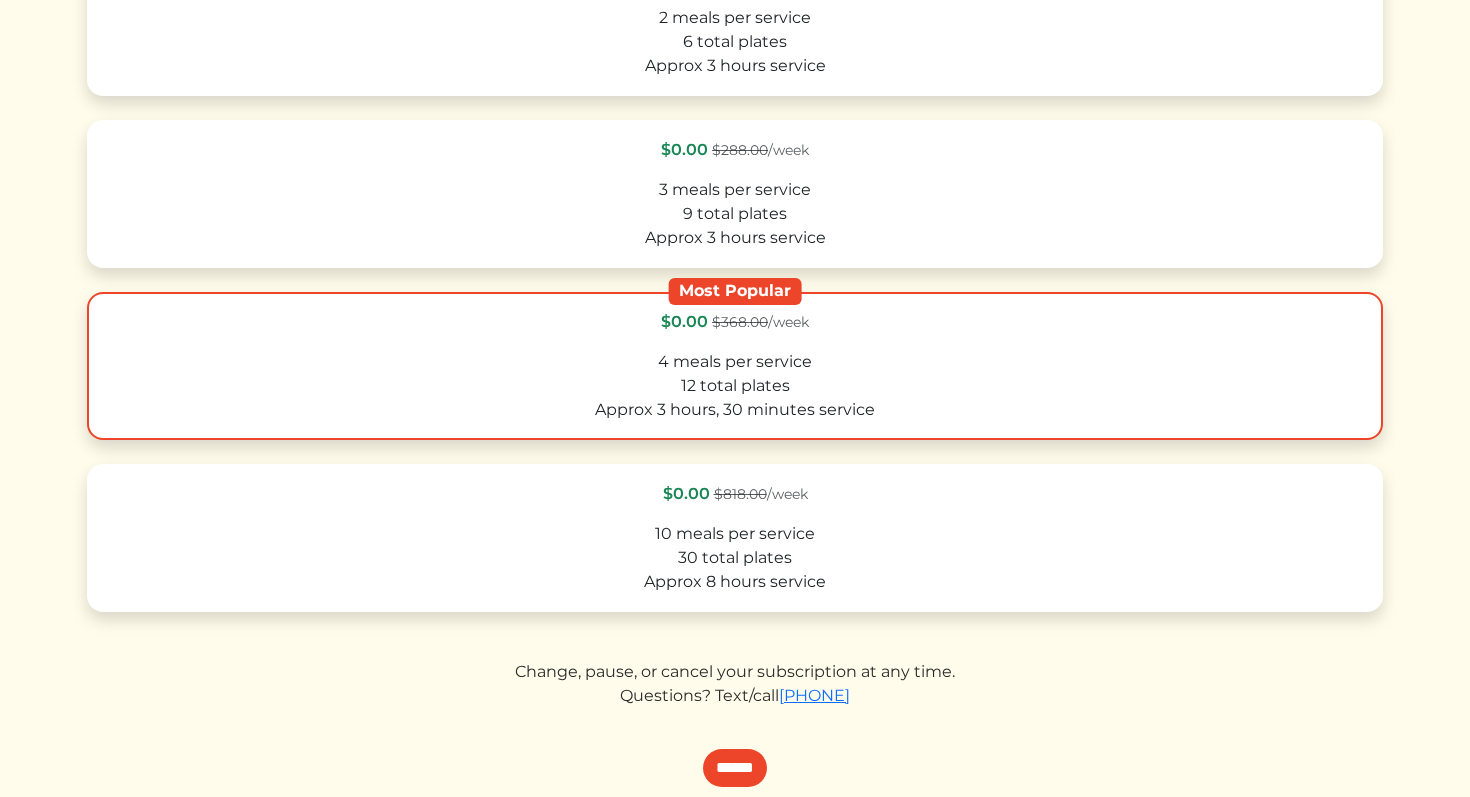 scroll, scrollTop: 449, scrollLeft: 0, axis: vertical 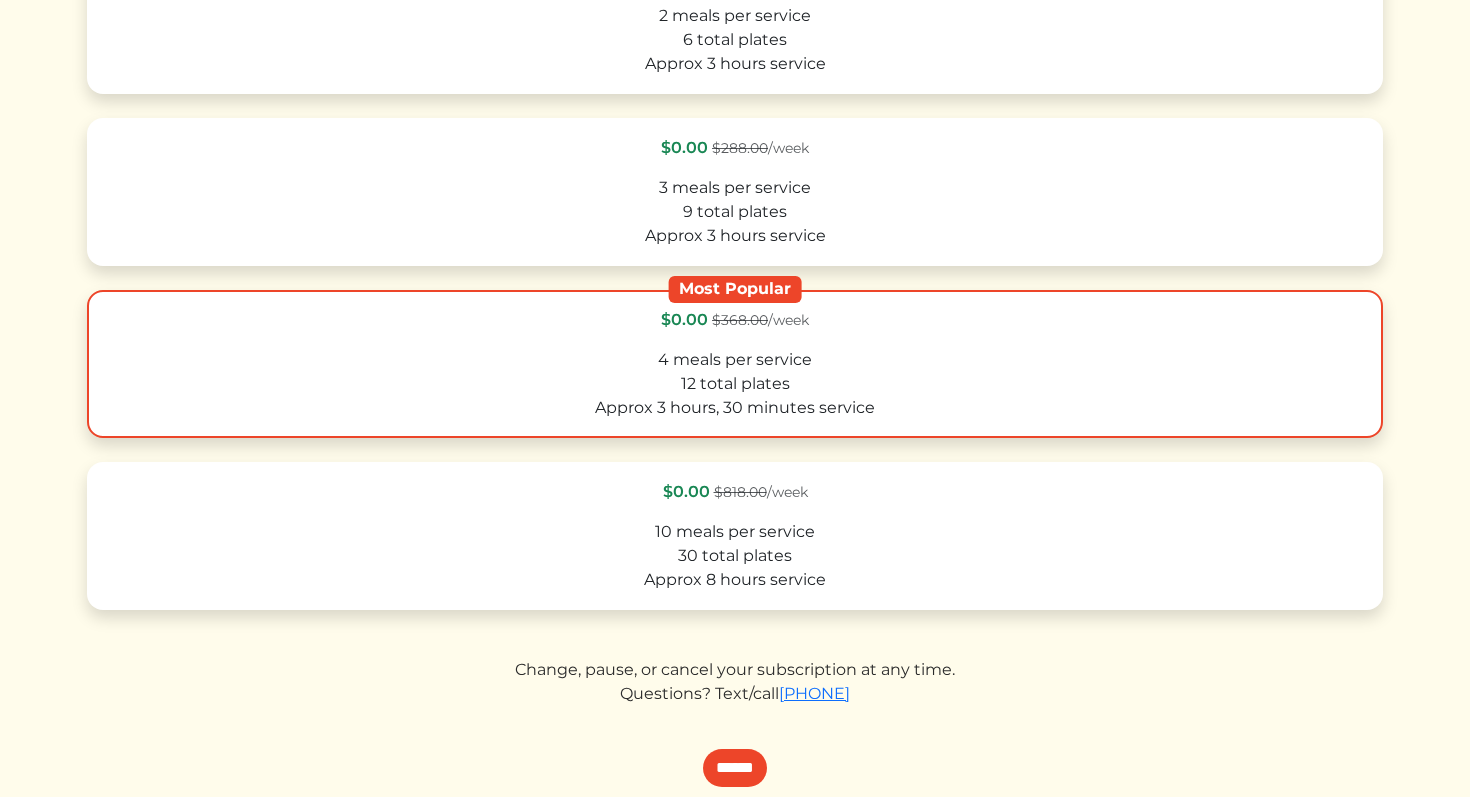 click on "12 total plates" at bounding box center [735, 384] 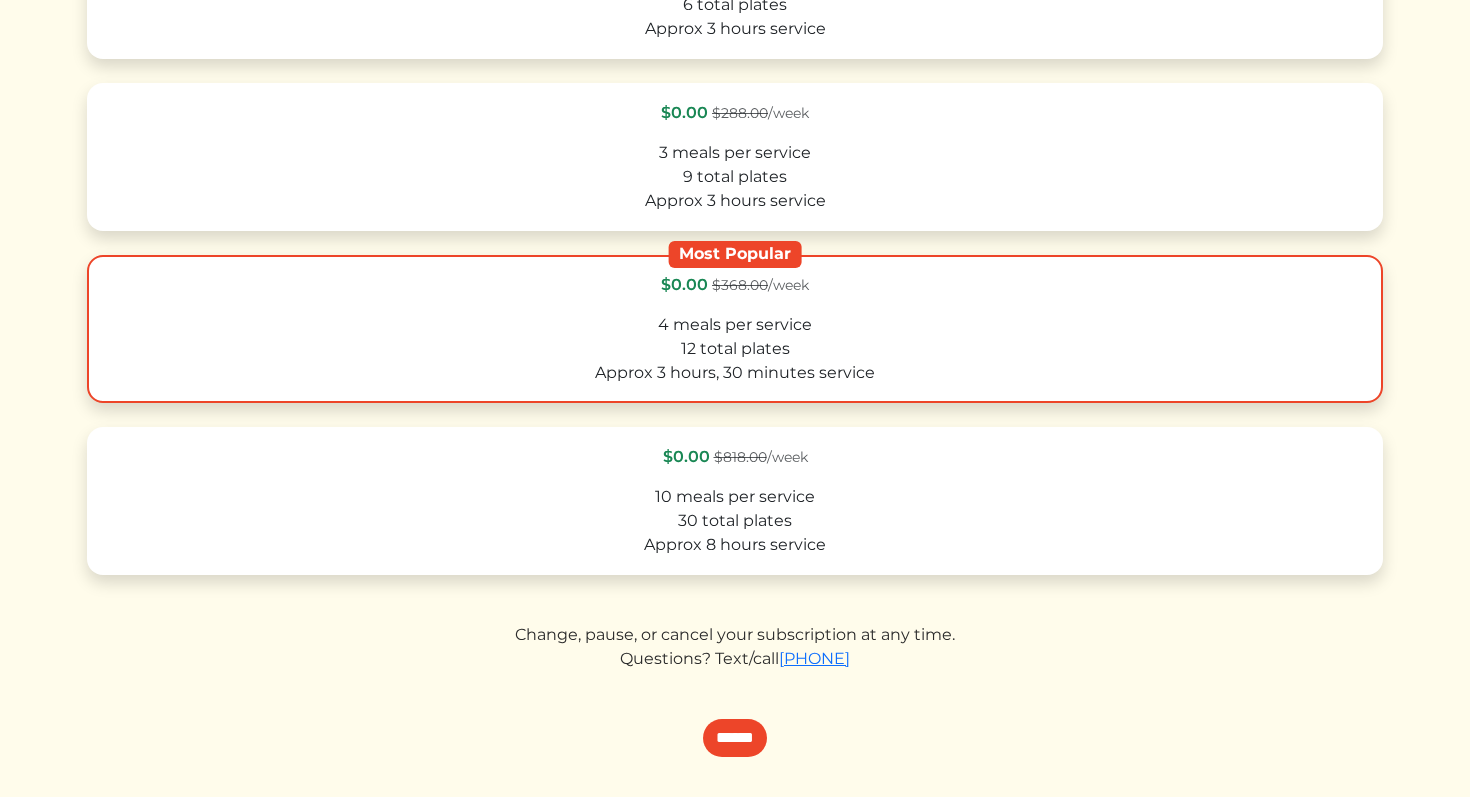 scroll, scrollTop: 507, scrollLeft: 0, axis: vertical 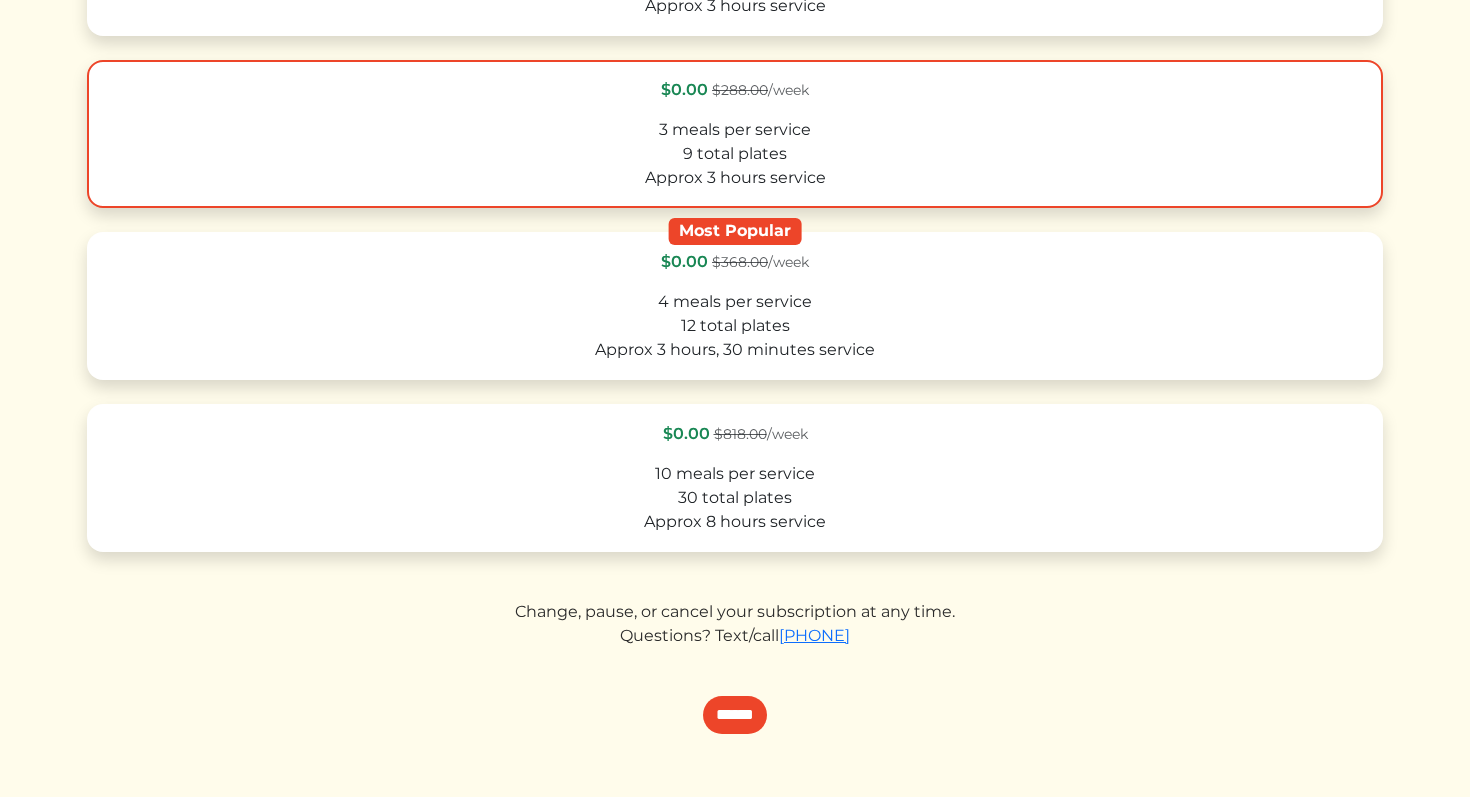 click on "9 total plates" at bounding box center (735, 154) 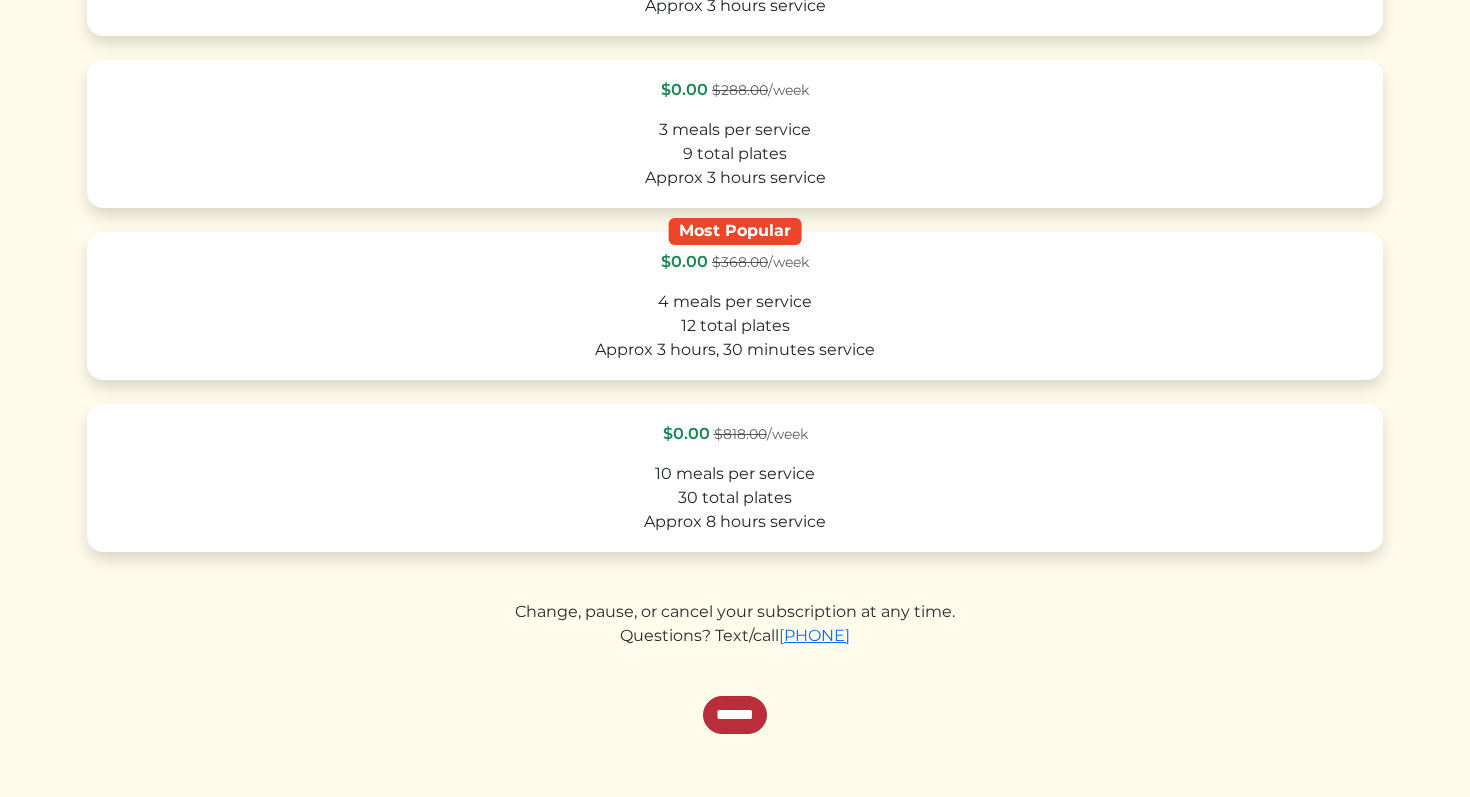 click on "******" at bounding box center [735, 715] 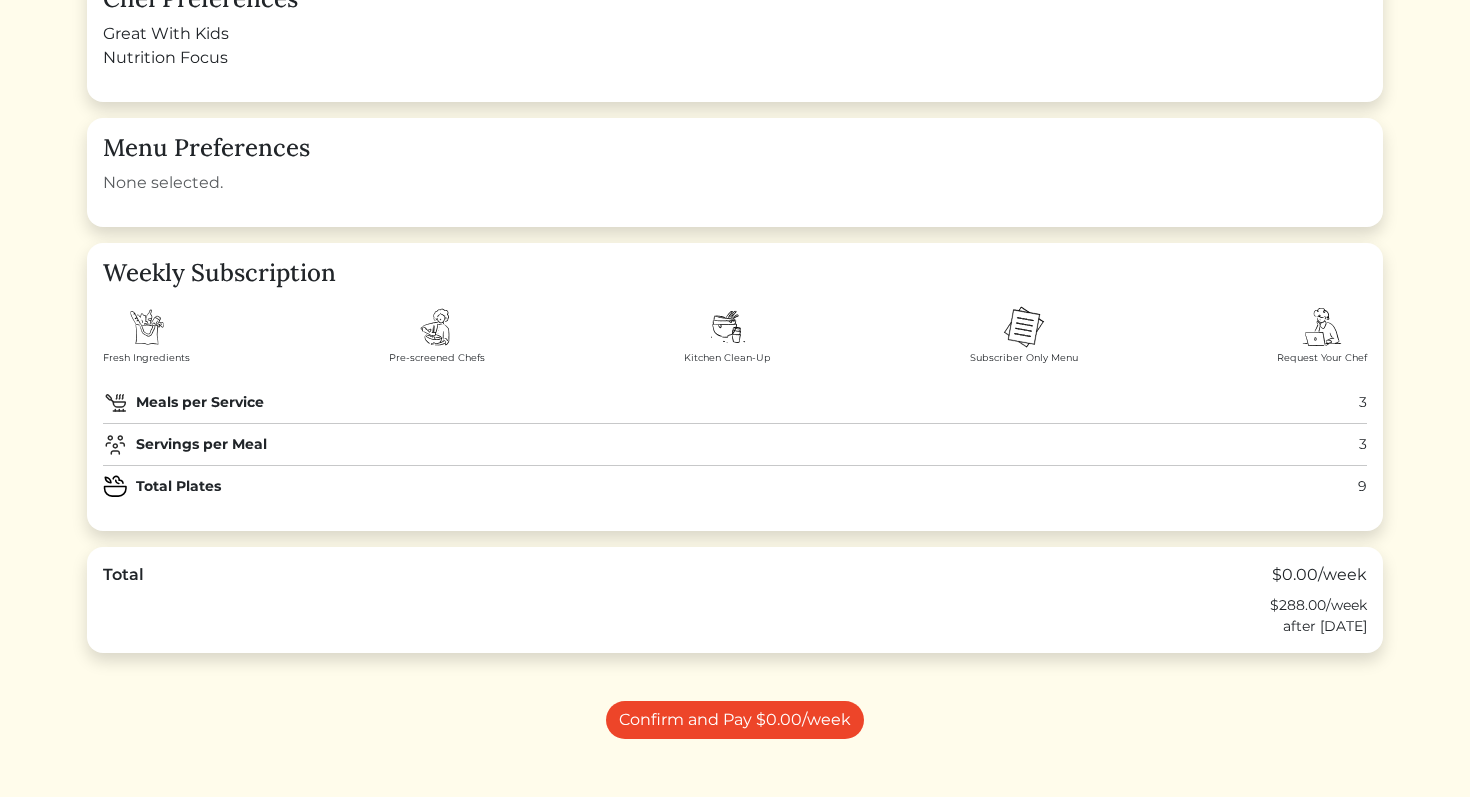 scroll, scrollTop: 195, scrollLeft: 0, axis: vertical 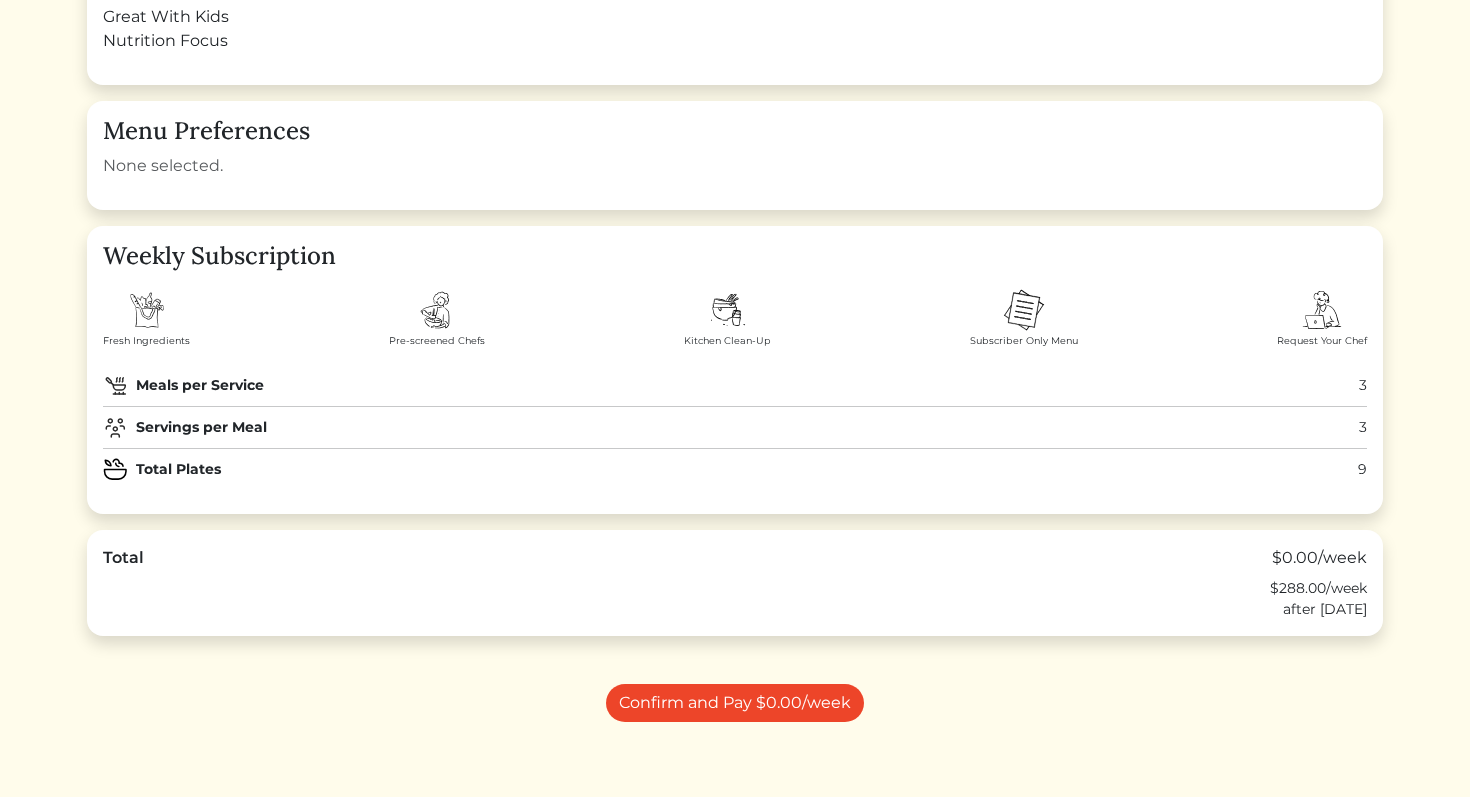 click on "Menu Preferences
None selected." at bounding box center (735, 155) 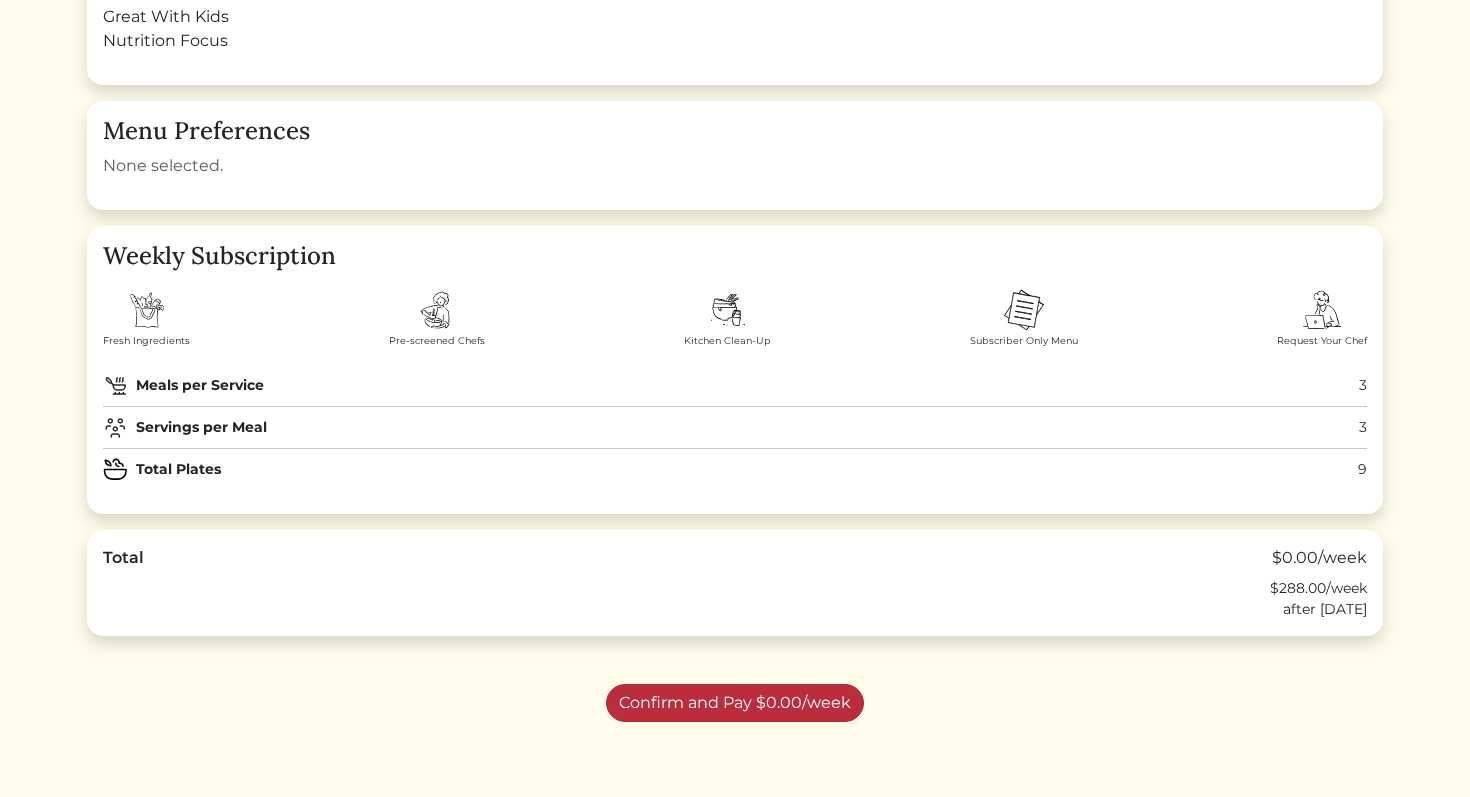 click on "Confirm and Pay $0.00/week" at bounding box center (735, 703) 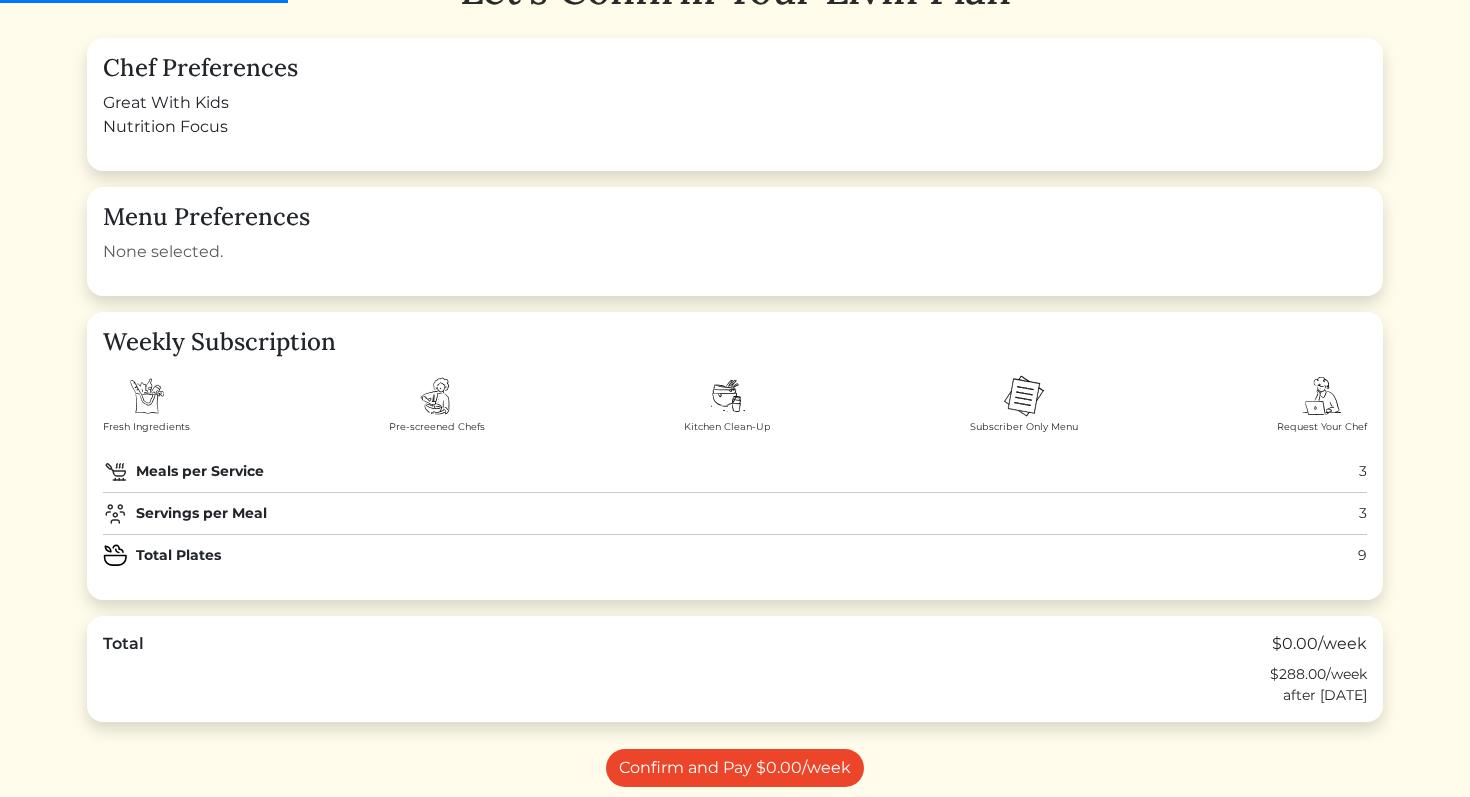 scroll, scrollTop: 195, scrollLeft: 0, axis: vertical 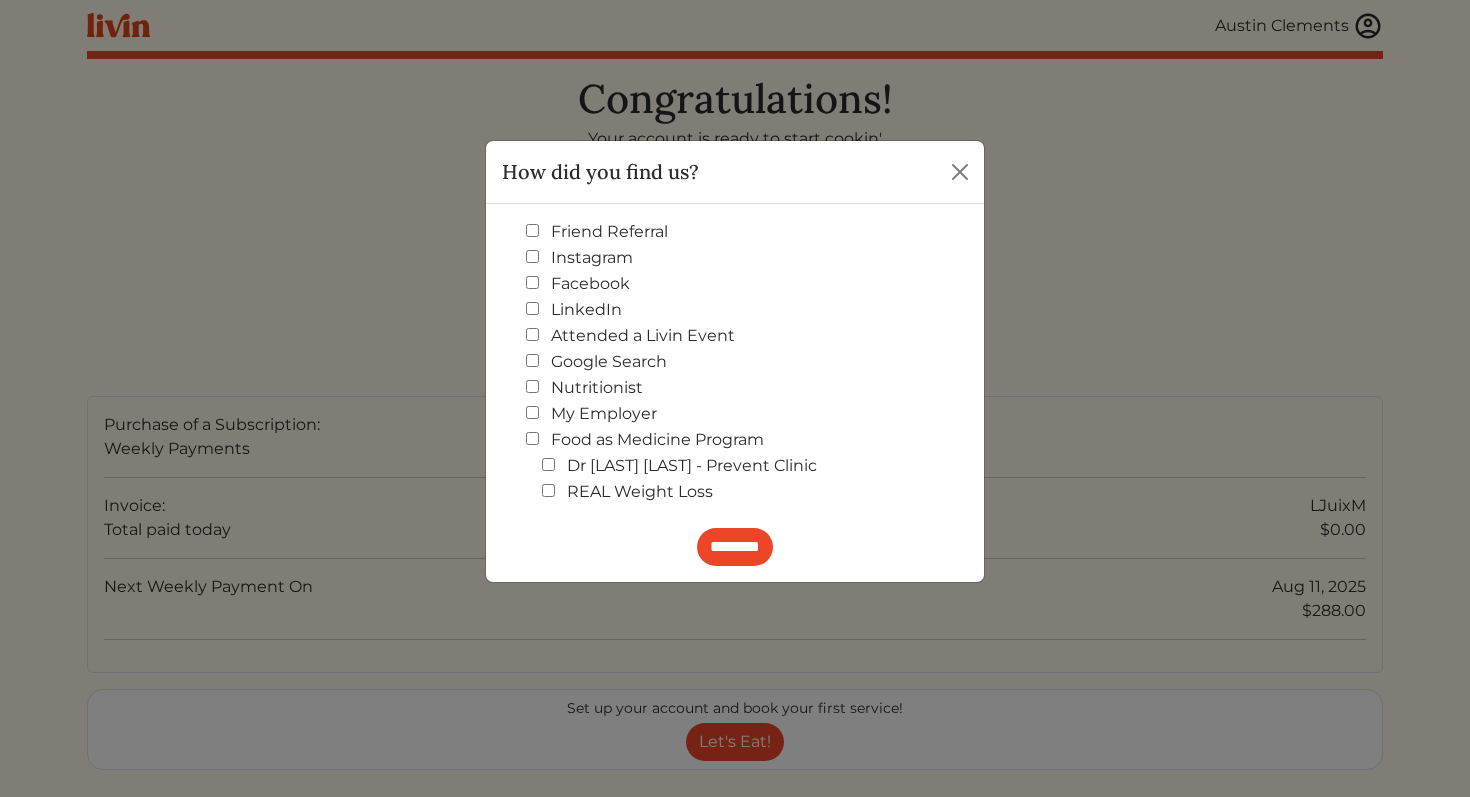 click on "My Employer" at bounding box center (735, 414) 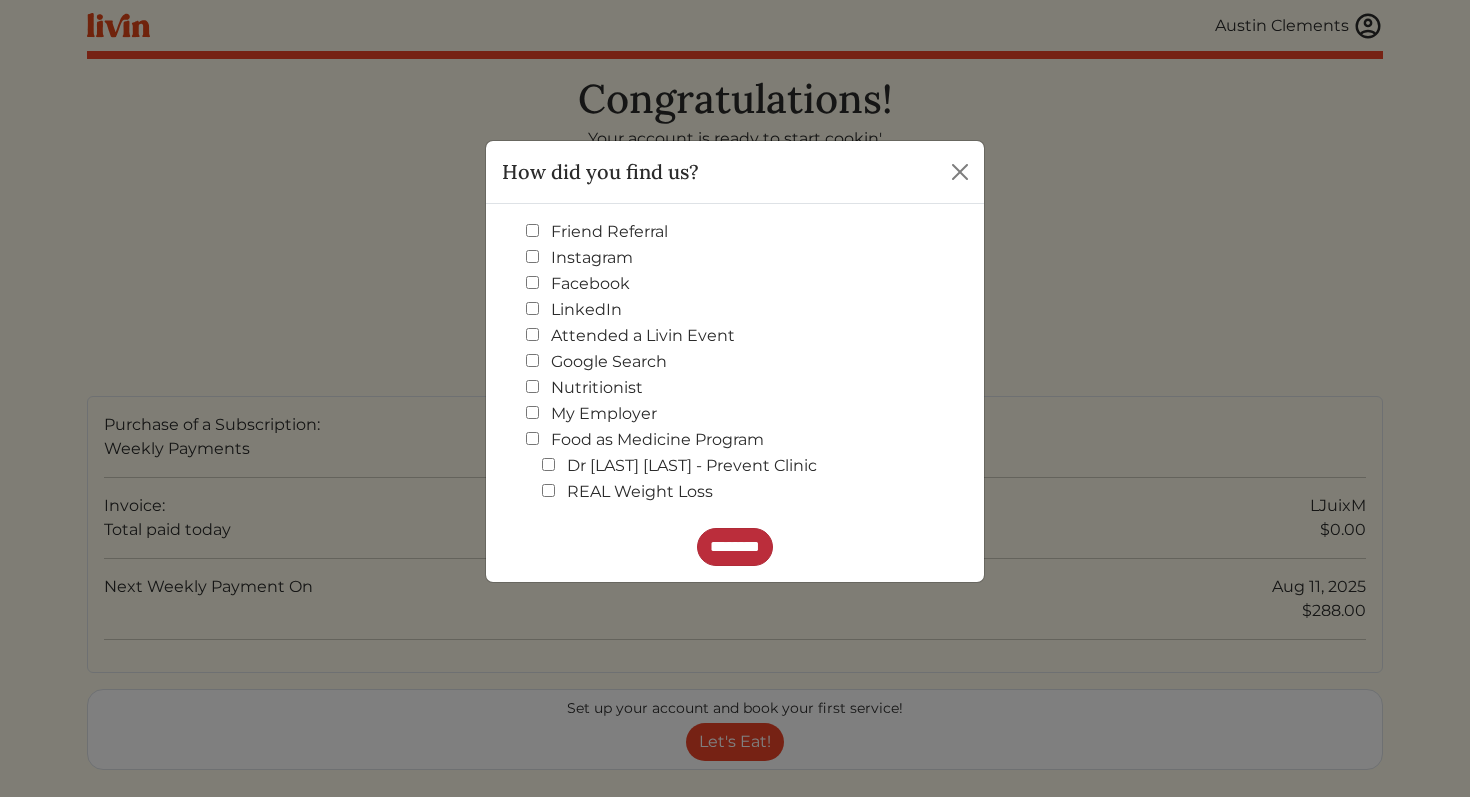 click on "********" at bounding box center (735, 547) 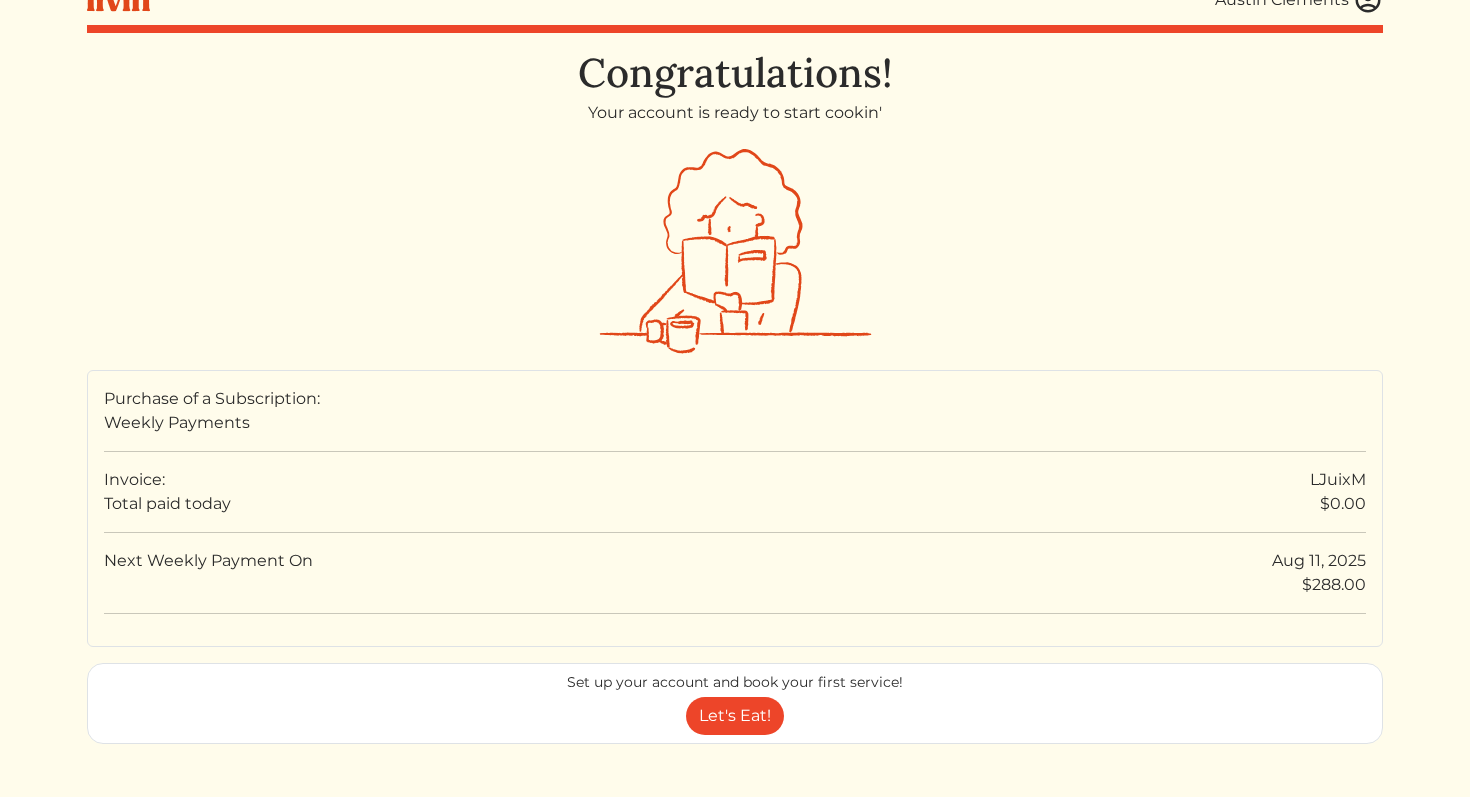 scroll, scrollTop: 75, scrollLeft: 0, axis: vertical 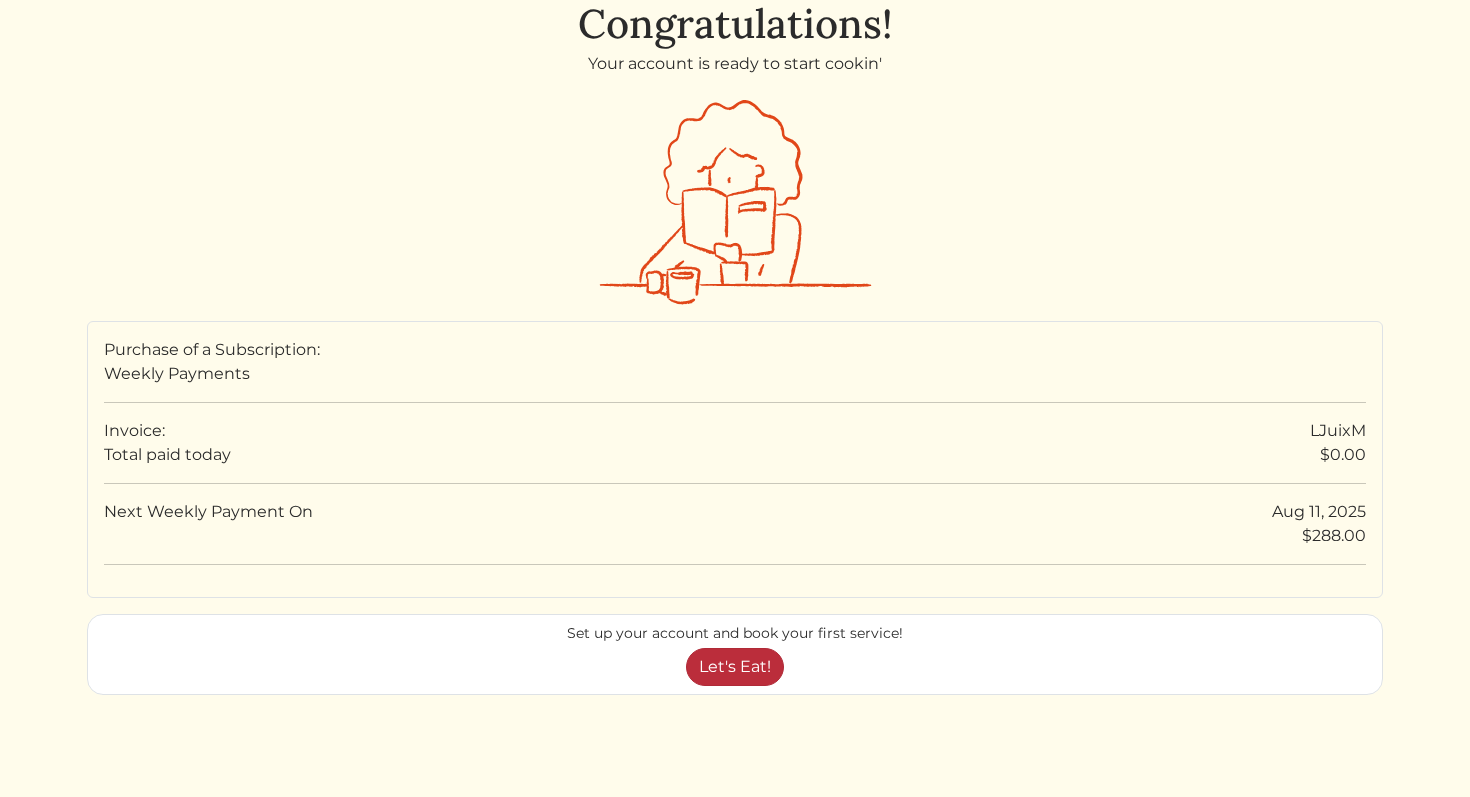 click on "Let's Eat!" at bounding box center [735, 667] 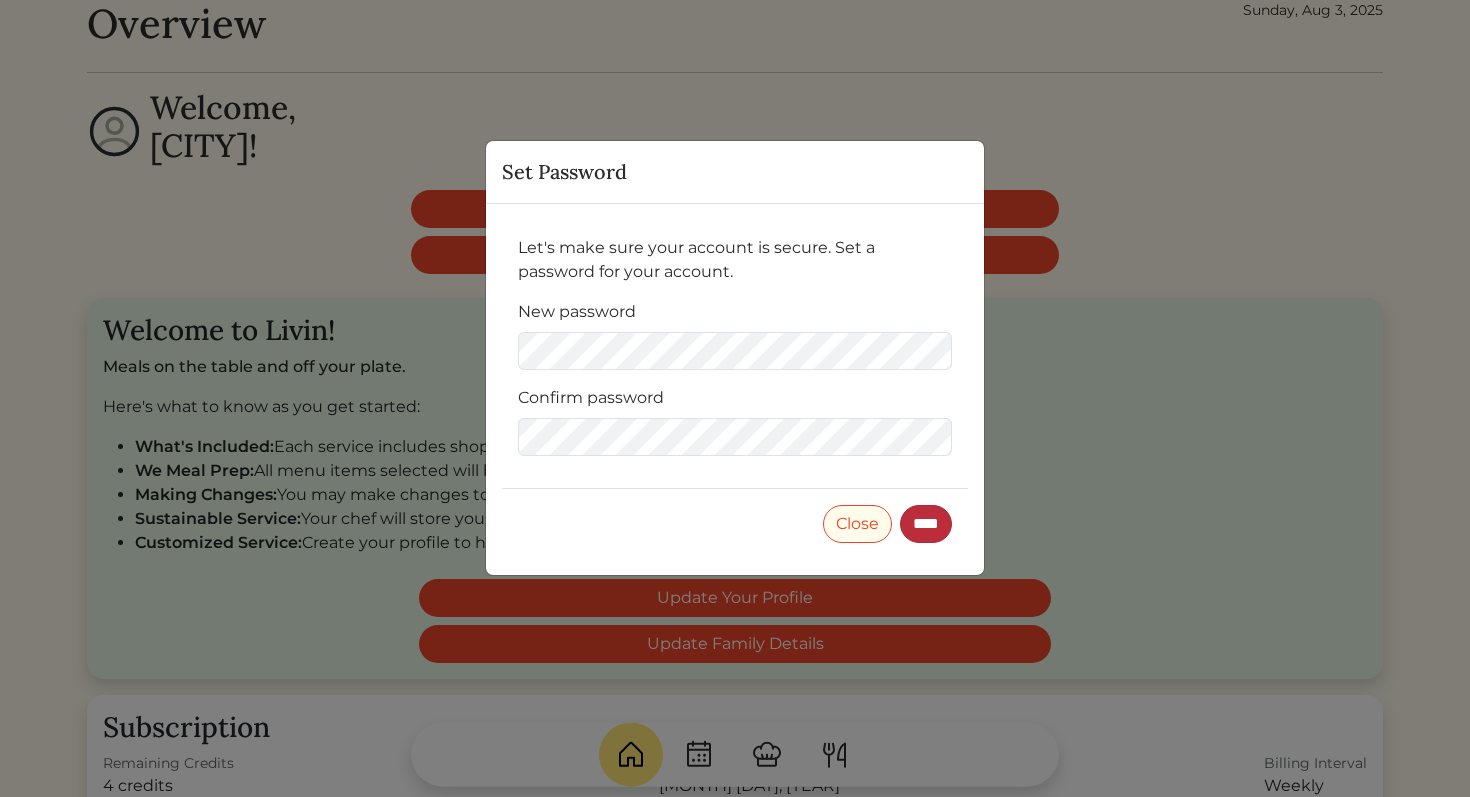 click on "****" at bounding box center [926, 524] 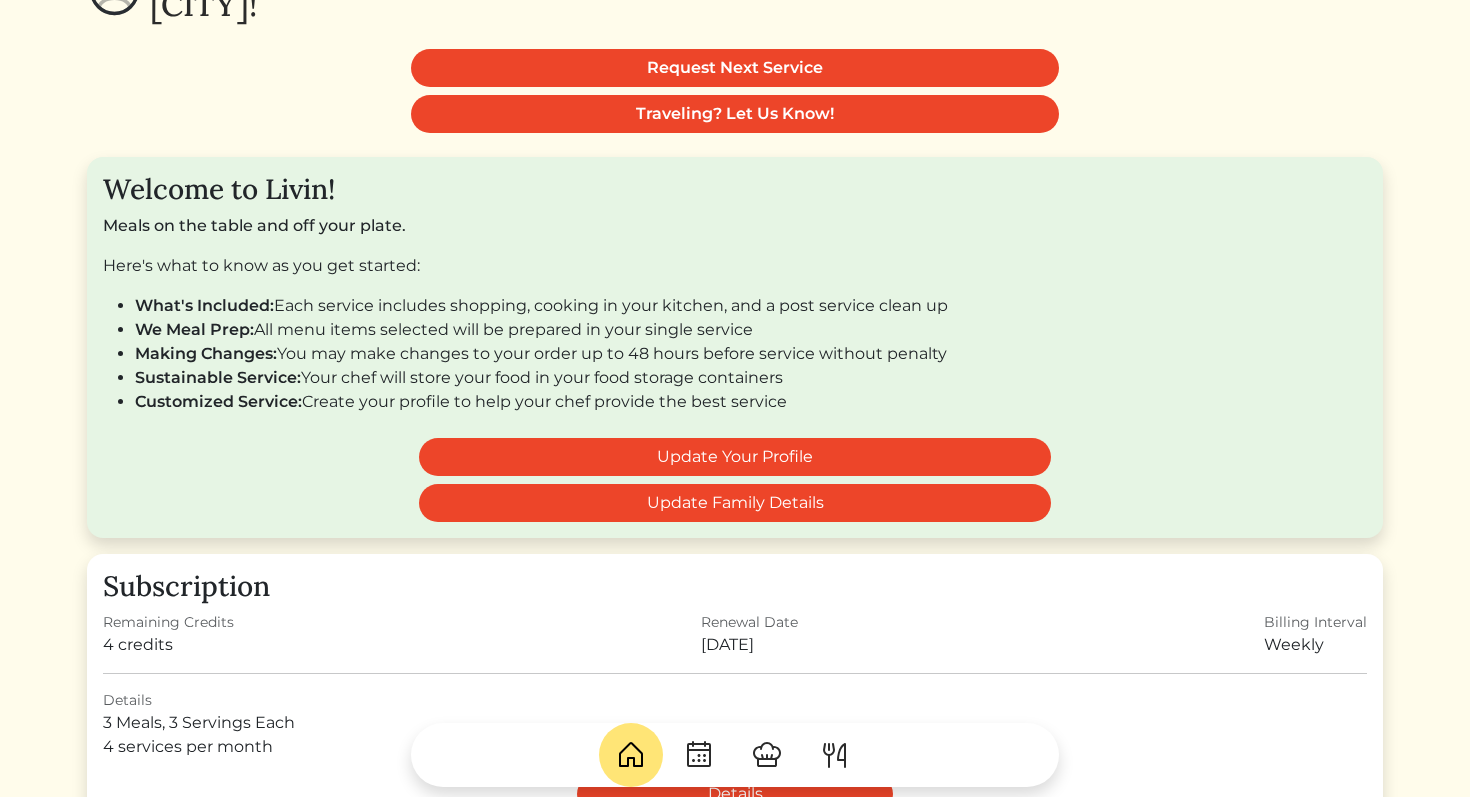 scroll, scrollTop: 3, scrollLeft: 0, axis: vertical 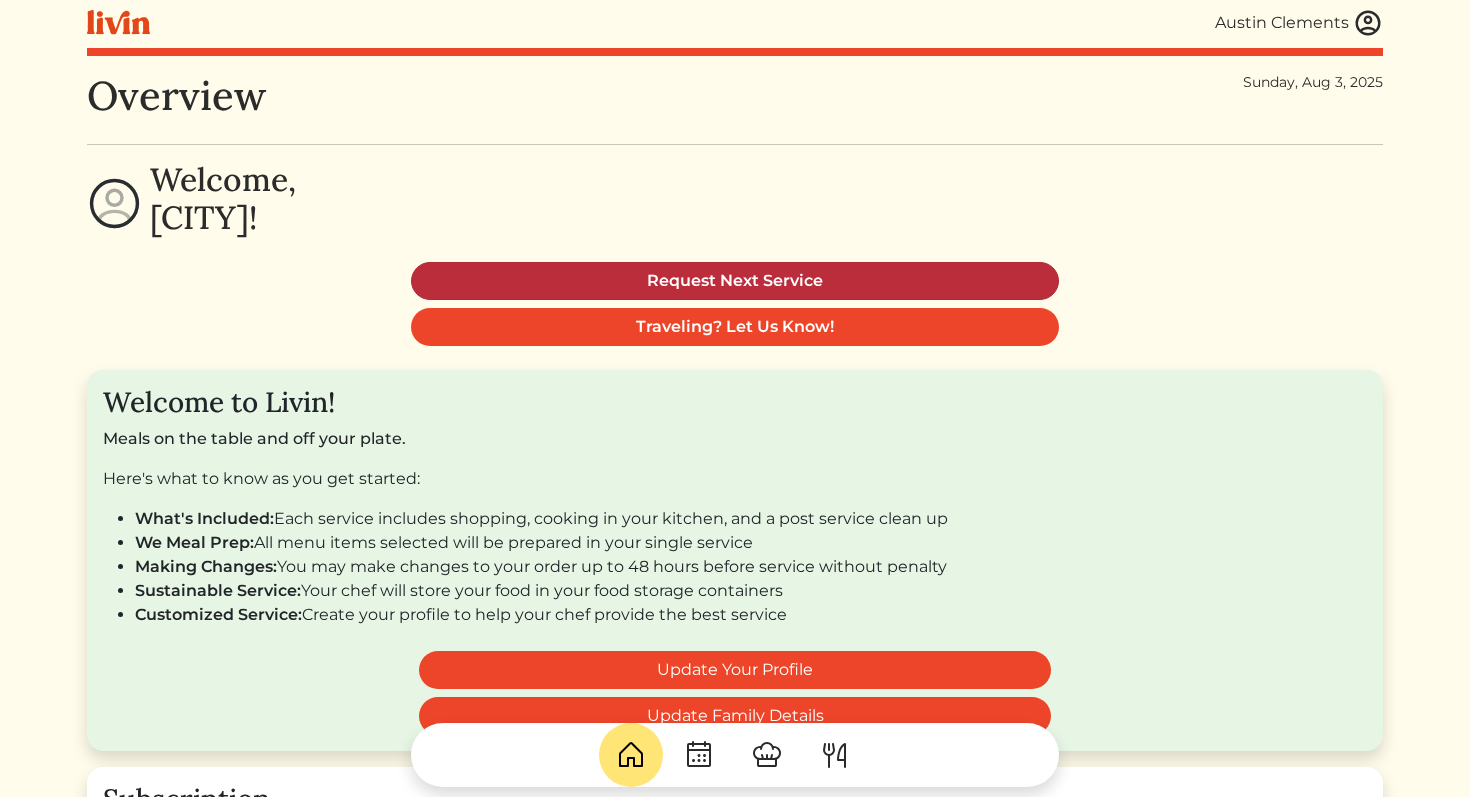 click on "Request Next Service" at bounding box center (735, 281) 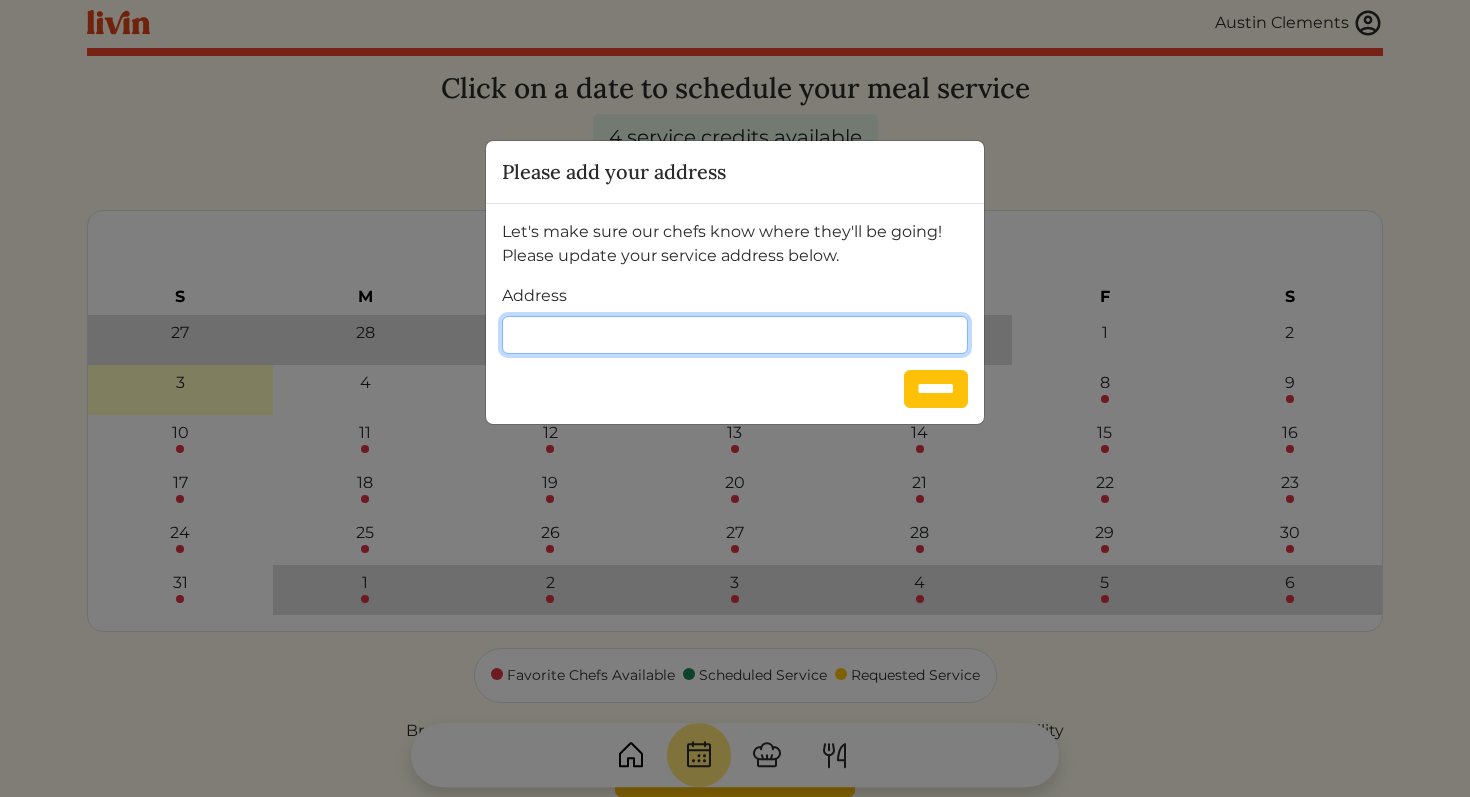 click on "Address" at bounding box center [735, 335] 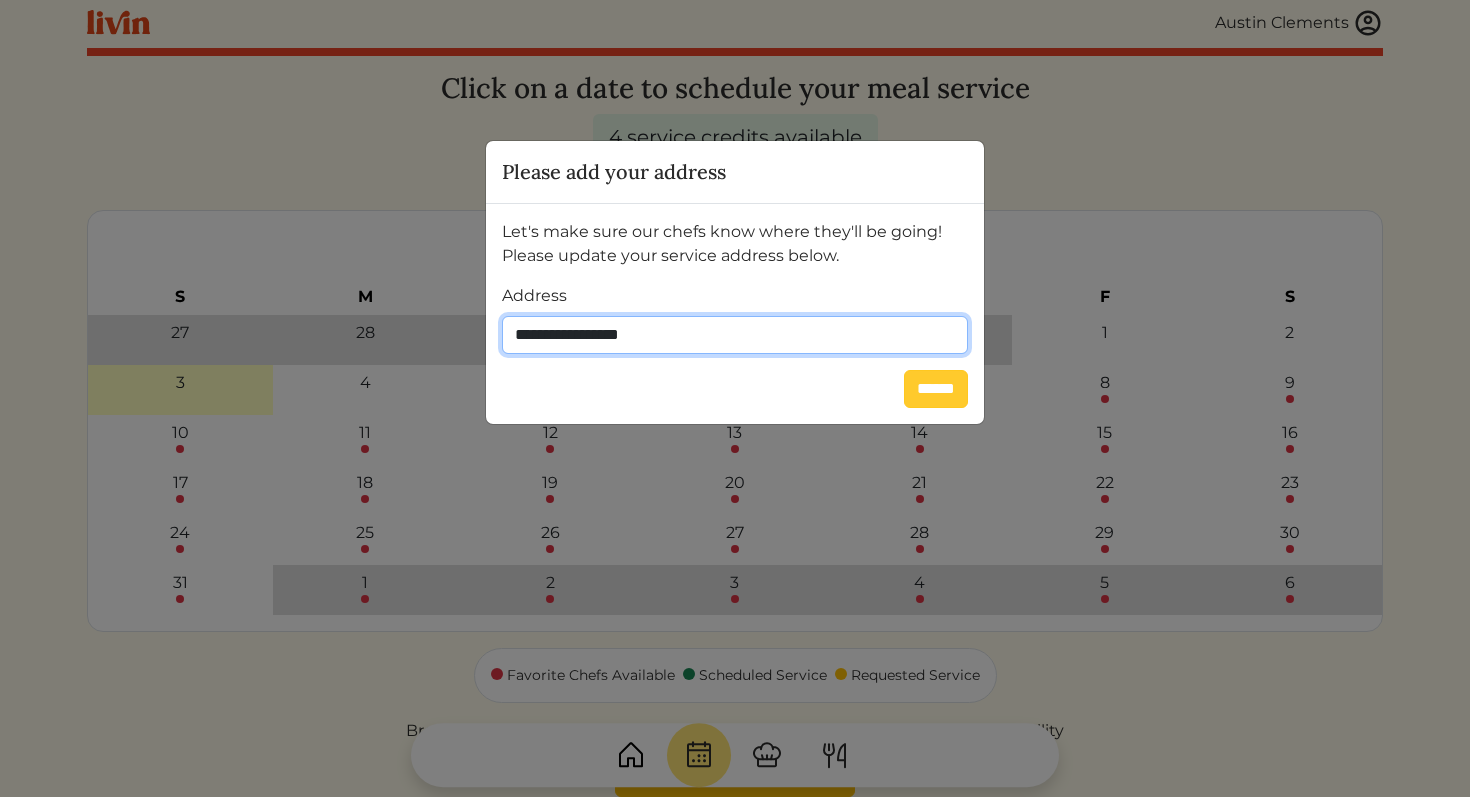 type on "**********" 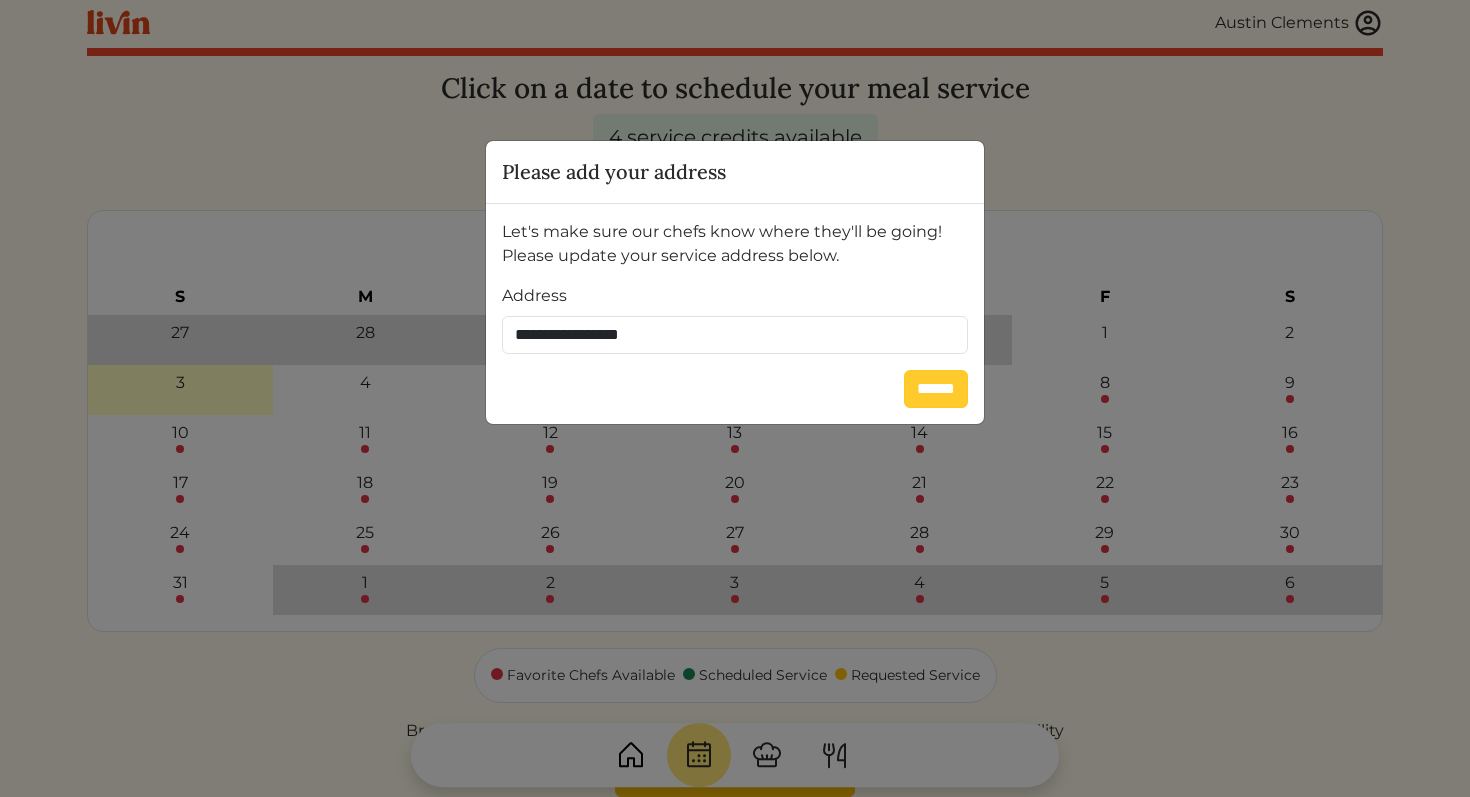 click on "******" at bounding box center (936, 389) 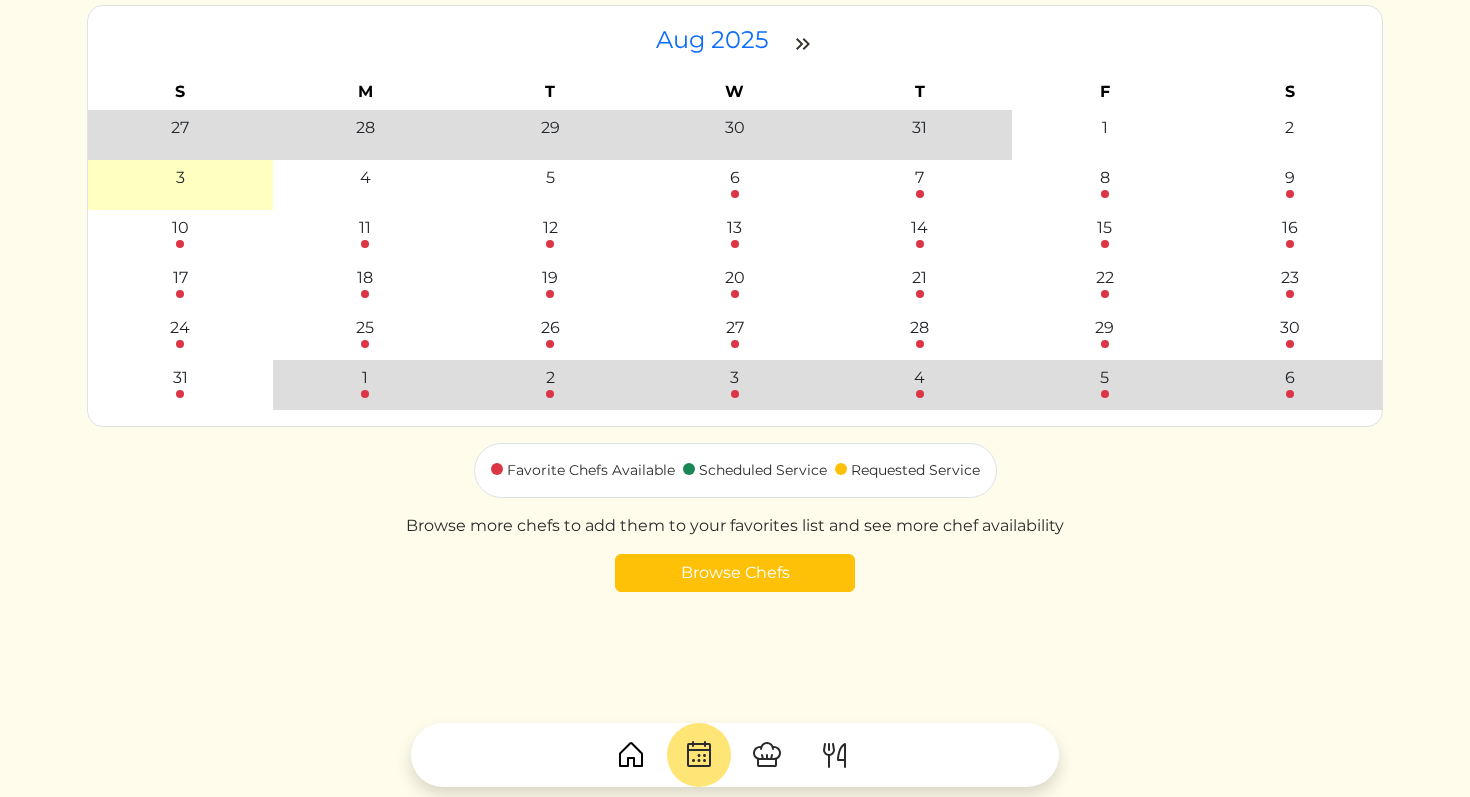 scroll, scrollTop: 238, scrollLeft: 0, axis: vertical 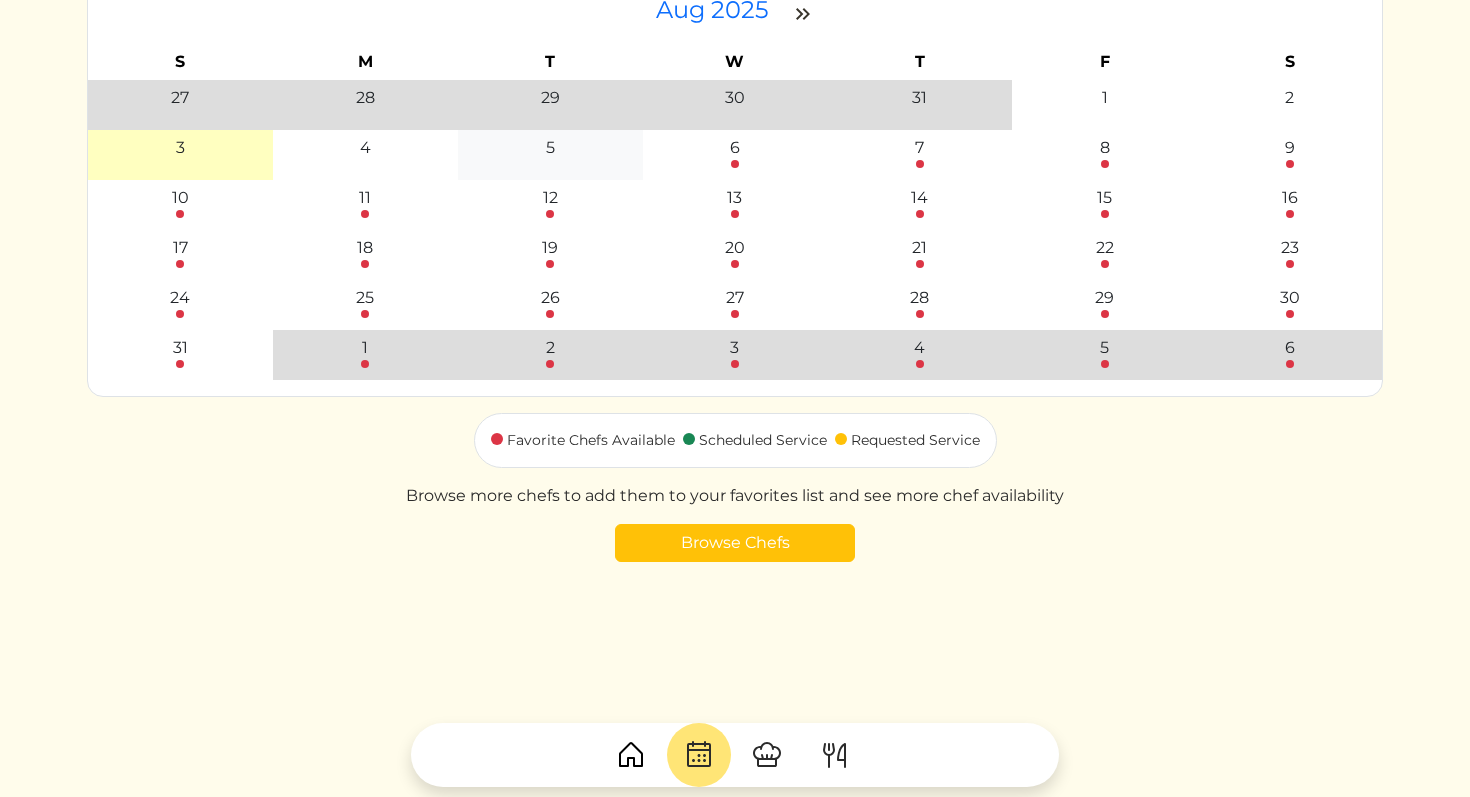 click on "5" at bounding box center (550, 148) 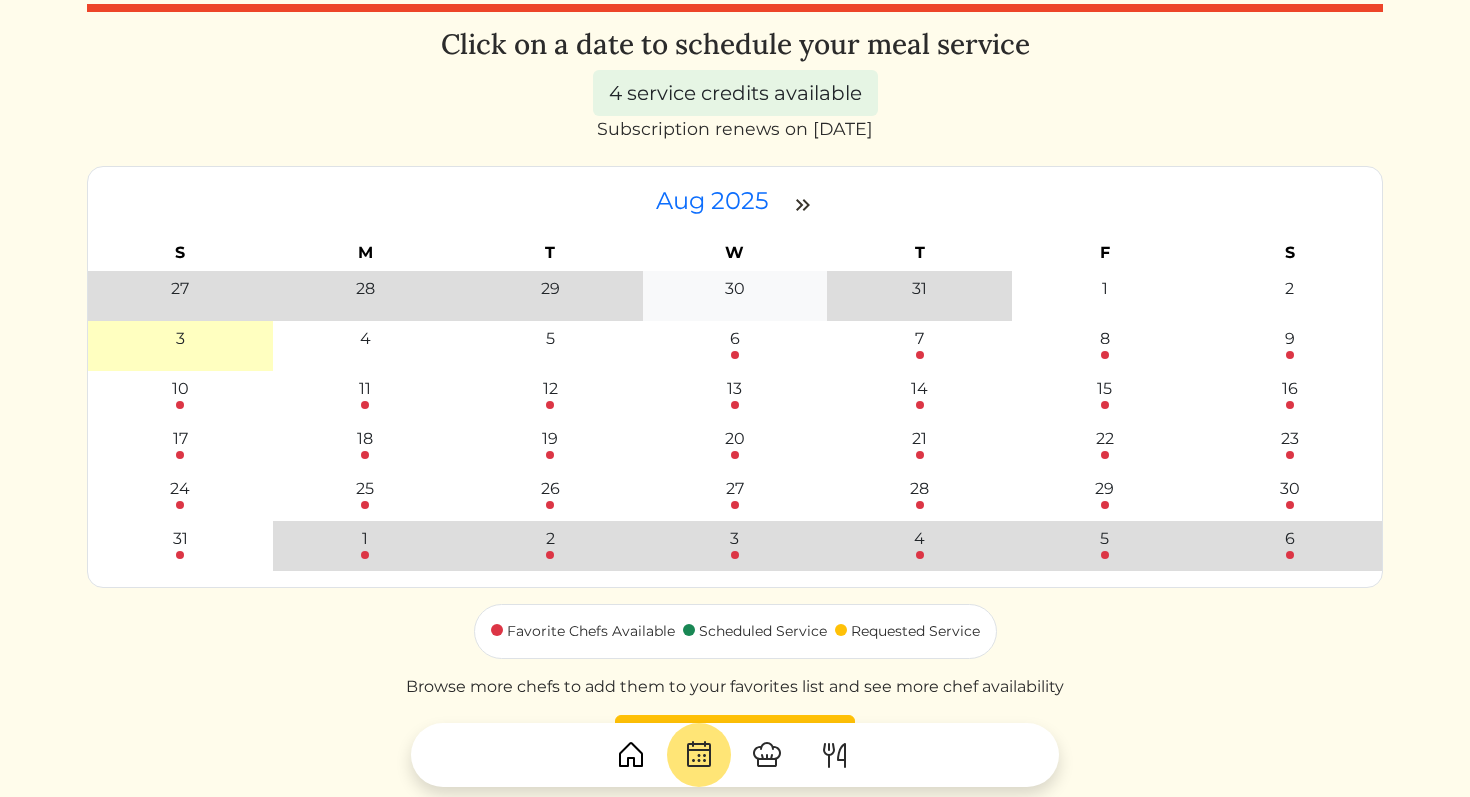 scroll, scrollTop: 43, scrollLeft: 0, axis: vertical 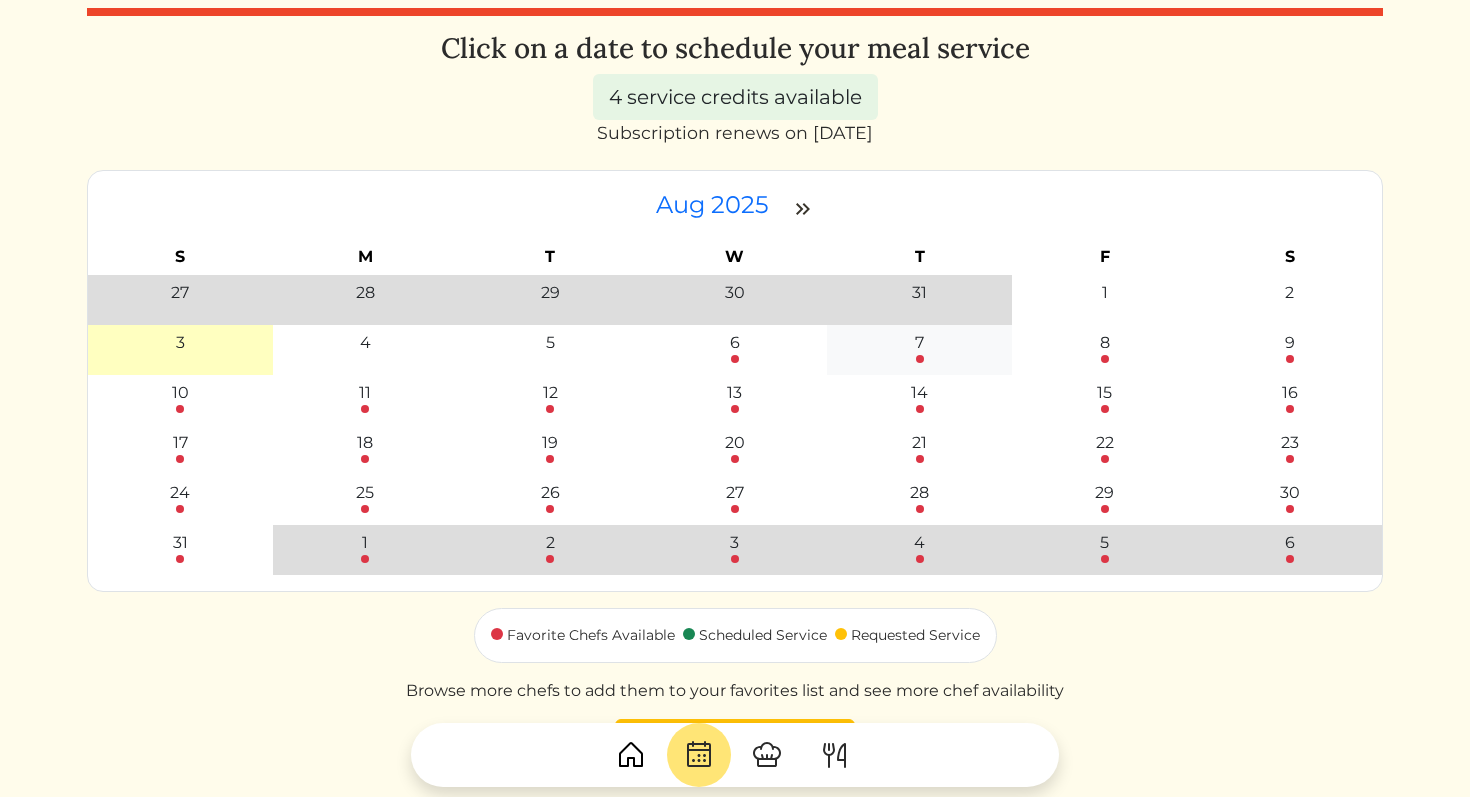 click at bounding box center [920, 359] 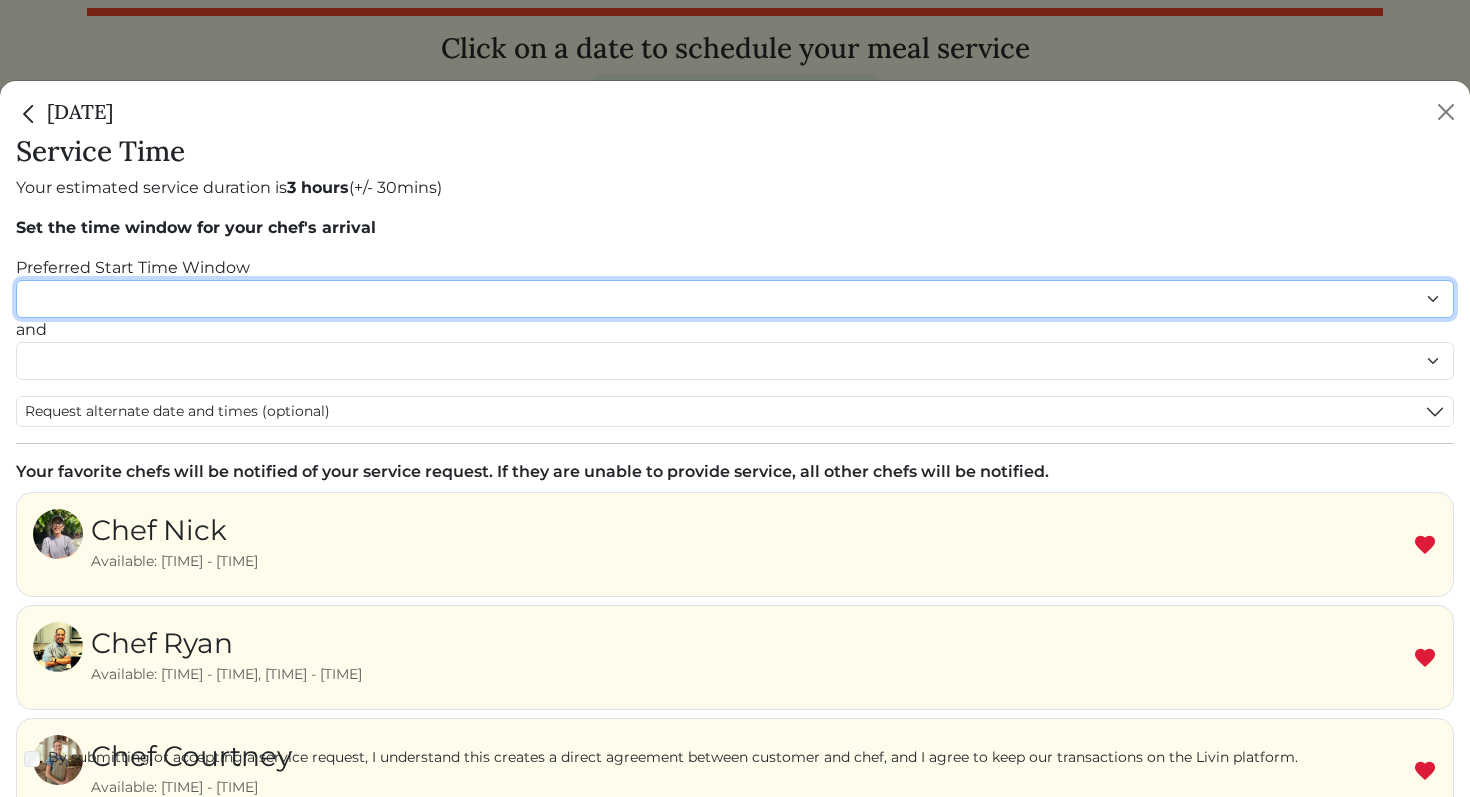 click on "*******
*******
*******
*******
*******
*******
********
********
********
********
********
********
*******
*******
*******
*******
*******
*******
*******
*******
*******
*******
*******
*******
*******
*******
*******
*******
*******
*******
********" at bounding box center (735, 299) 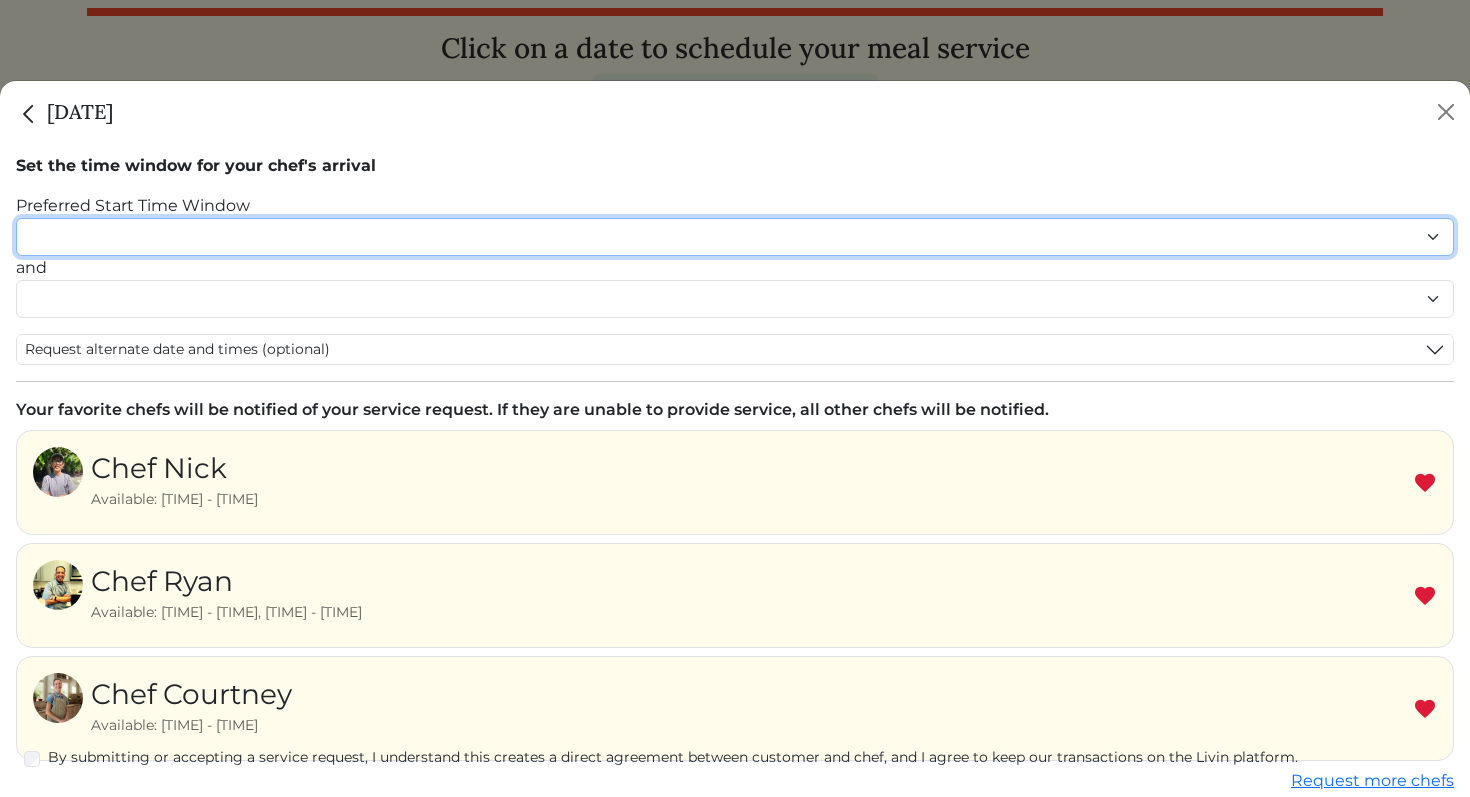 scroll, scrollTop: 0, scrollLeft: 0, axis: both 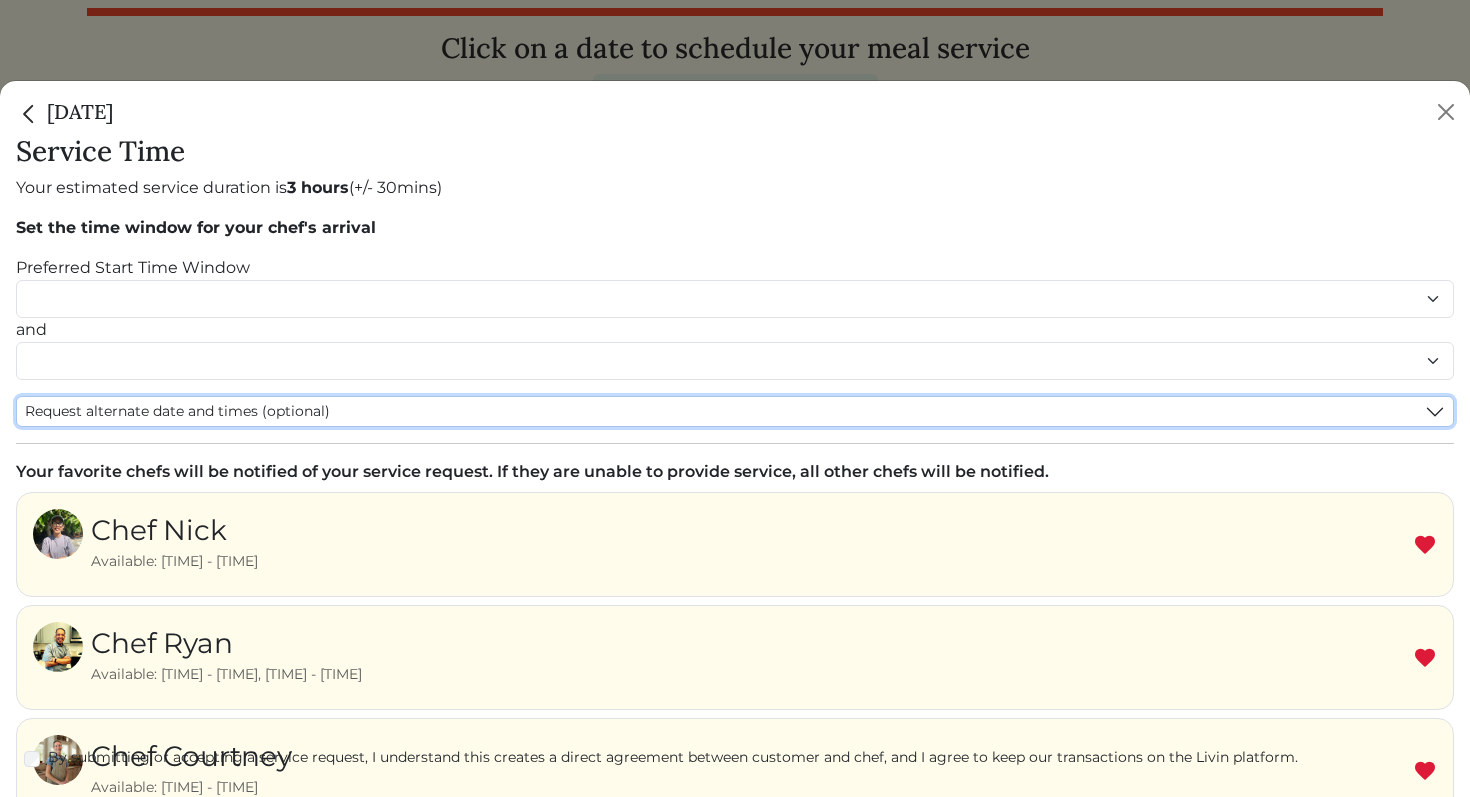 click on "Request alternate date and times (optional)" at bounding box center (177, 411) 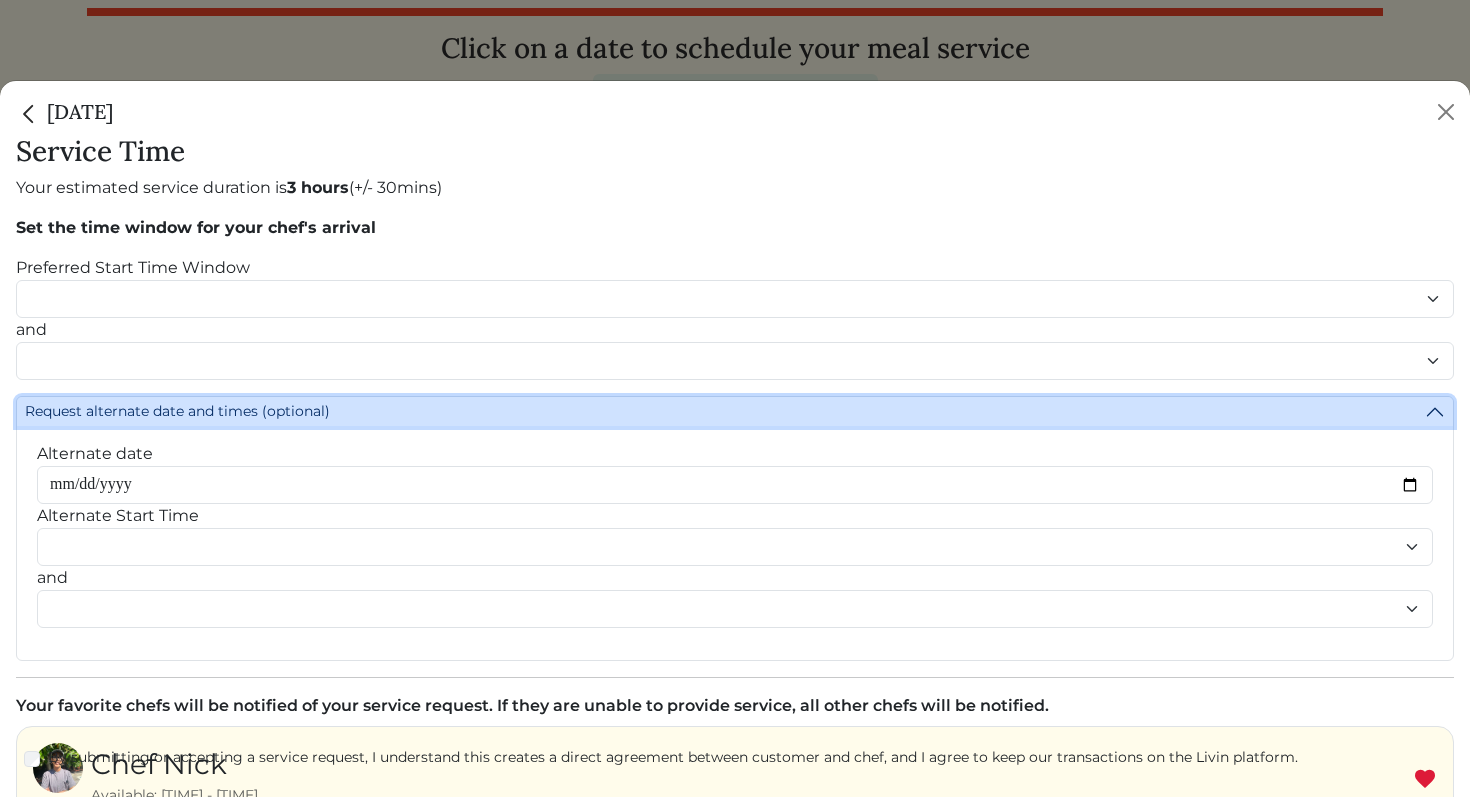 click on "Request alternate date and times (optional)" at bounding box center [177, 411] 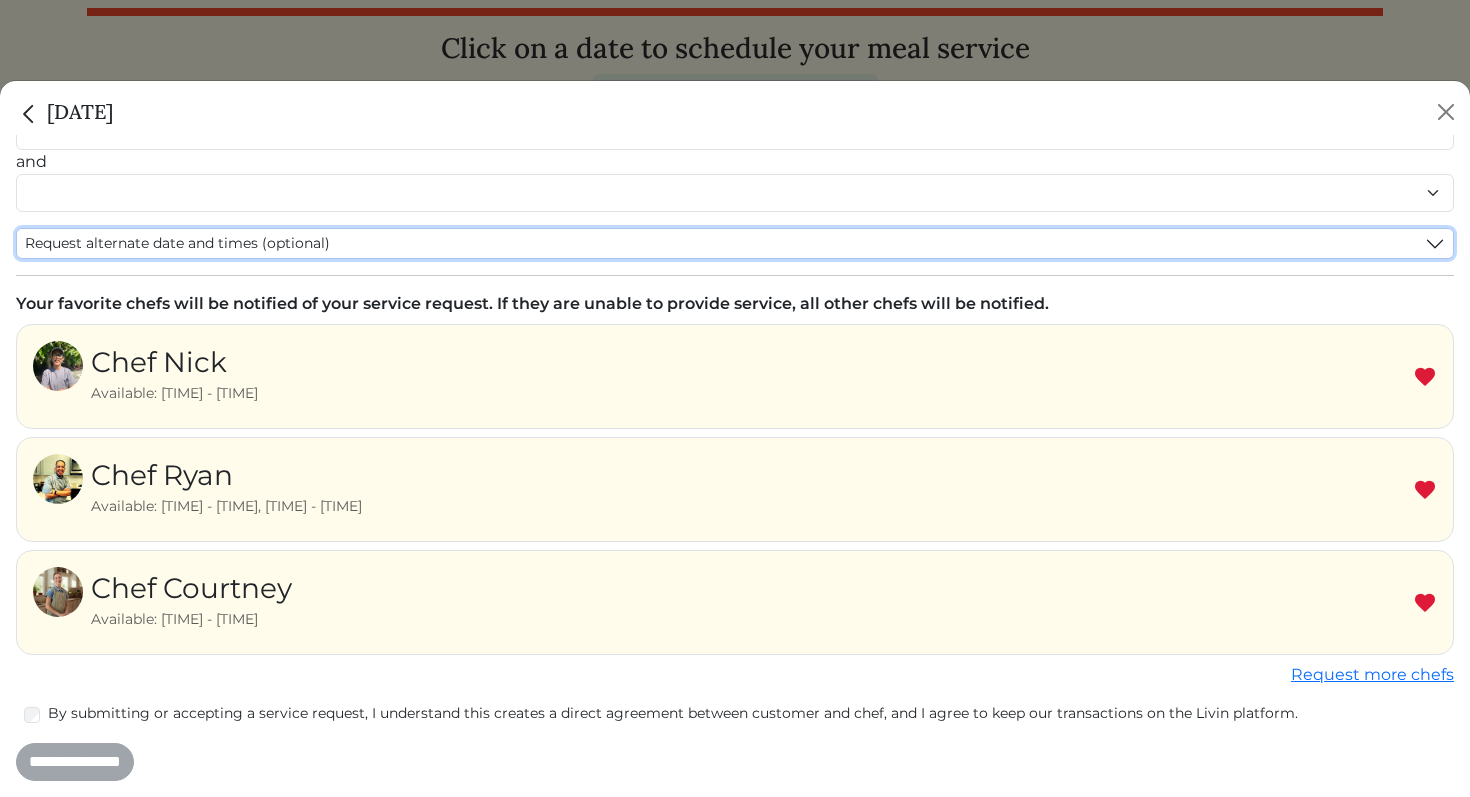 scroll, scrollTop: 0, scrollLeft: 0, axis: both 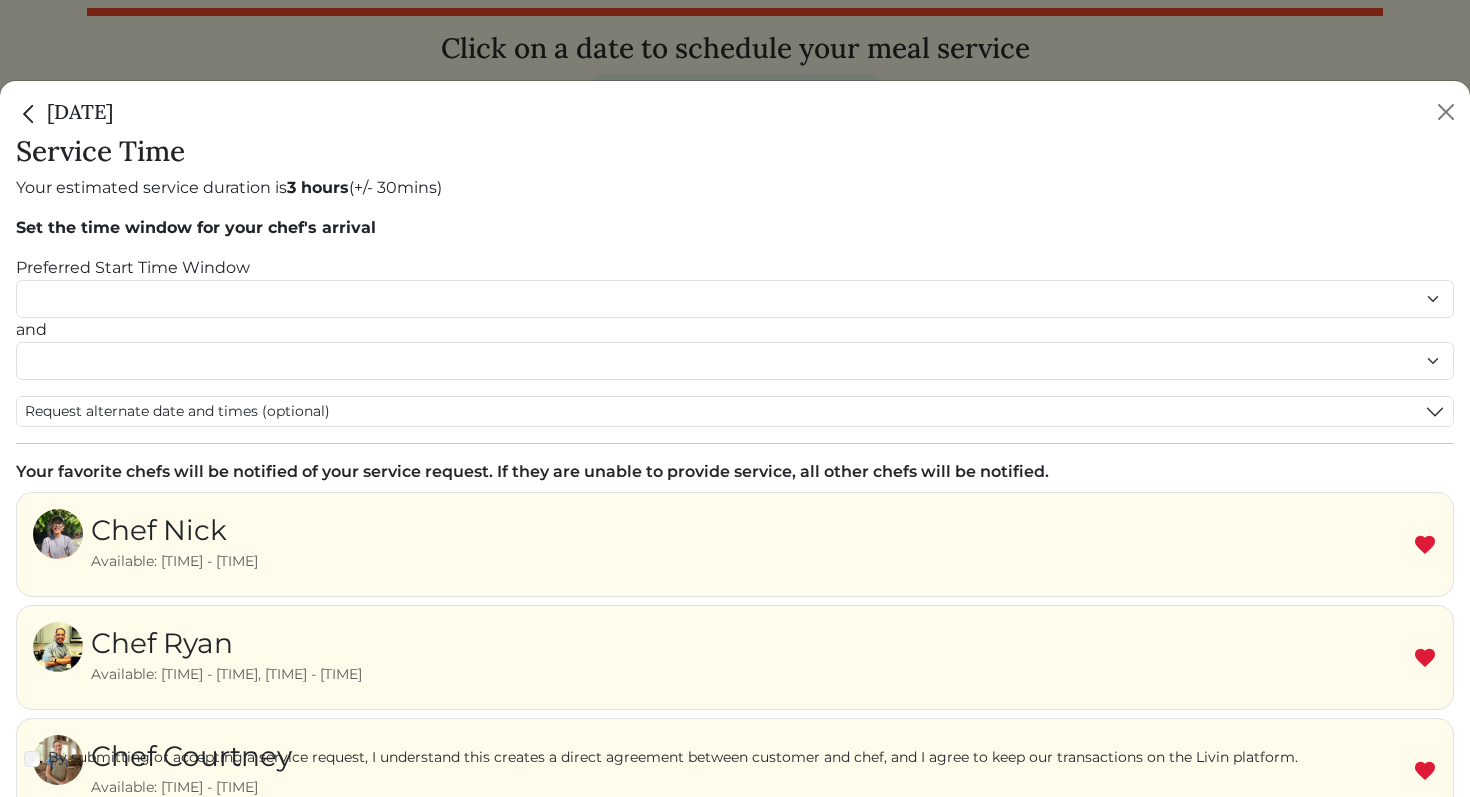 click at bounding box center (29, 114) 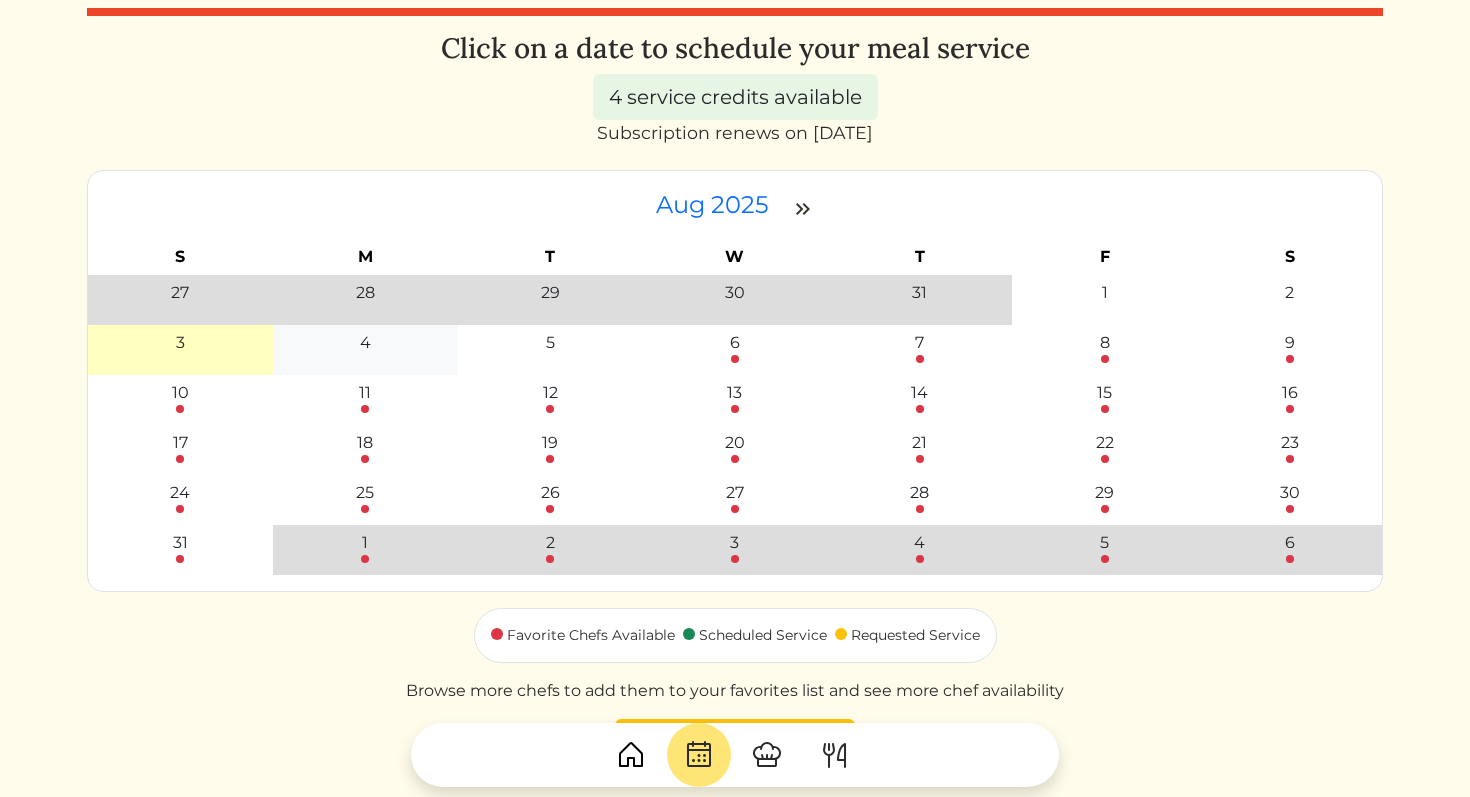 click on "4" at bounding box center (365, 343) 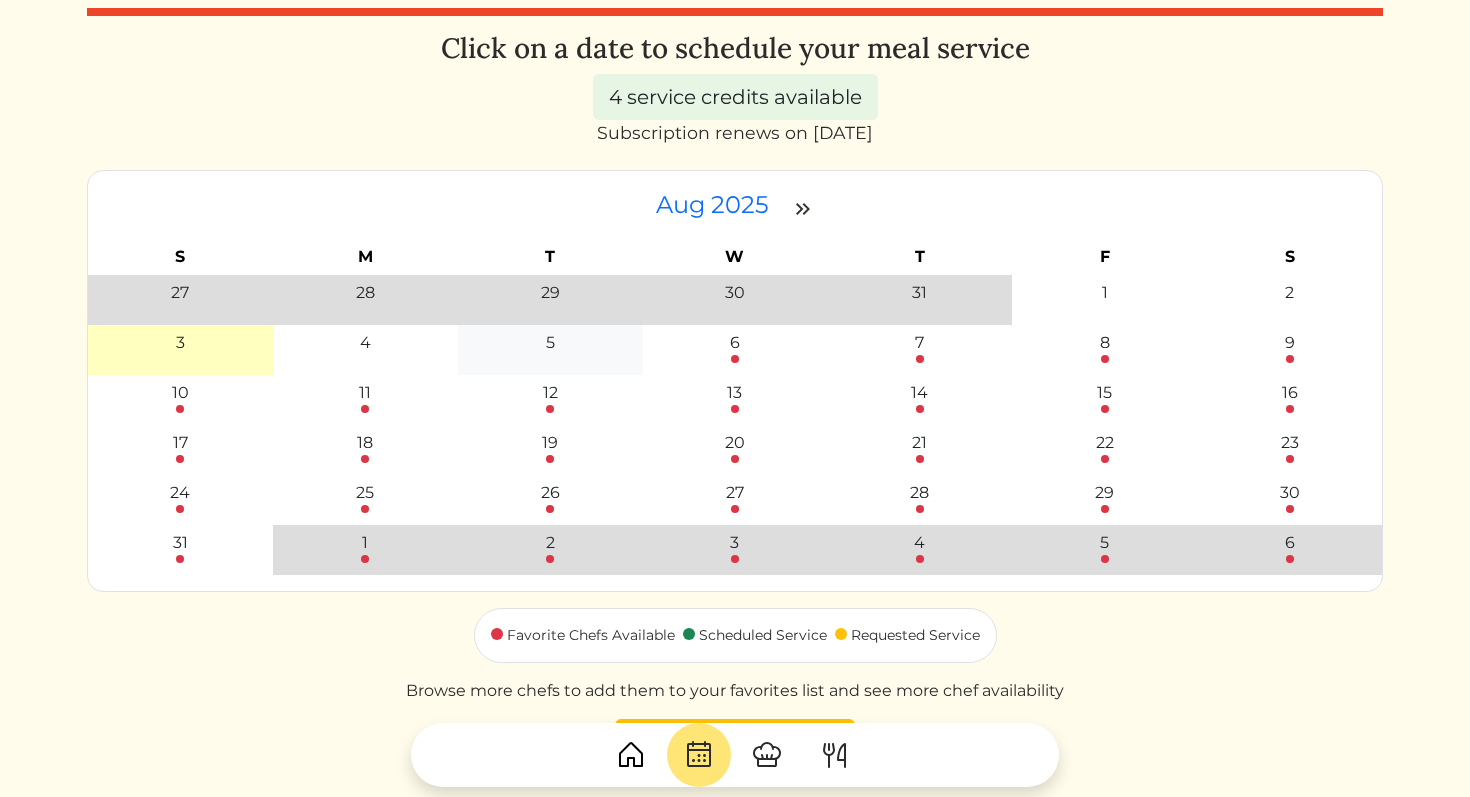 click on "5" at bounding box center (550, 343) 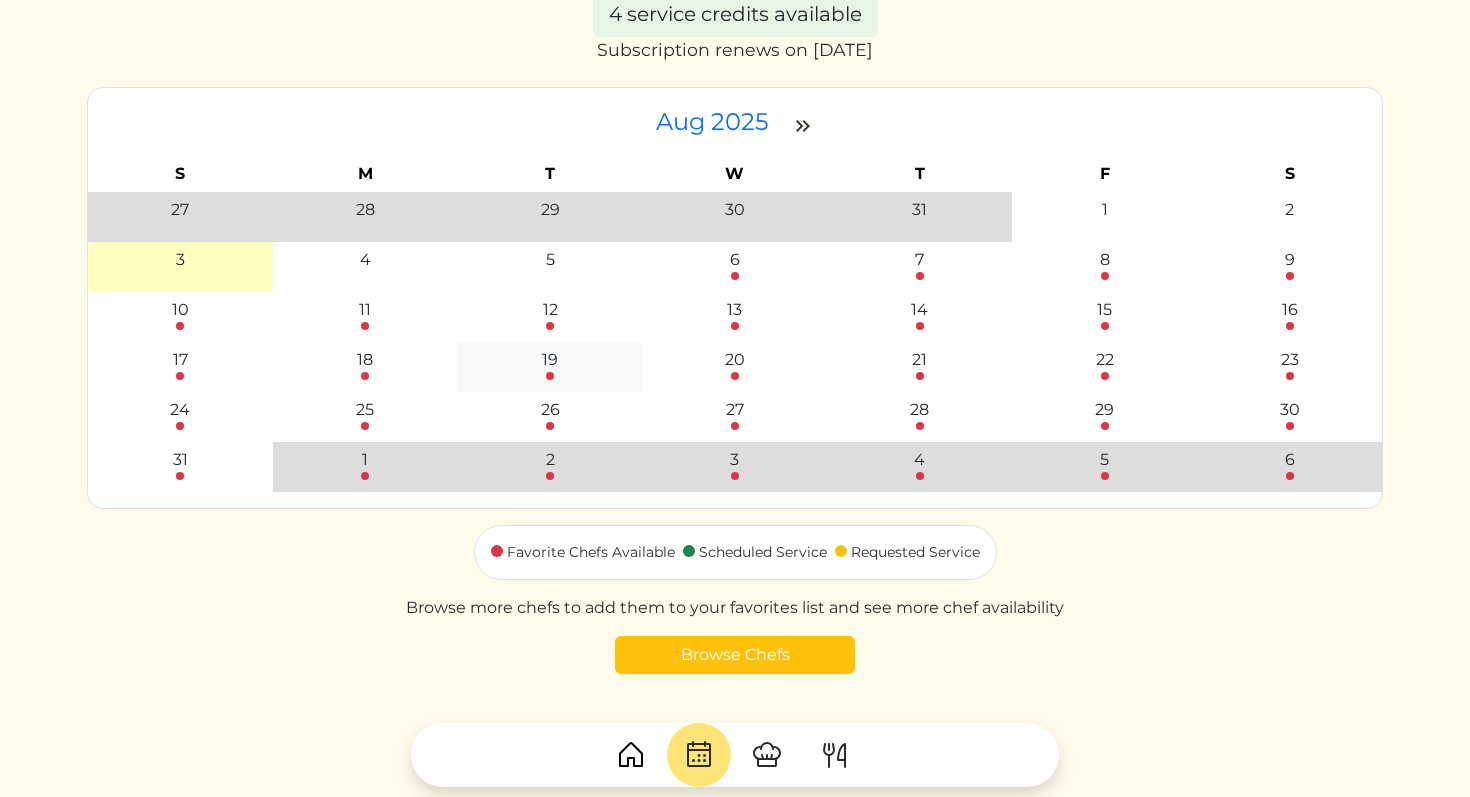 scroll, scrollTop: 125, scrollLeft: 0, axis: vertical 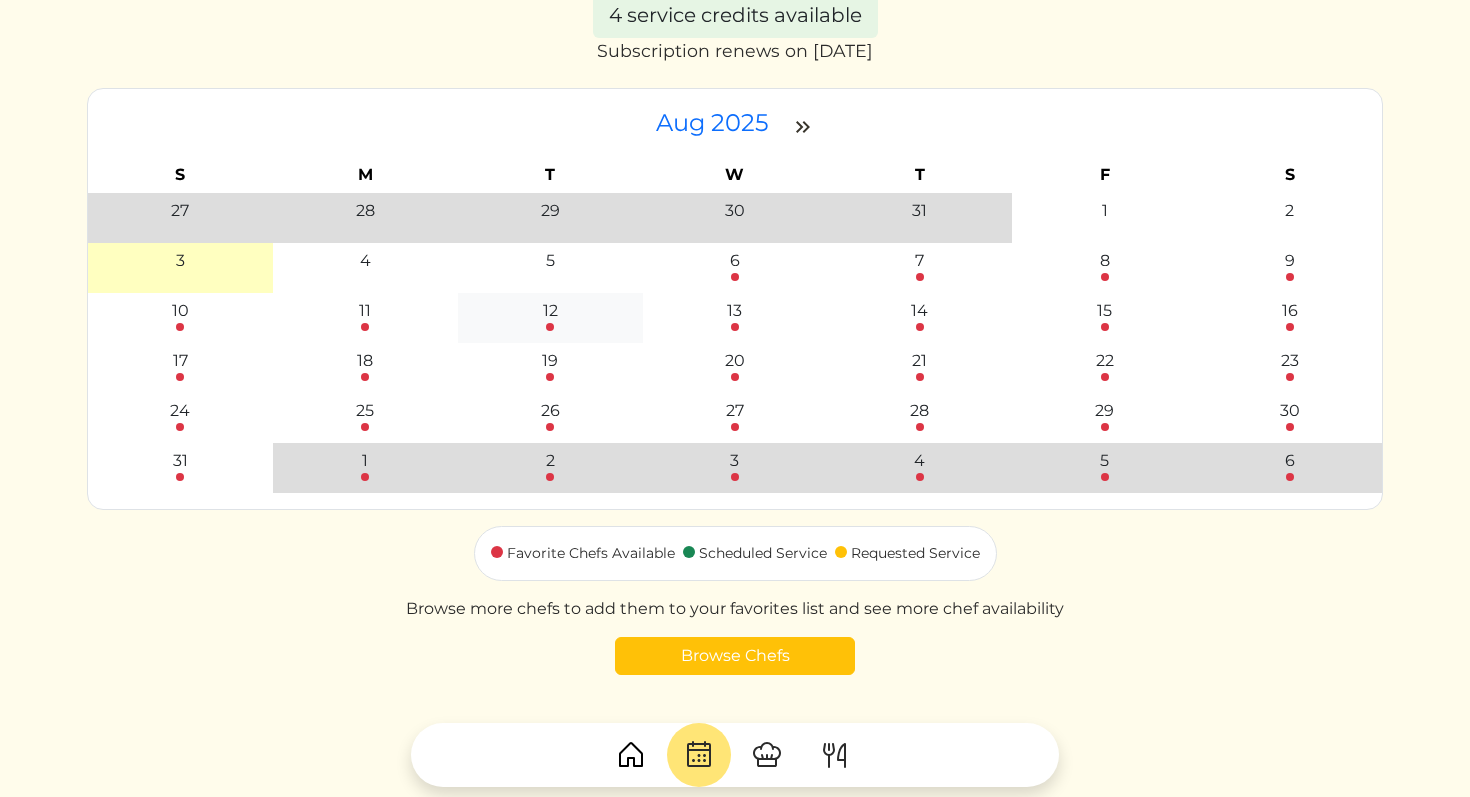click on "12" at bounding box center [550, 315] 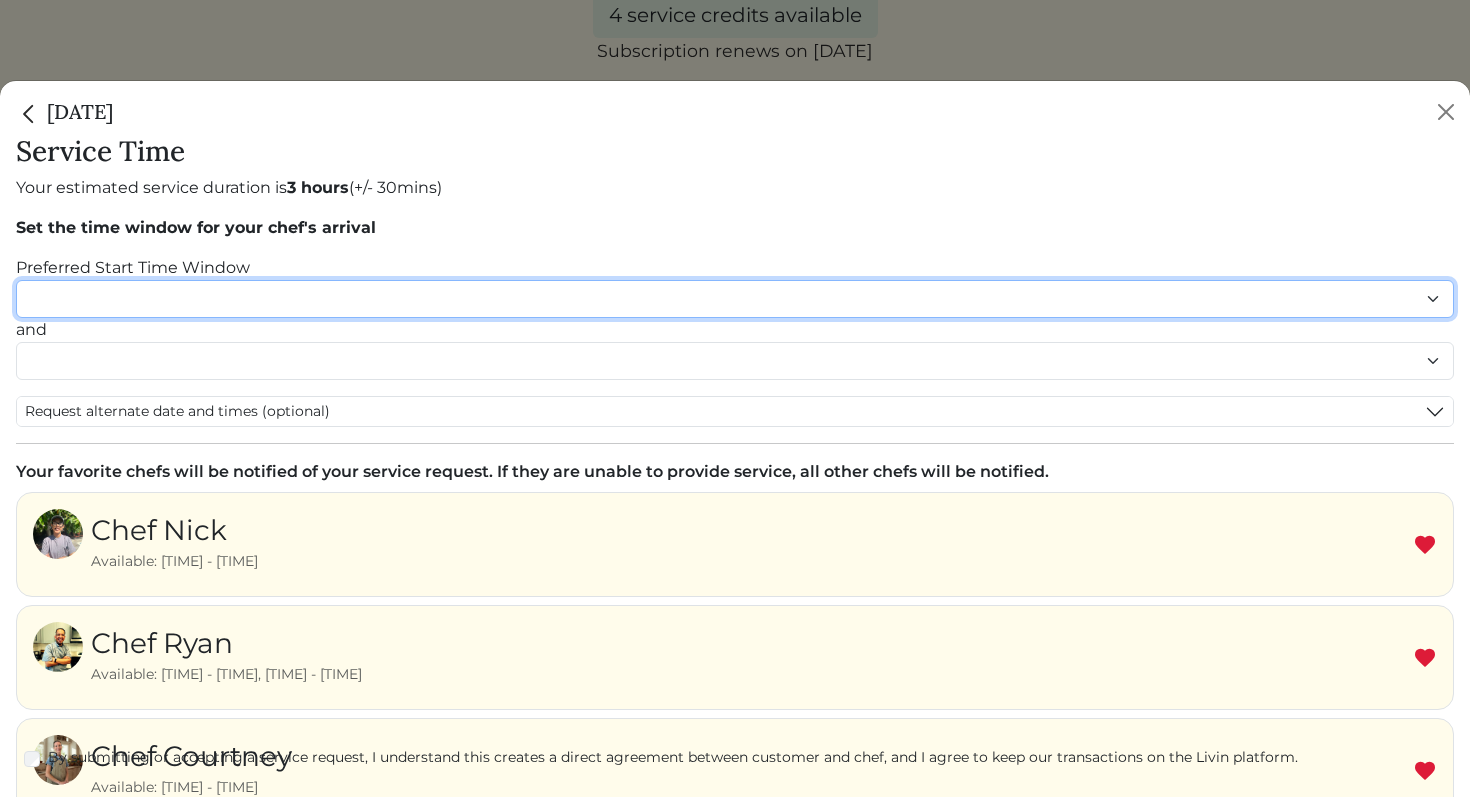 click on "*******
*******
*******
*******
*******
*******
********
********
********
********
********
********
*******
*******
*******
*******
*******
*******
*******
*******
*******
*******
*******
*******
*******
*******
*******
*******
*******
*******
********" at bounding box center [735, 299] 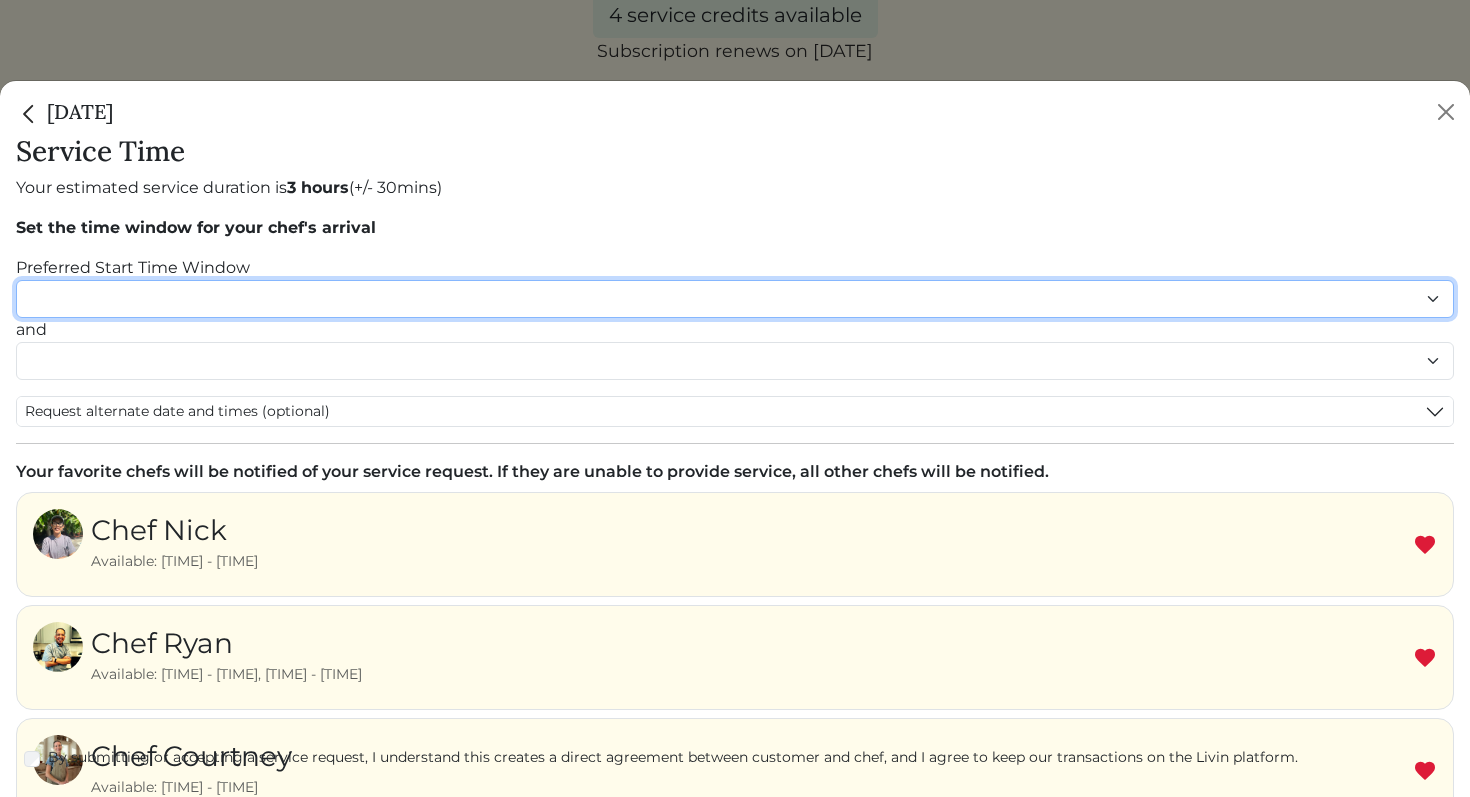 select on "********" 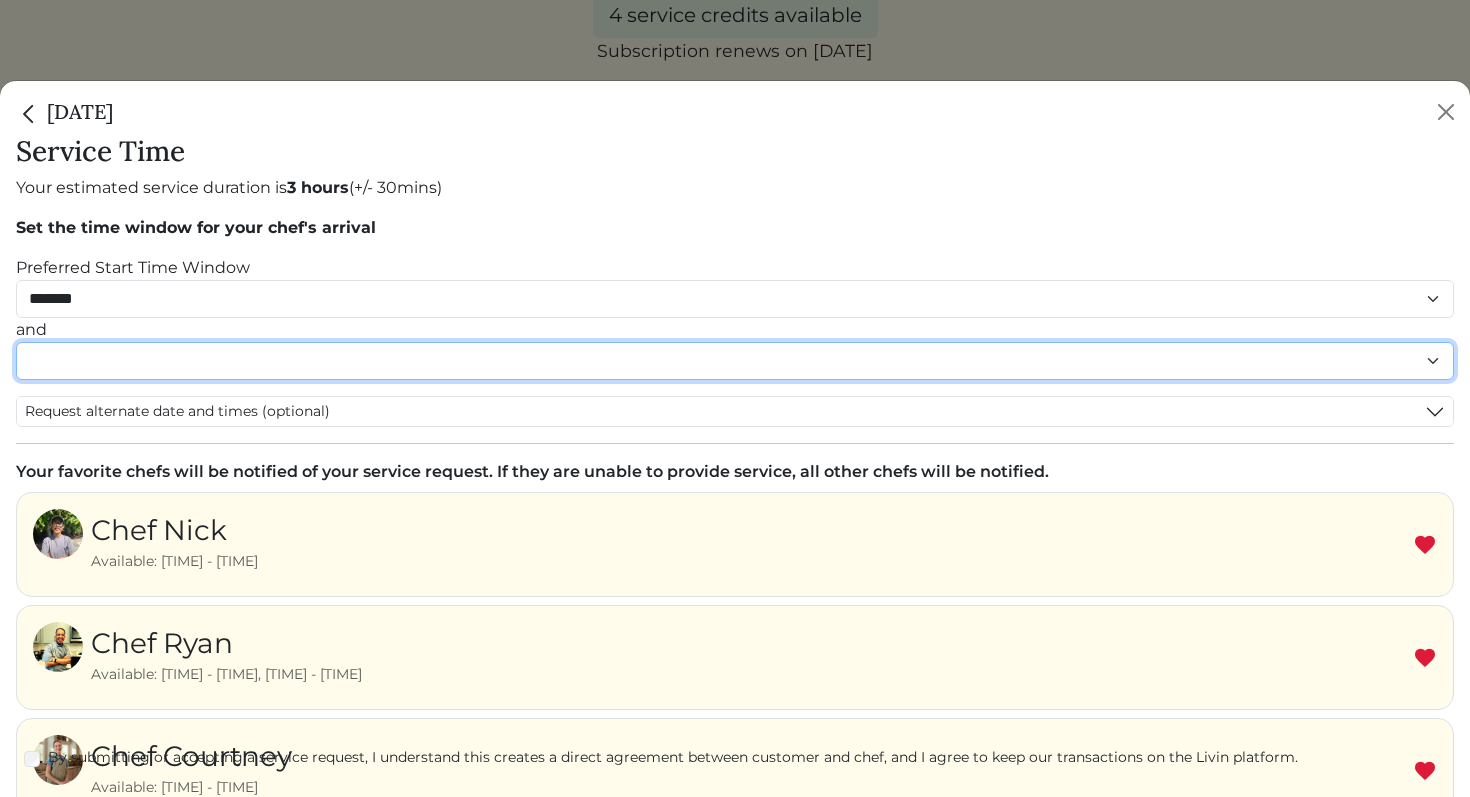 click on "*******
*******
*******
*******
*******
*******
********
********
********
********
********
********
*******
*******
*******
*******
*******
*******
*******
*******
*******
*******
*******
*******
*******
*******
*******
*******
*******
*******
********" at bounding box center [735, 361] 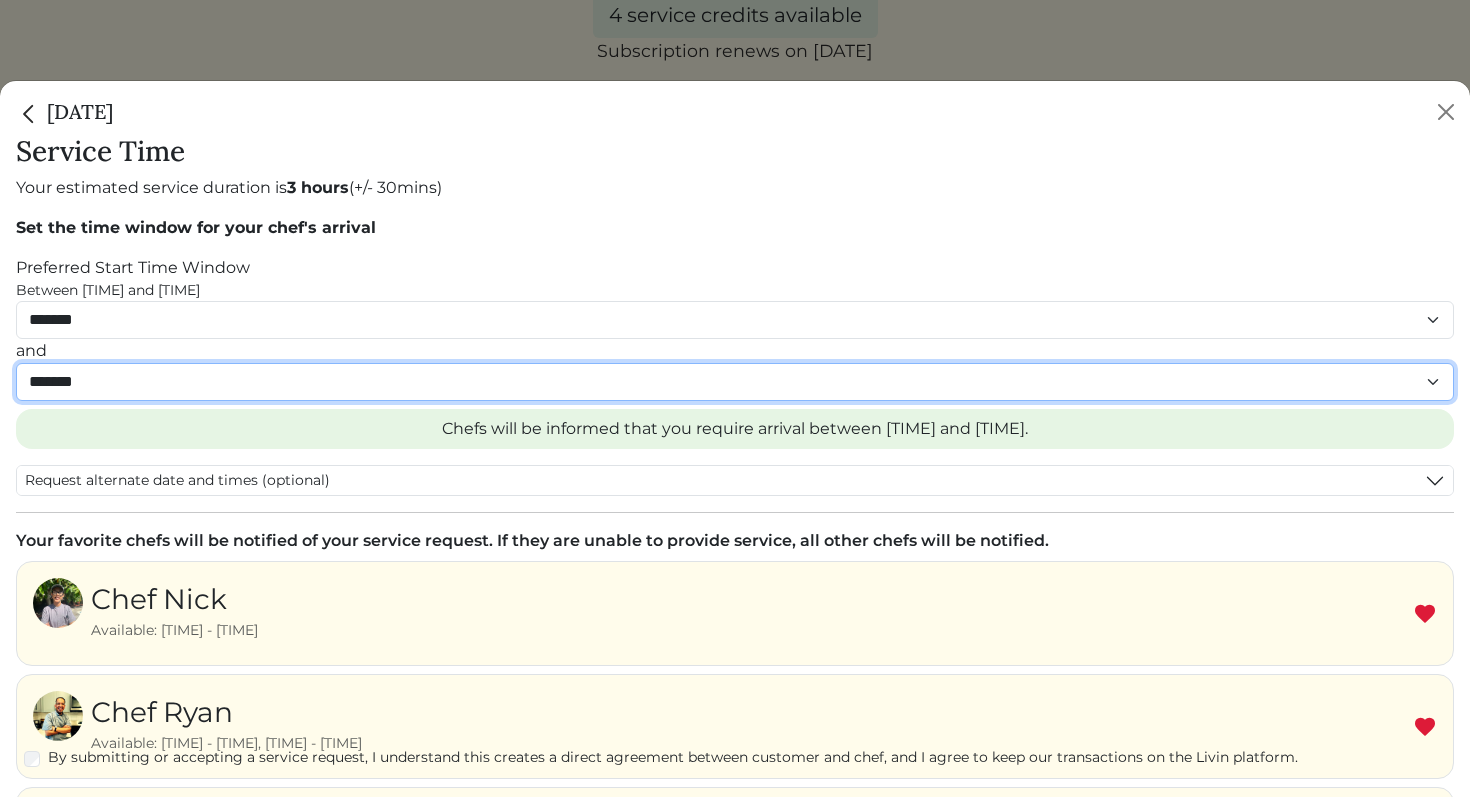 click on "*******
*******
*******
*******
*******
*******
********
********
********
********
********
********
*******
*******
*******
*******
*******
*******
*******
*******
*******
*******
*******
*******
*******
*******
*******
*******
*******
*******
********" at bounding box center [735, 382] 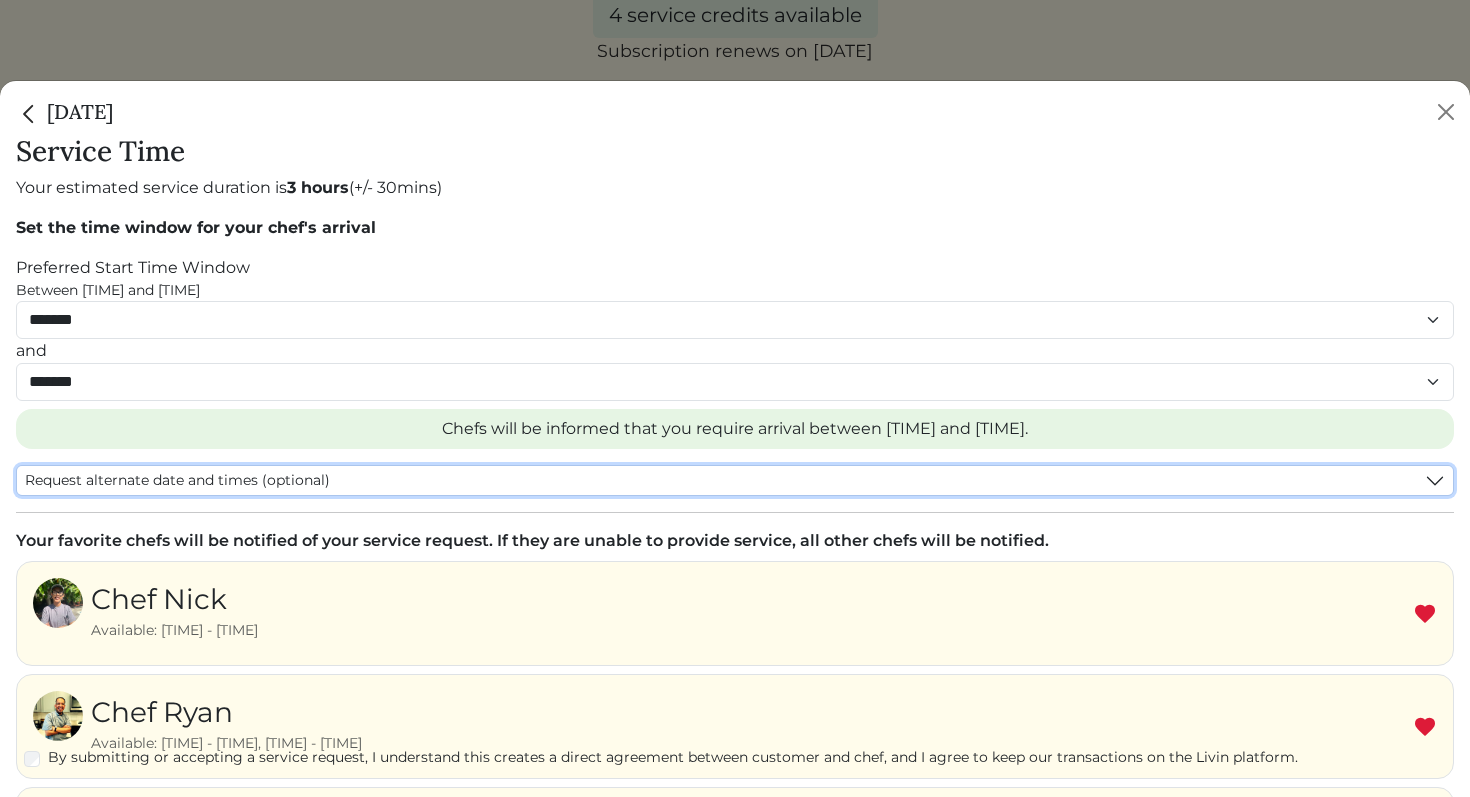 click on "Request alternate date and times (optional)" at bounding box center (177, 480) 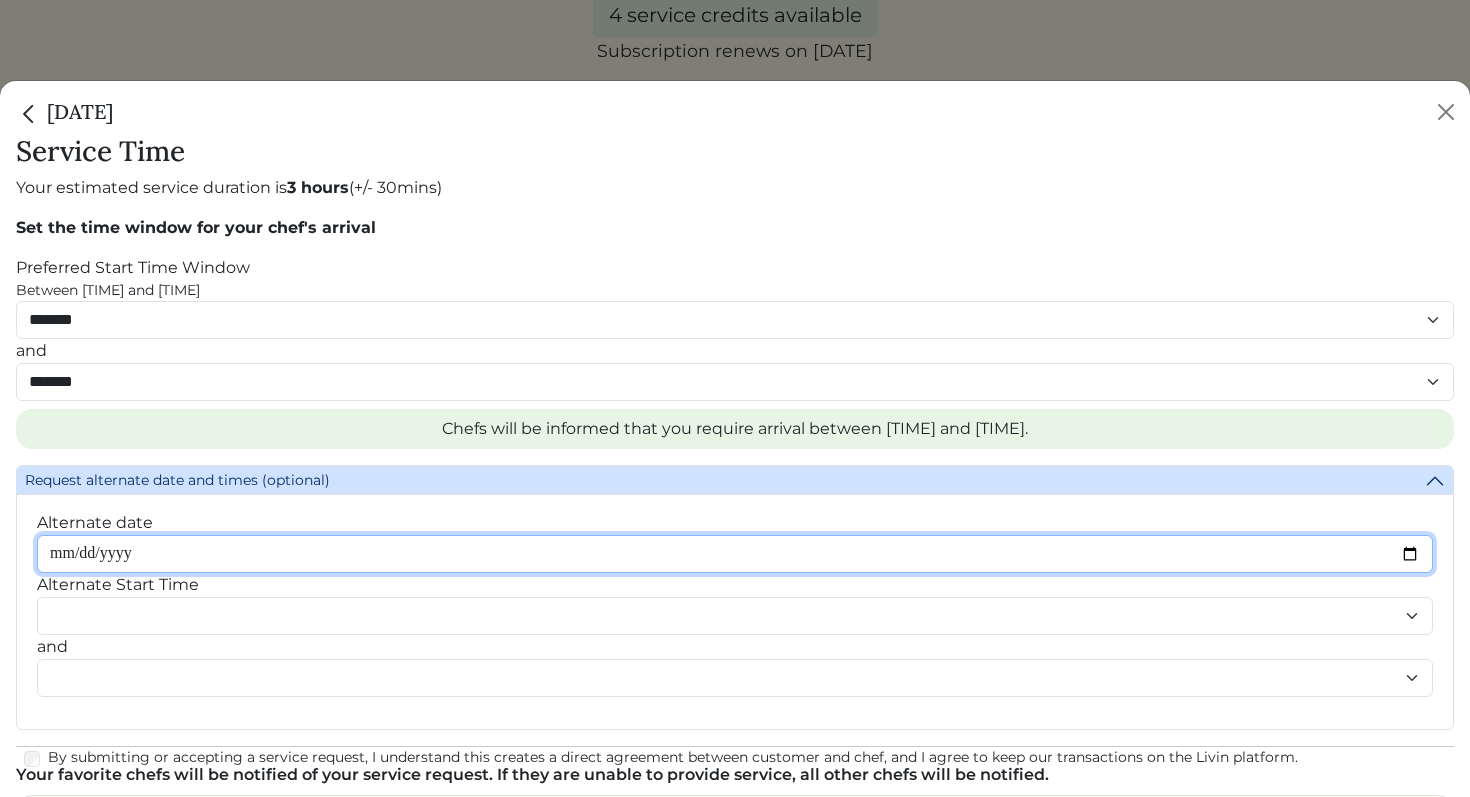 click on "Alternate date" at bounding box center [735, 554] 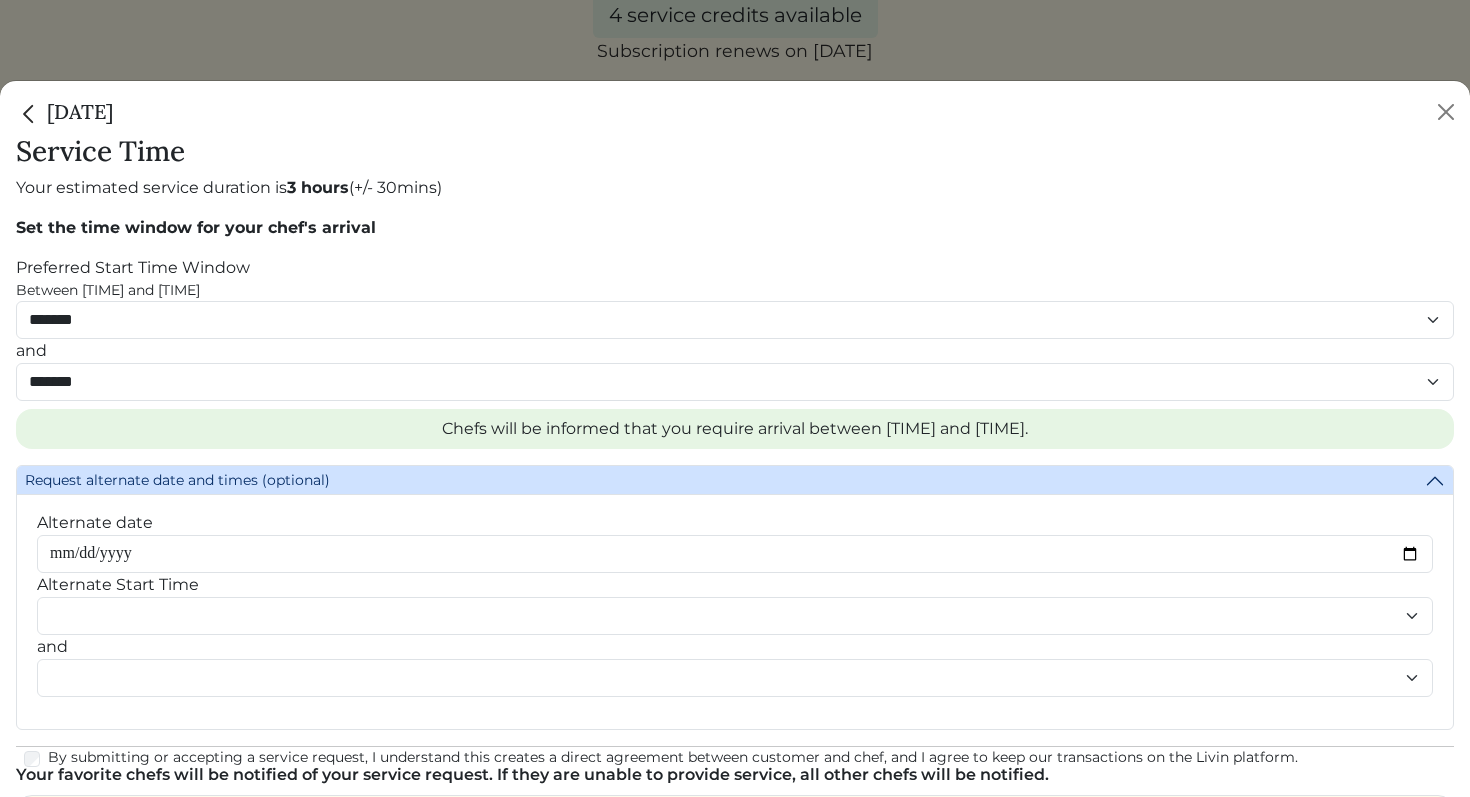 click on "Alternate Start Time" at bounding box center (118, 585) 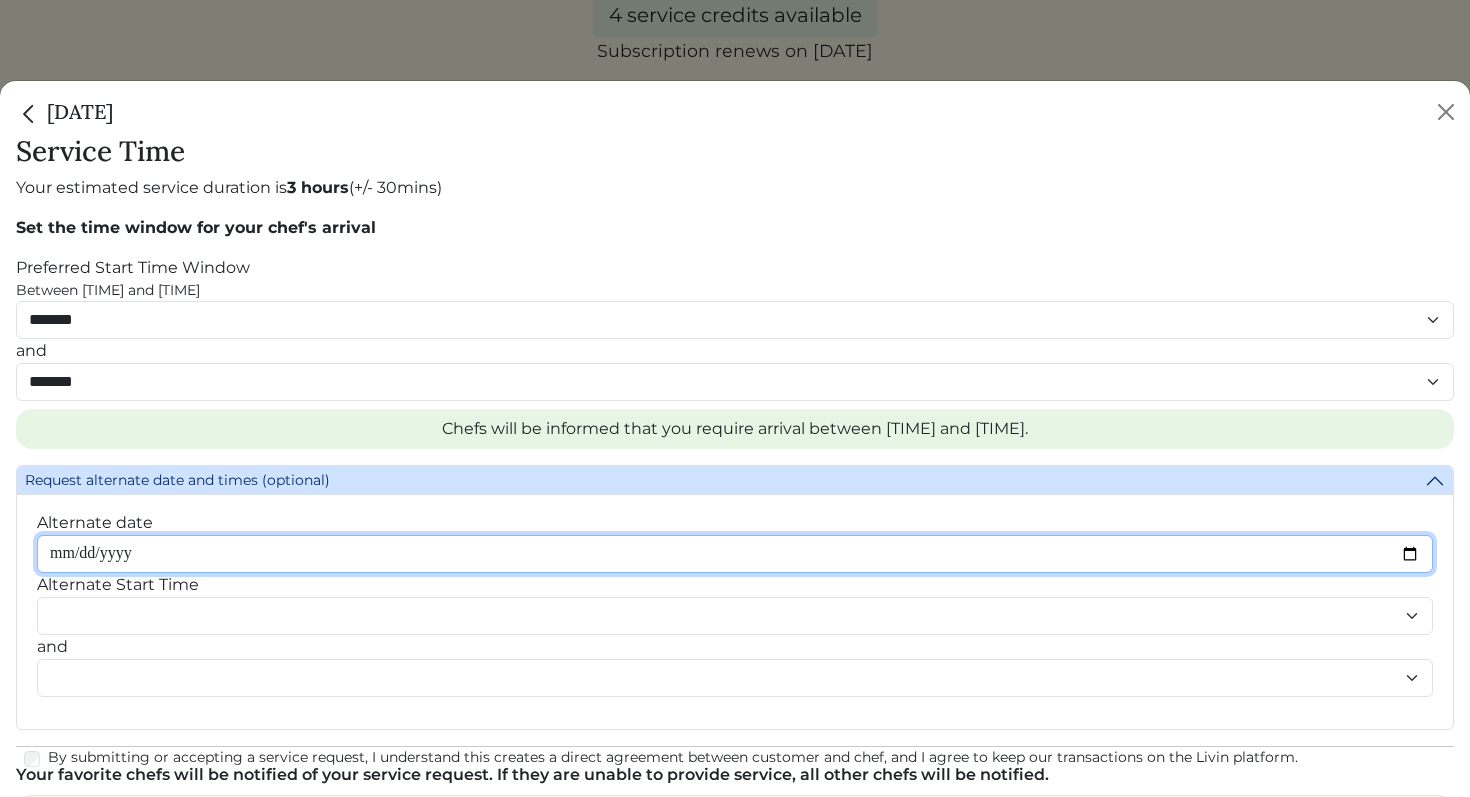 click on "Alternate date" at bounding box center (735, 554) 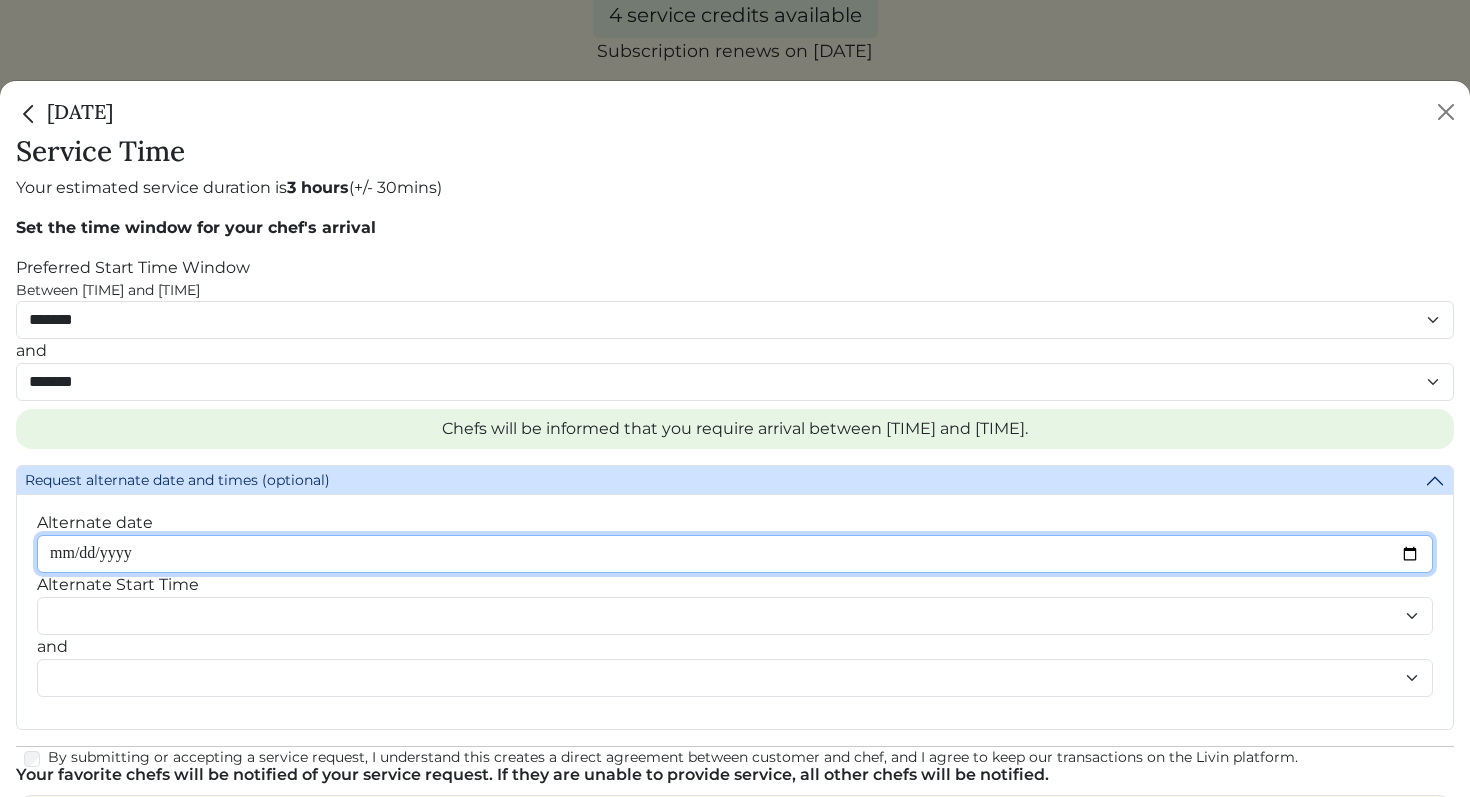 click on "Alternate date" at bounding box center (735, 554) 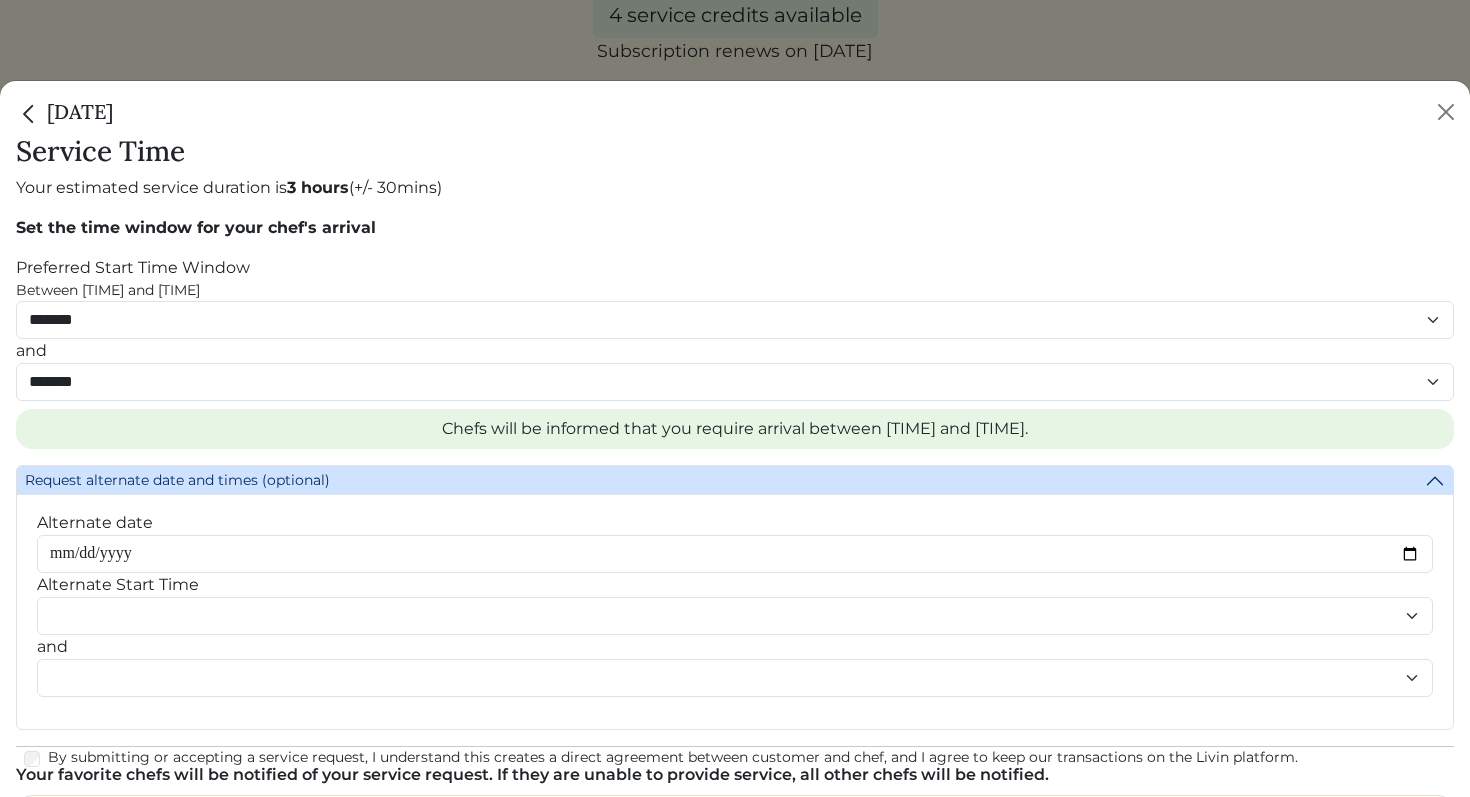 click on "Alternate date
Alternate Start Time
*******
*******
*******
*******
*******
*******
********
********
********
********
********
********
*******
*******
*******
*******
*******
*******
*******
*******
*******
*******
*******
*******
*******
*******
*******
*******
*******
*******
********
and
*******
*******
*******
*******
*******
*******
********
********
********
********
********
********
*******
*******
*******
*******
*******
*******
*******
*******
*******
*******
*******
*******
*******
*******
*******
*******
*******
*******
********" at bounding box center (735, 604) 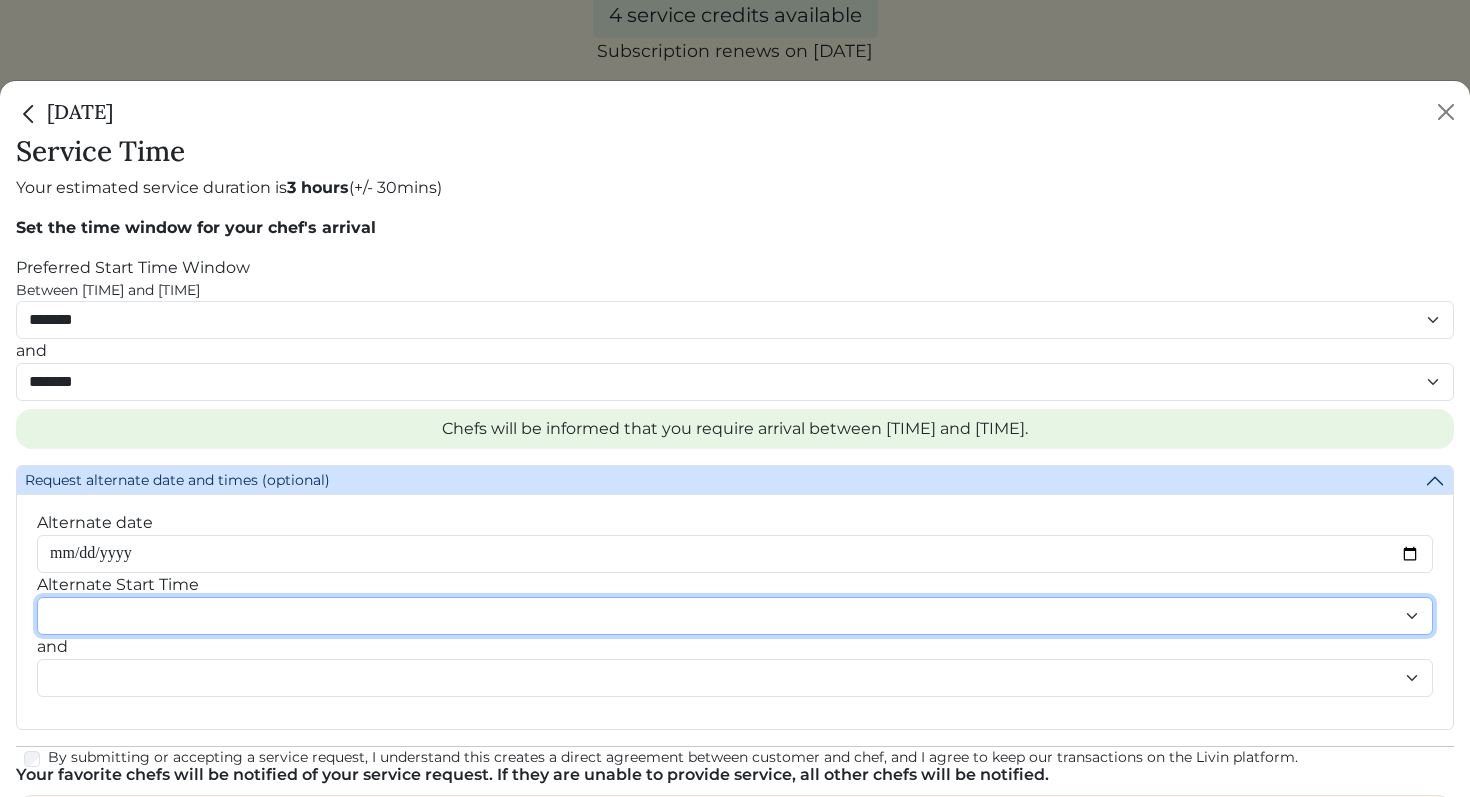 click on "*******
*******
*******
*******
*******
*******
********
********
********
********
********
********
*******
*******
*******
*******
*******
*******
*******
*******
*******
*******
*******
*******
*******
*******
*******
*******
*******
*******
********" at bounding box center [735, 616] 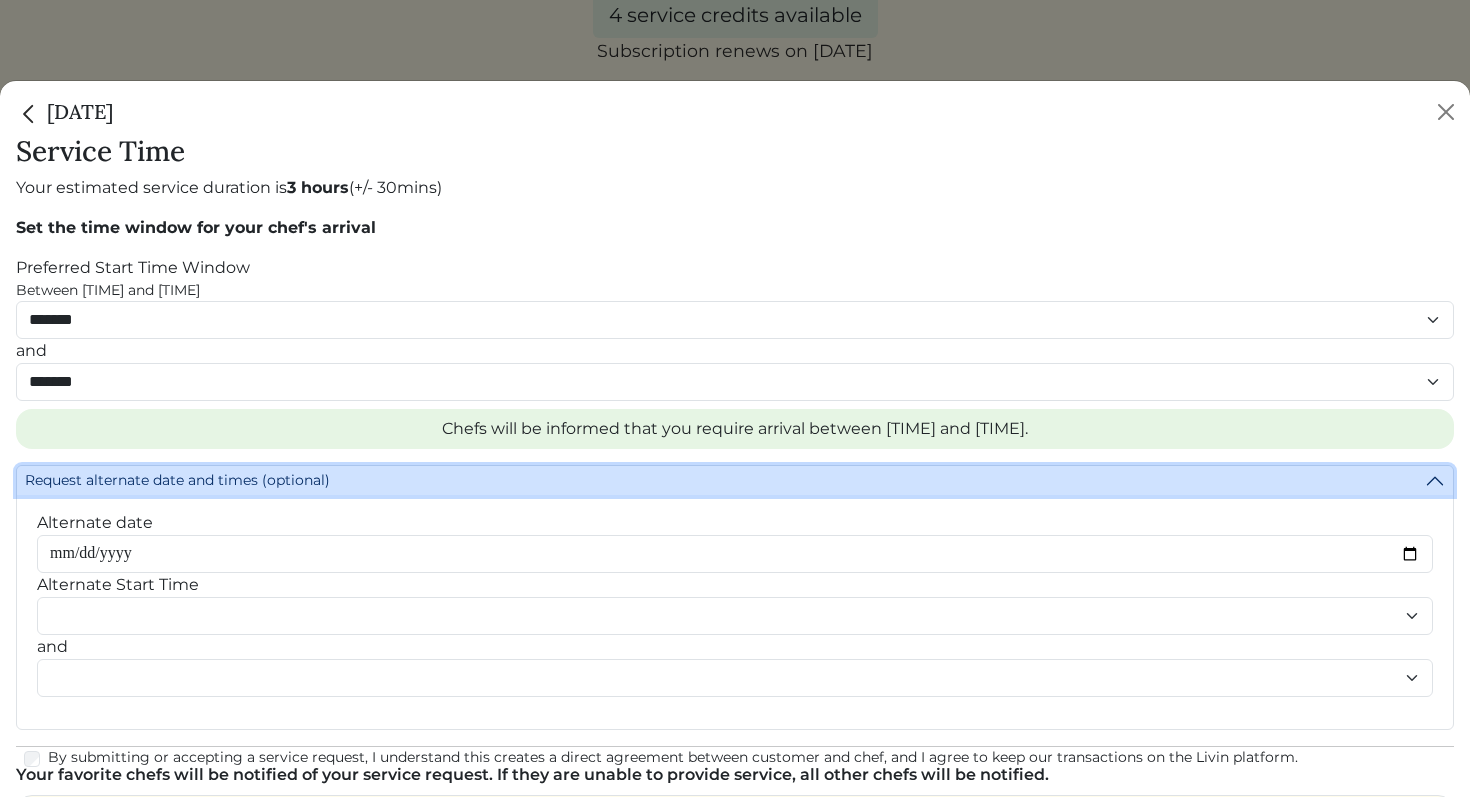 click on "Request alternate date and times (optional)" at bounding box center [177, 480] 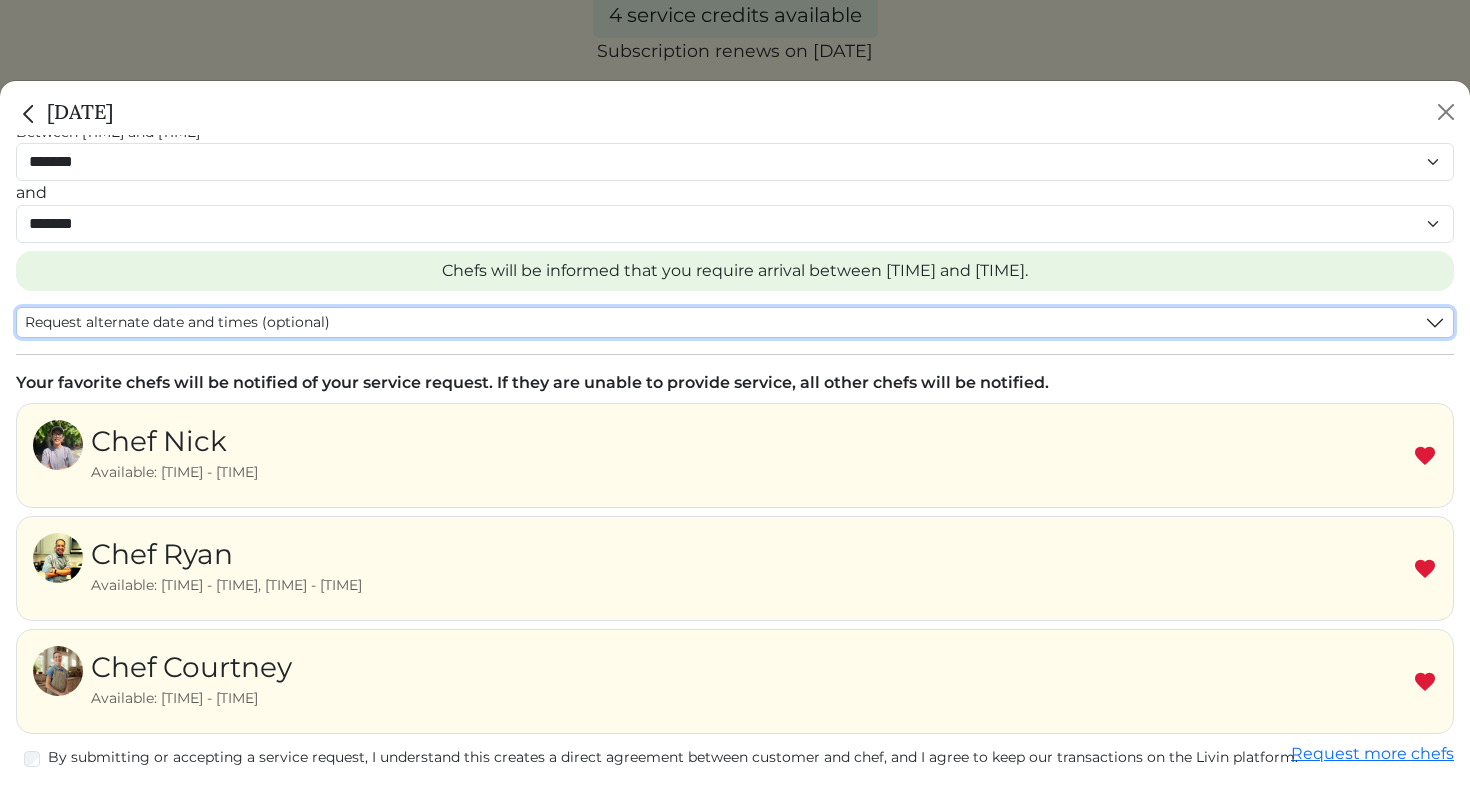 scroll, scrollTop: 237, scrollLeft: 0, axis: vertical 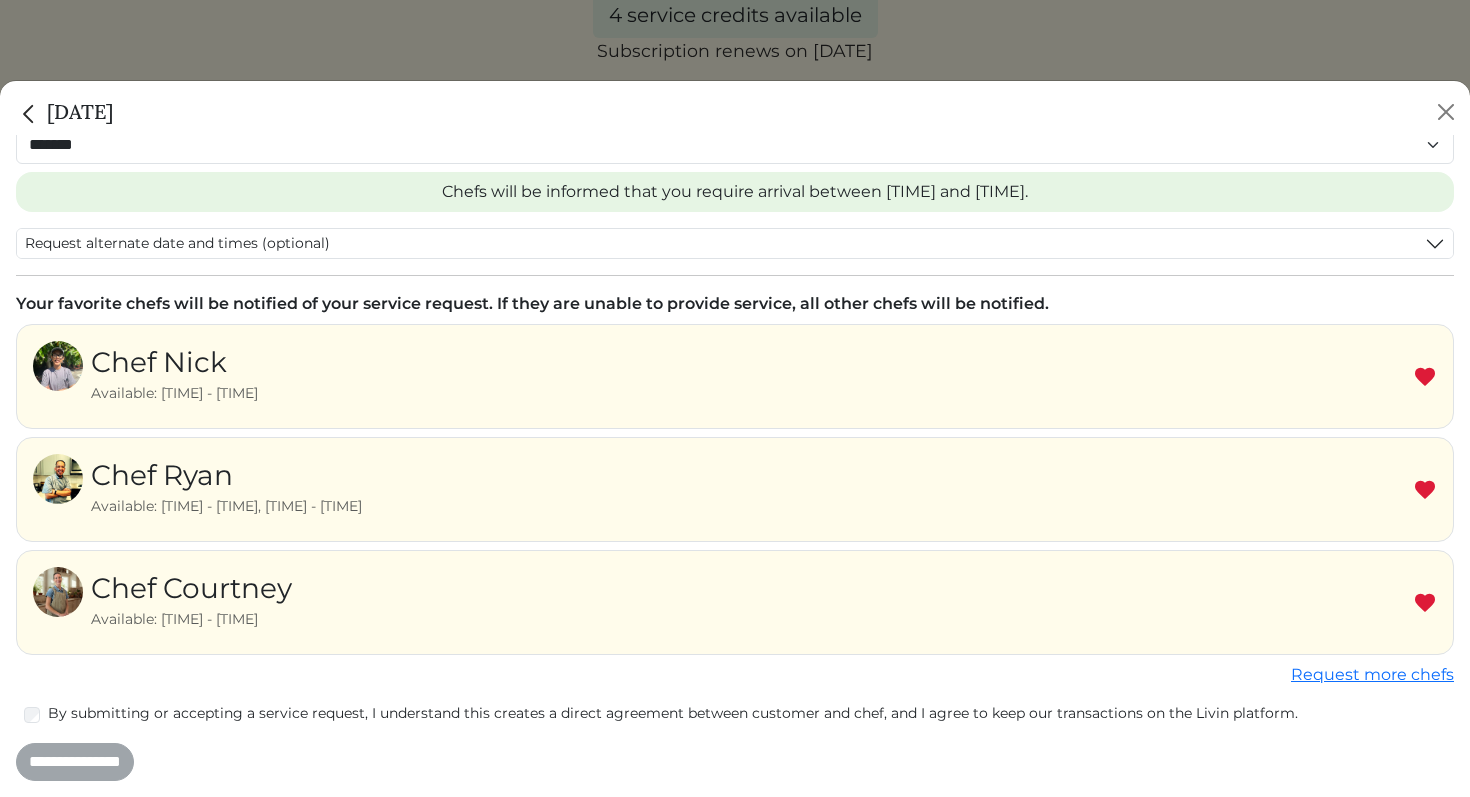 click at bounding box center [1425, 377] 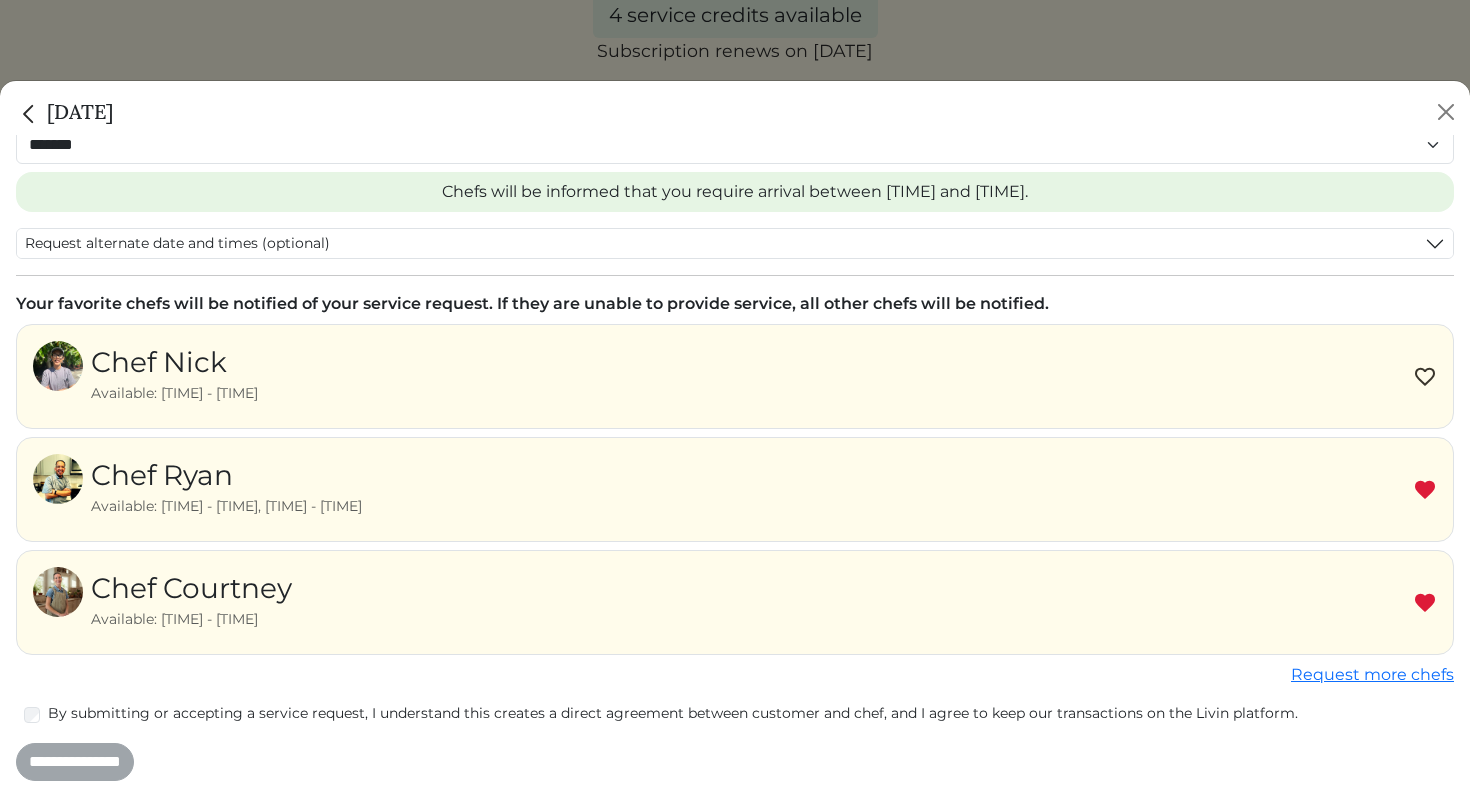 click on "Chef Ryan" at bounding box center [226, 475] 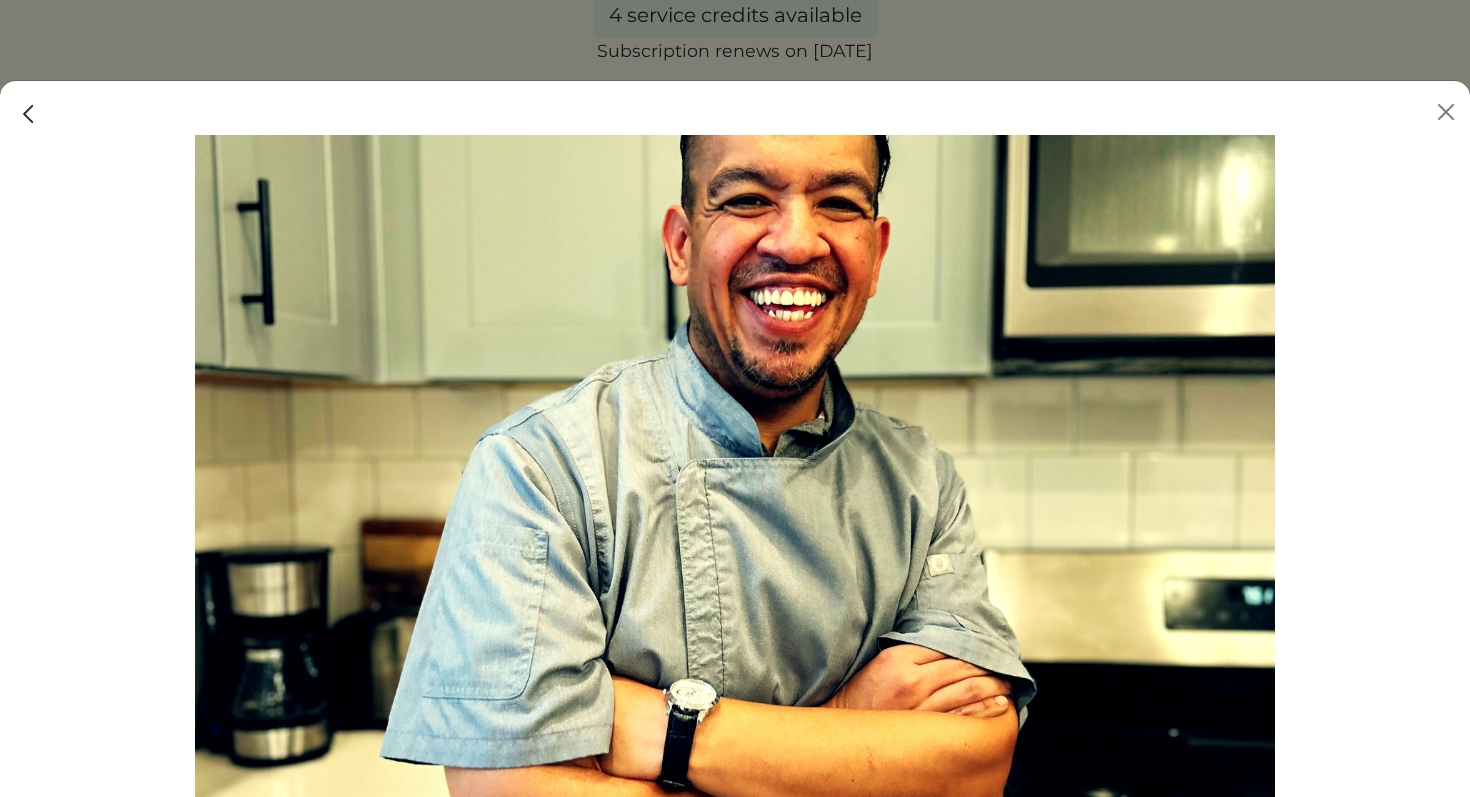 scroll, scrollTop: 225, scrollLeft: 0, axis: vertical 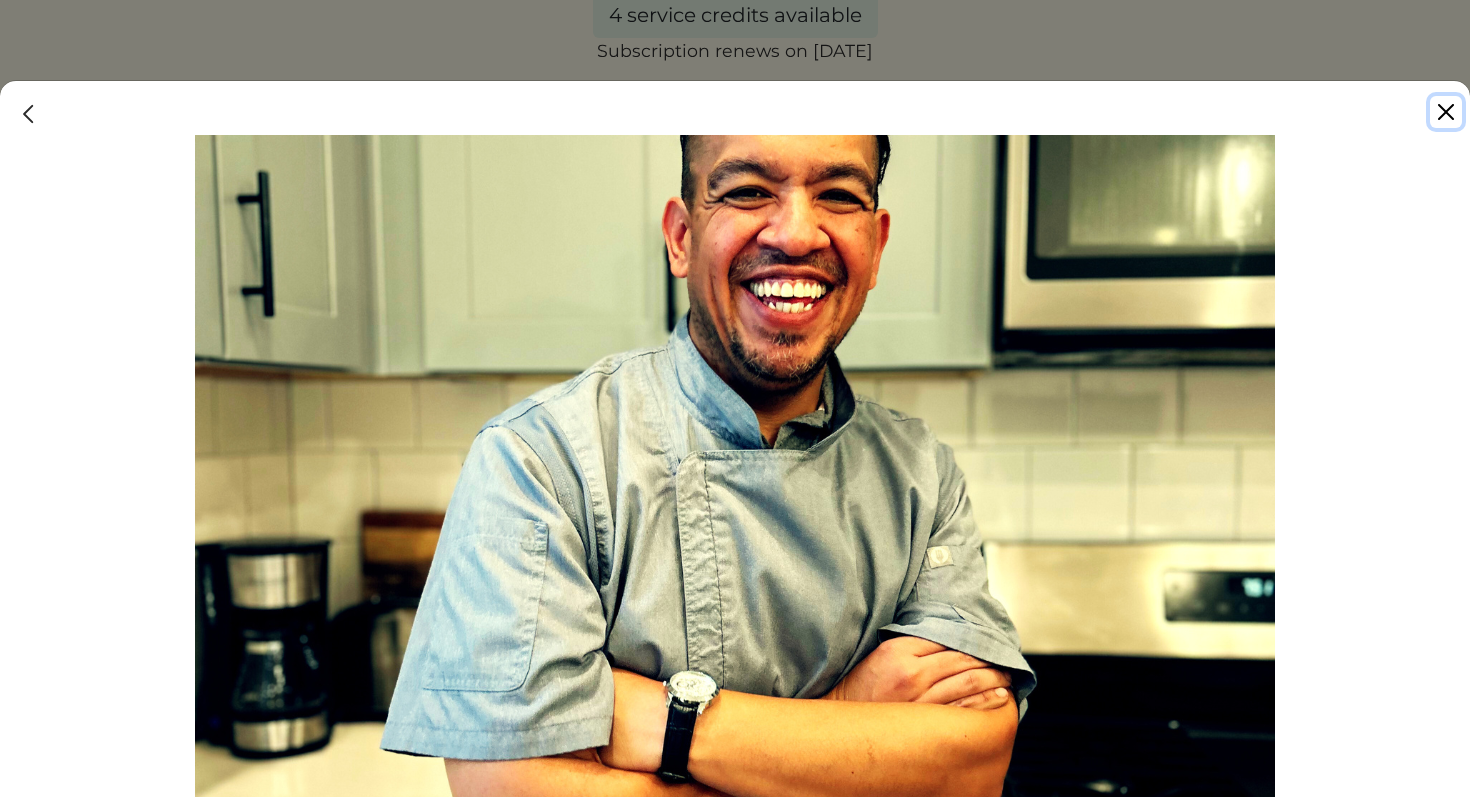click at bounding box center [1446, 112] 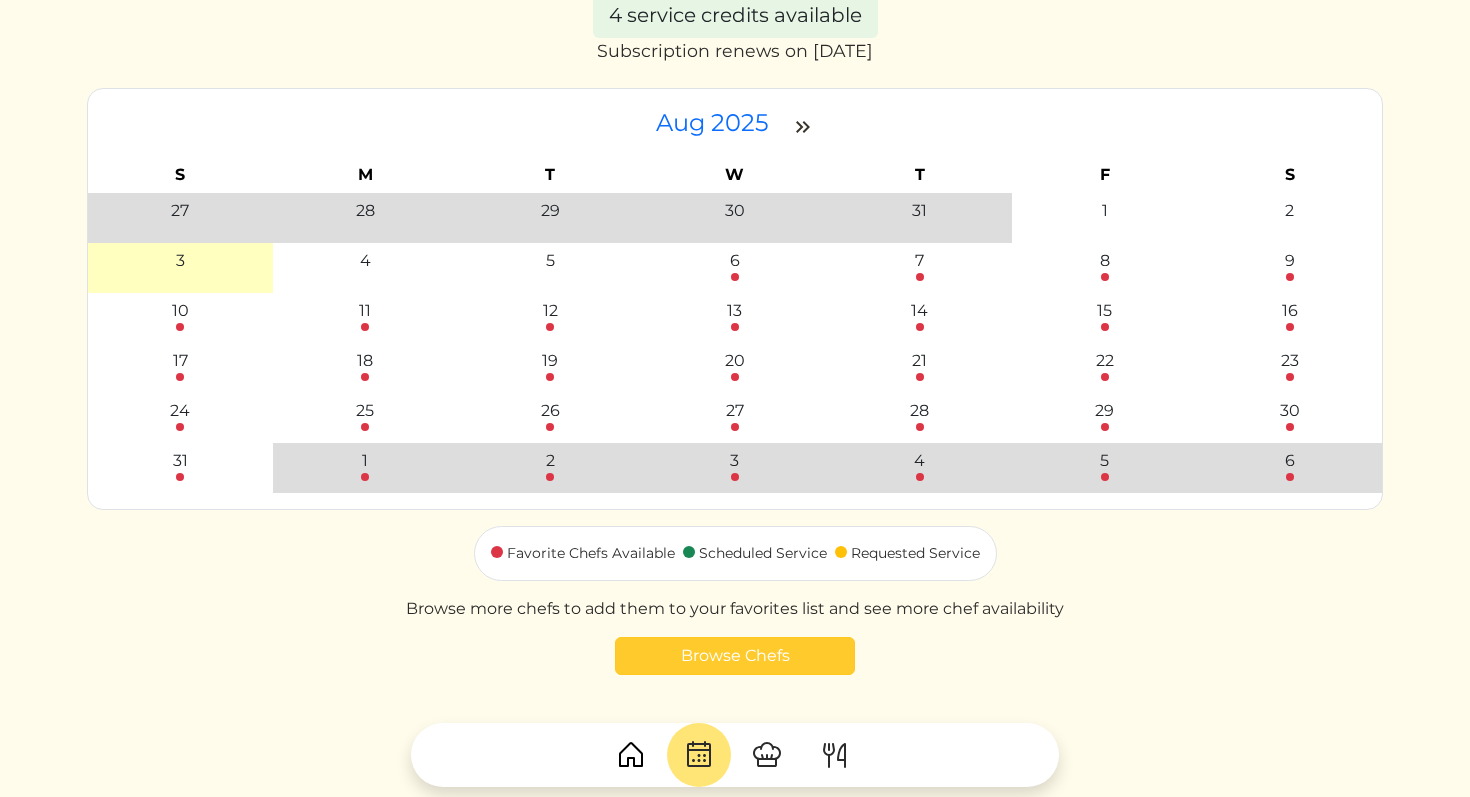 click on "Browse Chefs" at bounding box center [735, 656] 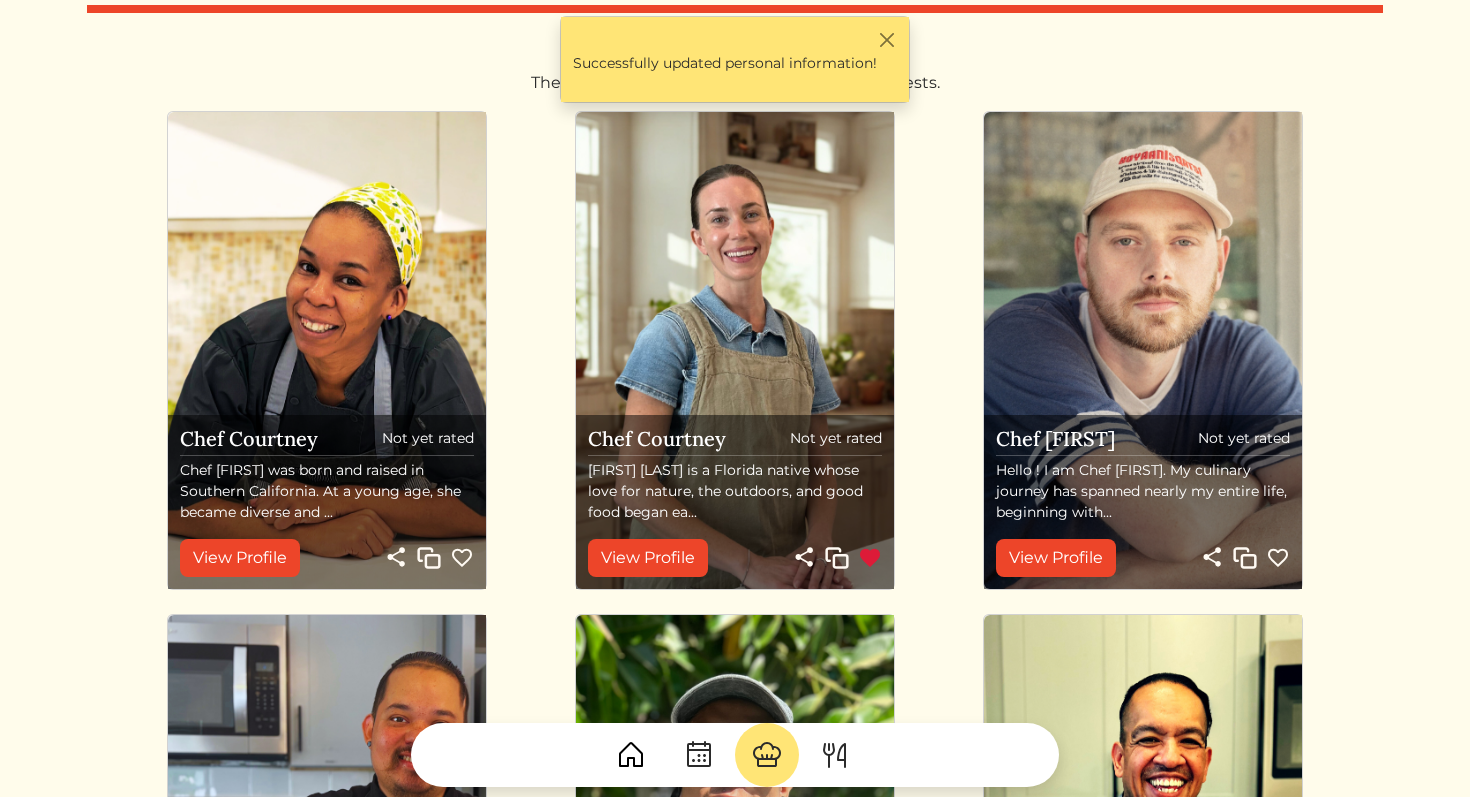 scroll, scrollTop: 56, scrollLeft: 0, axis: vertical 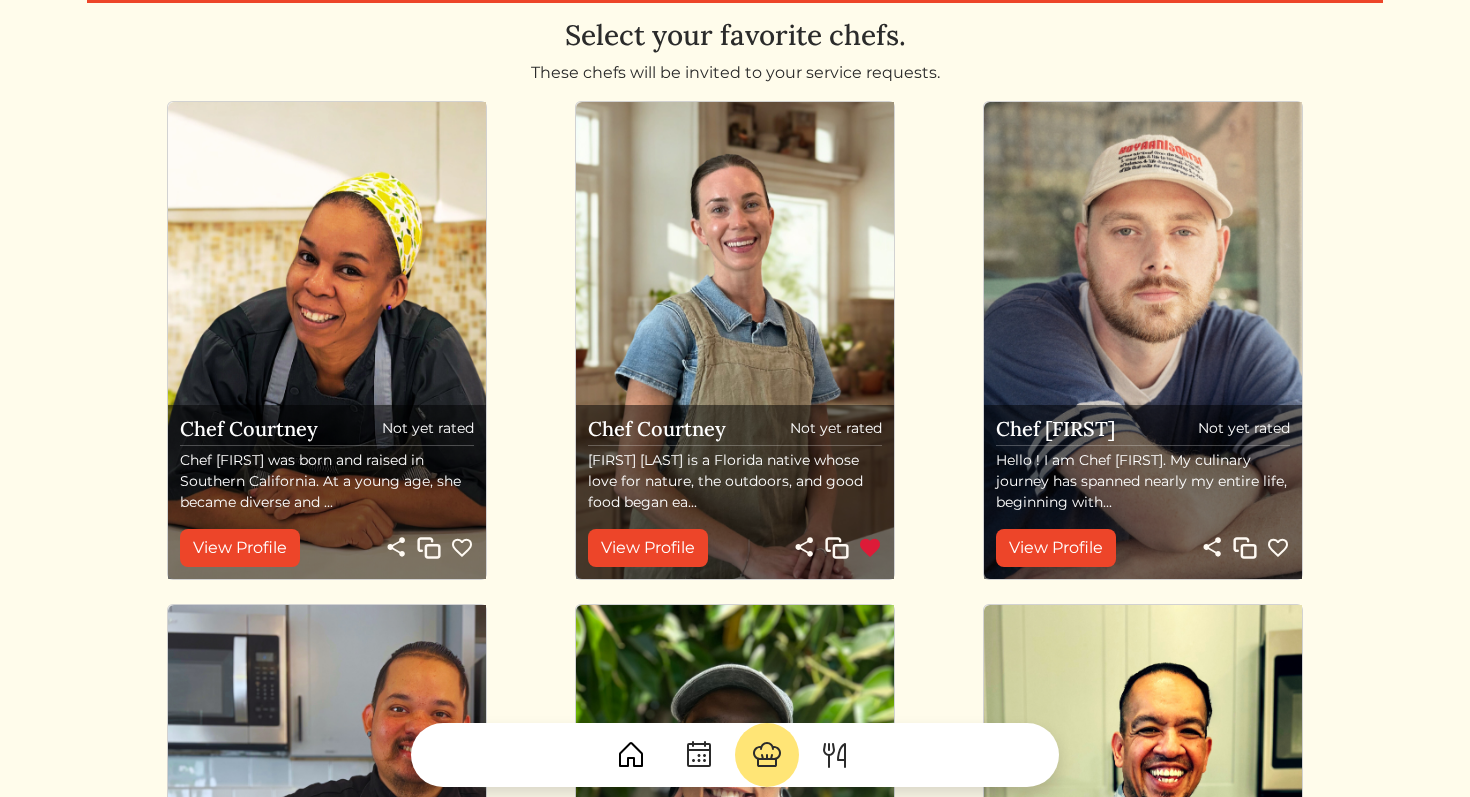click on "[FIRST] [LAST] is a Florida native whose love for nature, the outdoors, and good food began ea..." at bounding box center [735, 481] 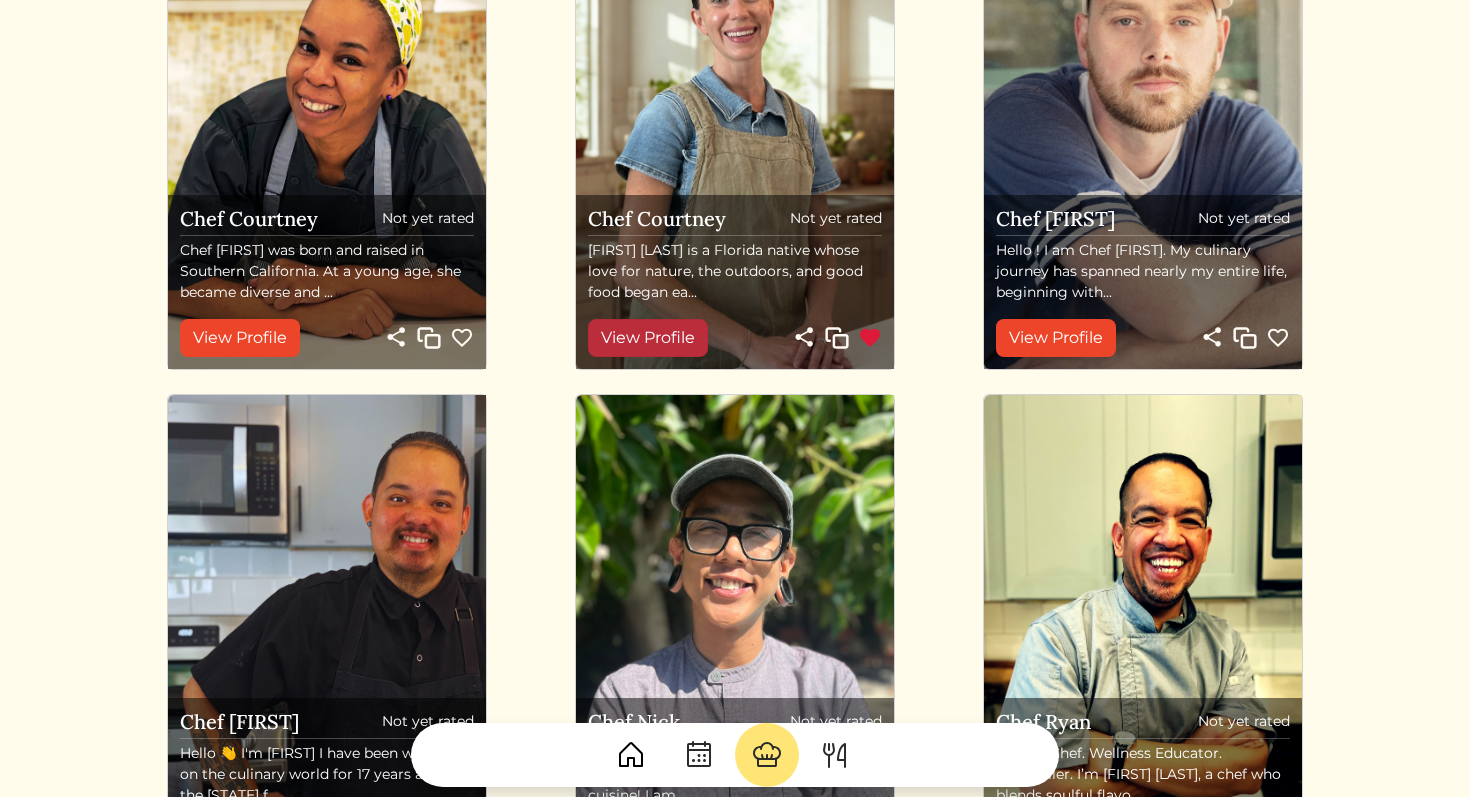 scroll, scrollTop: 159, scrollLeft: 0, axis: vertical 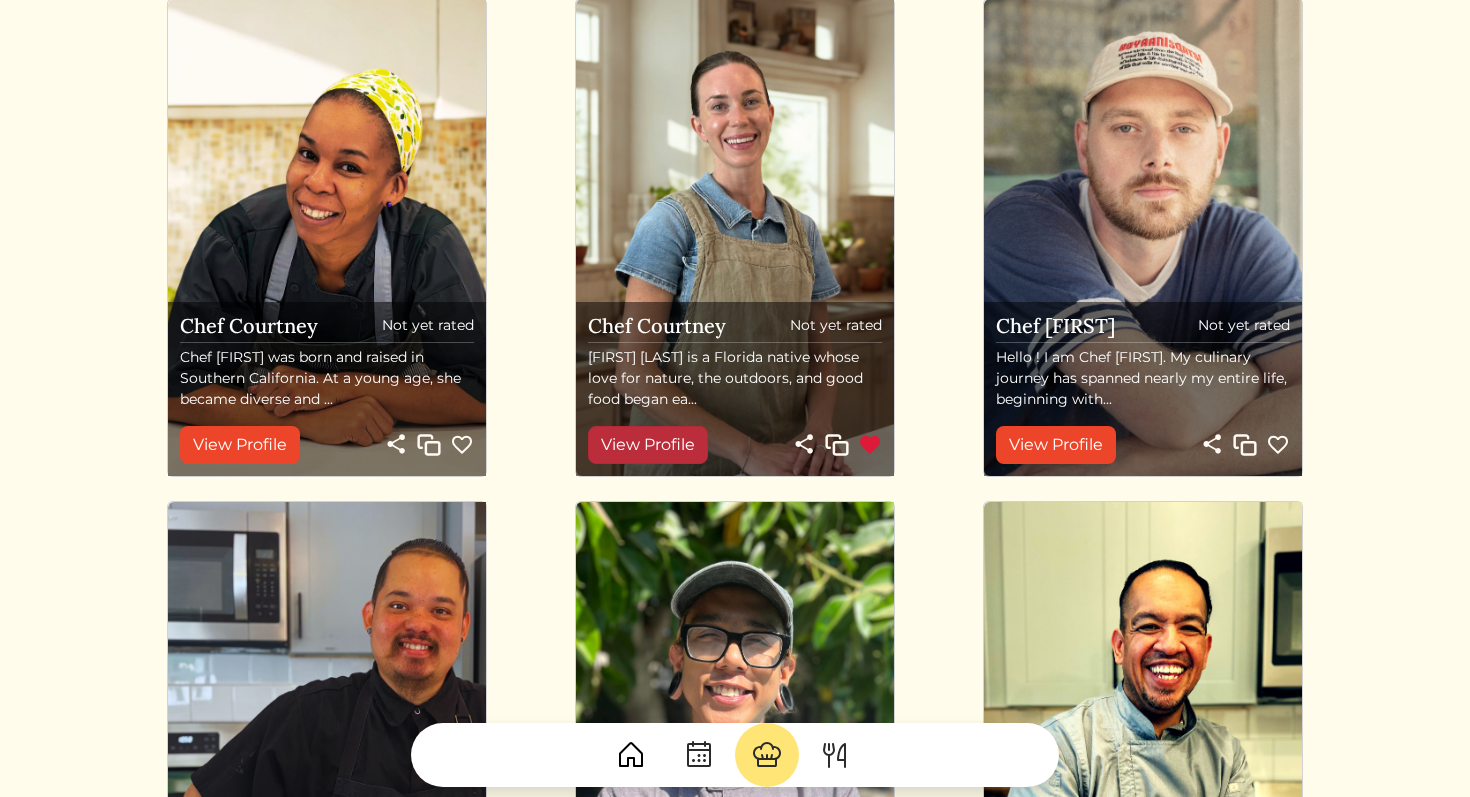 click on "View Profile" at bounding box center [648, 445] 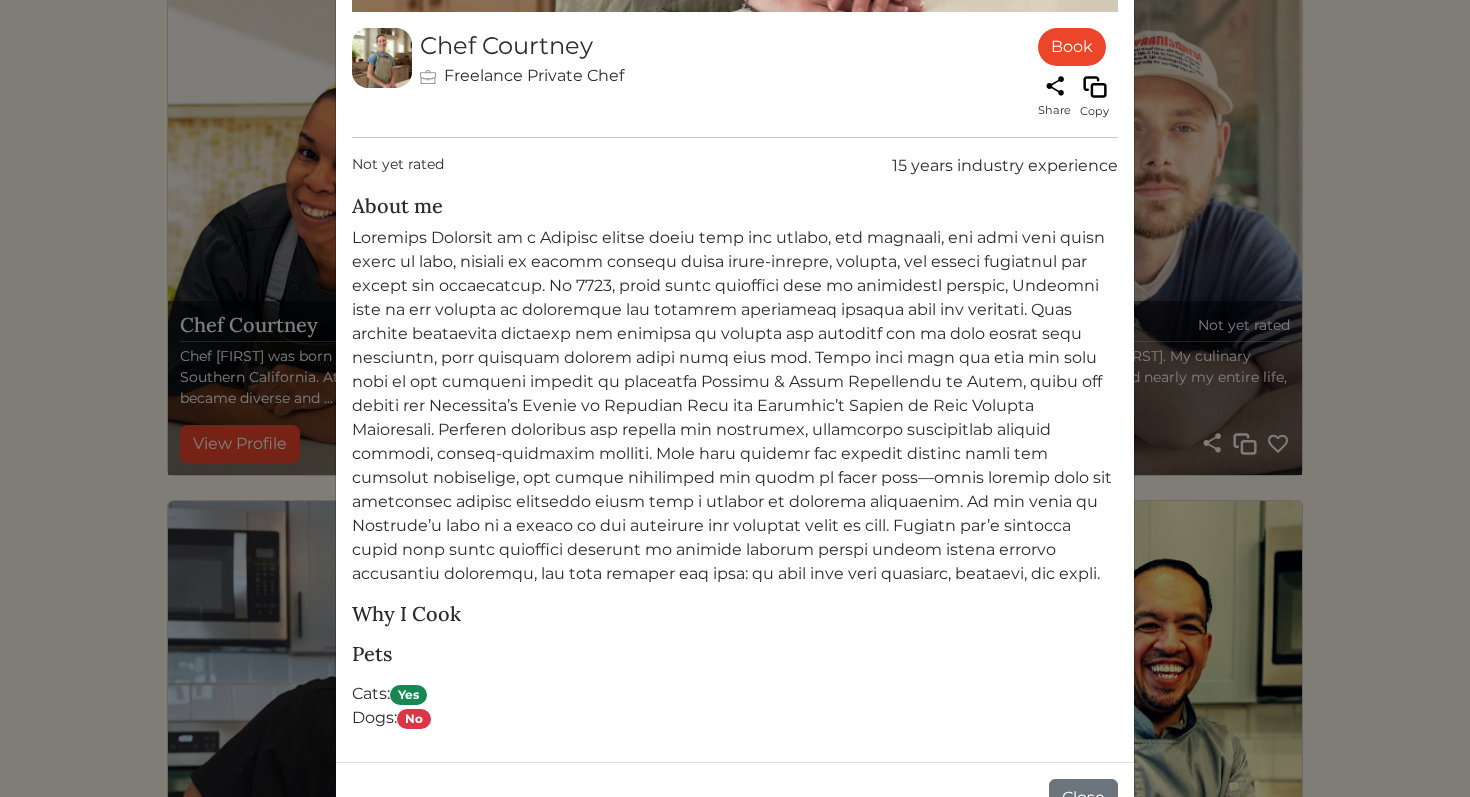 scroll, scrollTop: 959, scrollLeft: 0, axis: vertical 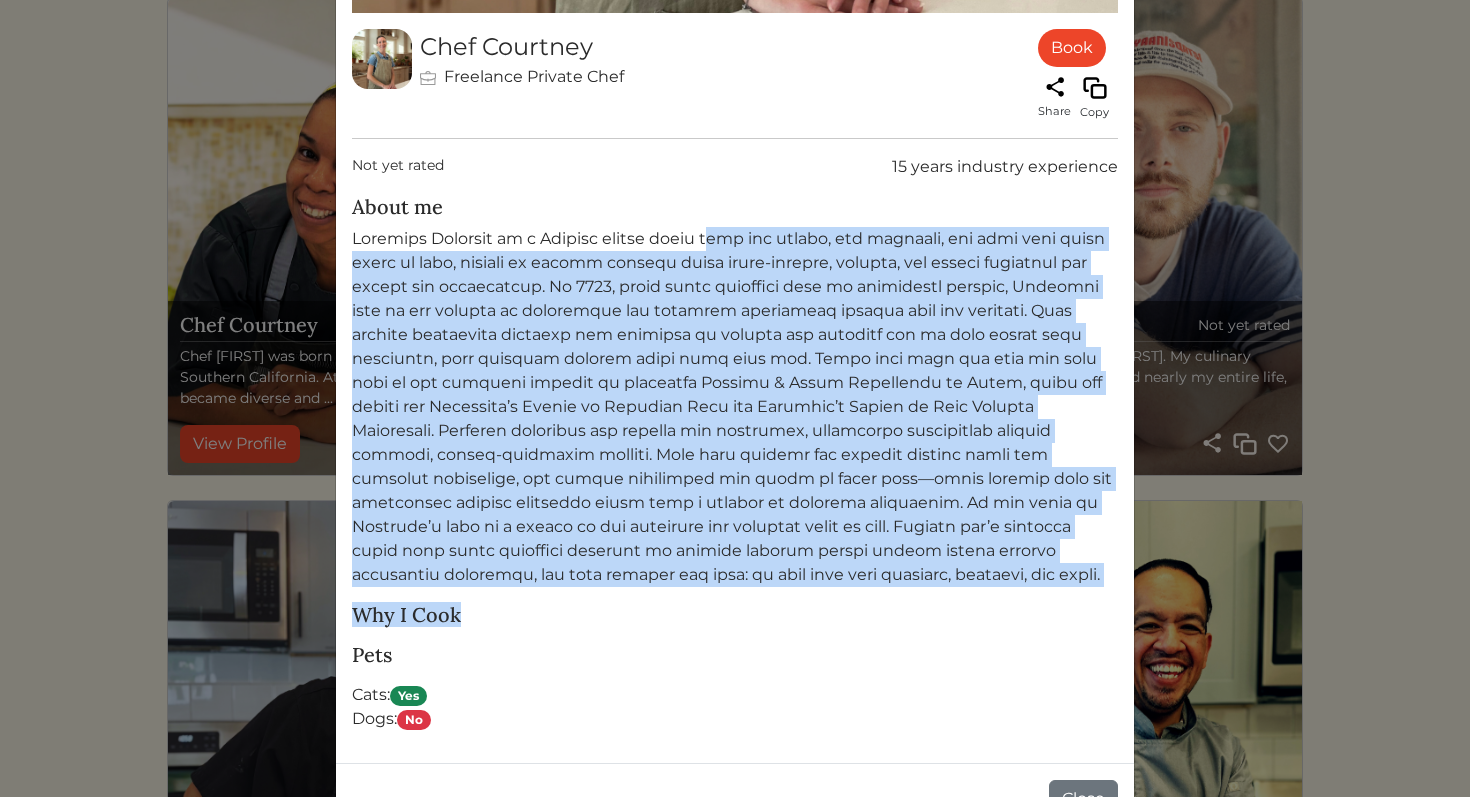 drag, startPoint x: 711, startPoint y: 249, endPoint x: 685, endPoint y: 620, distance: 371.90994 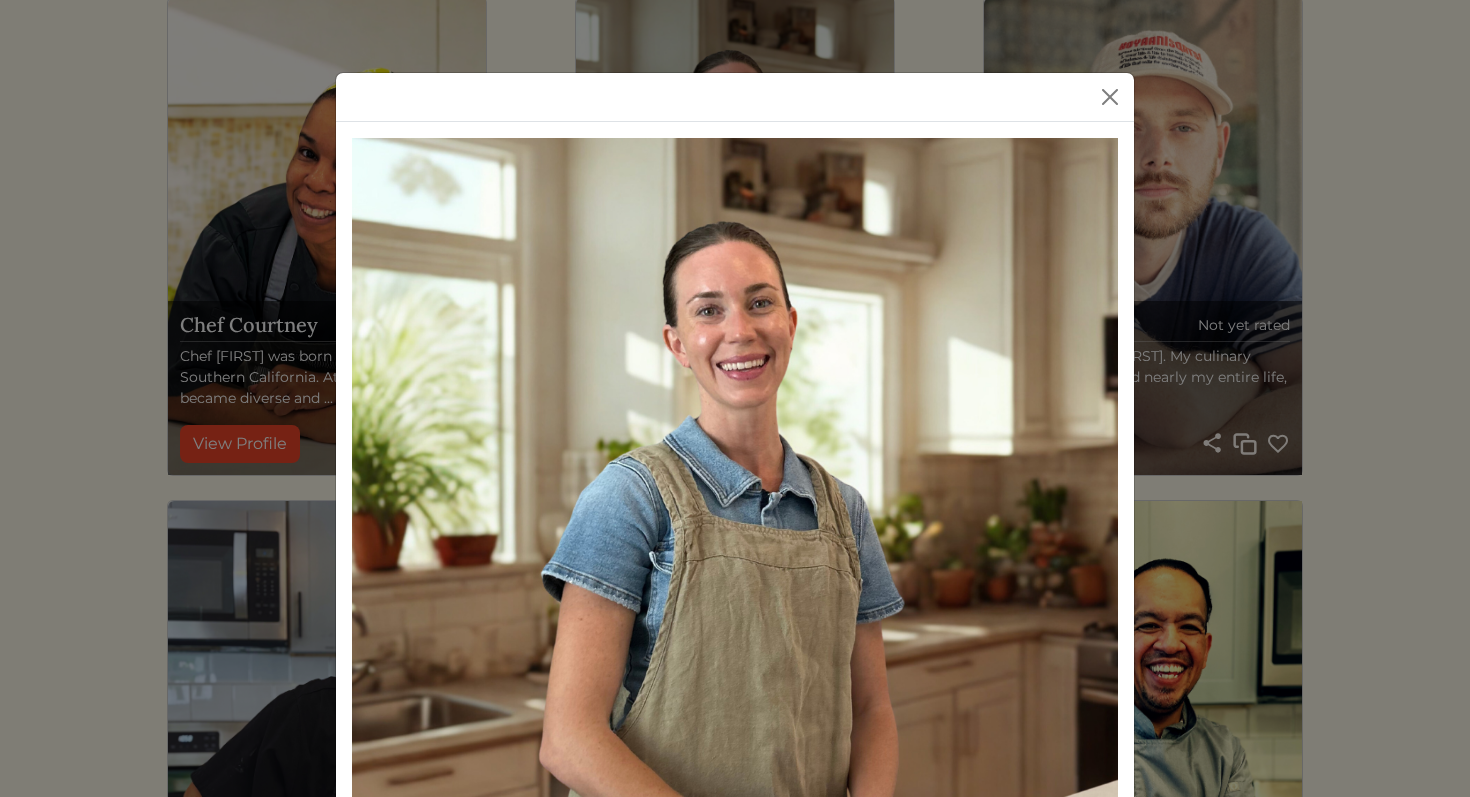 scroll, scrollTop: 0, scrollLeft: 0, axis: both 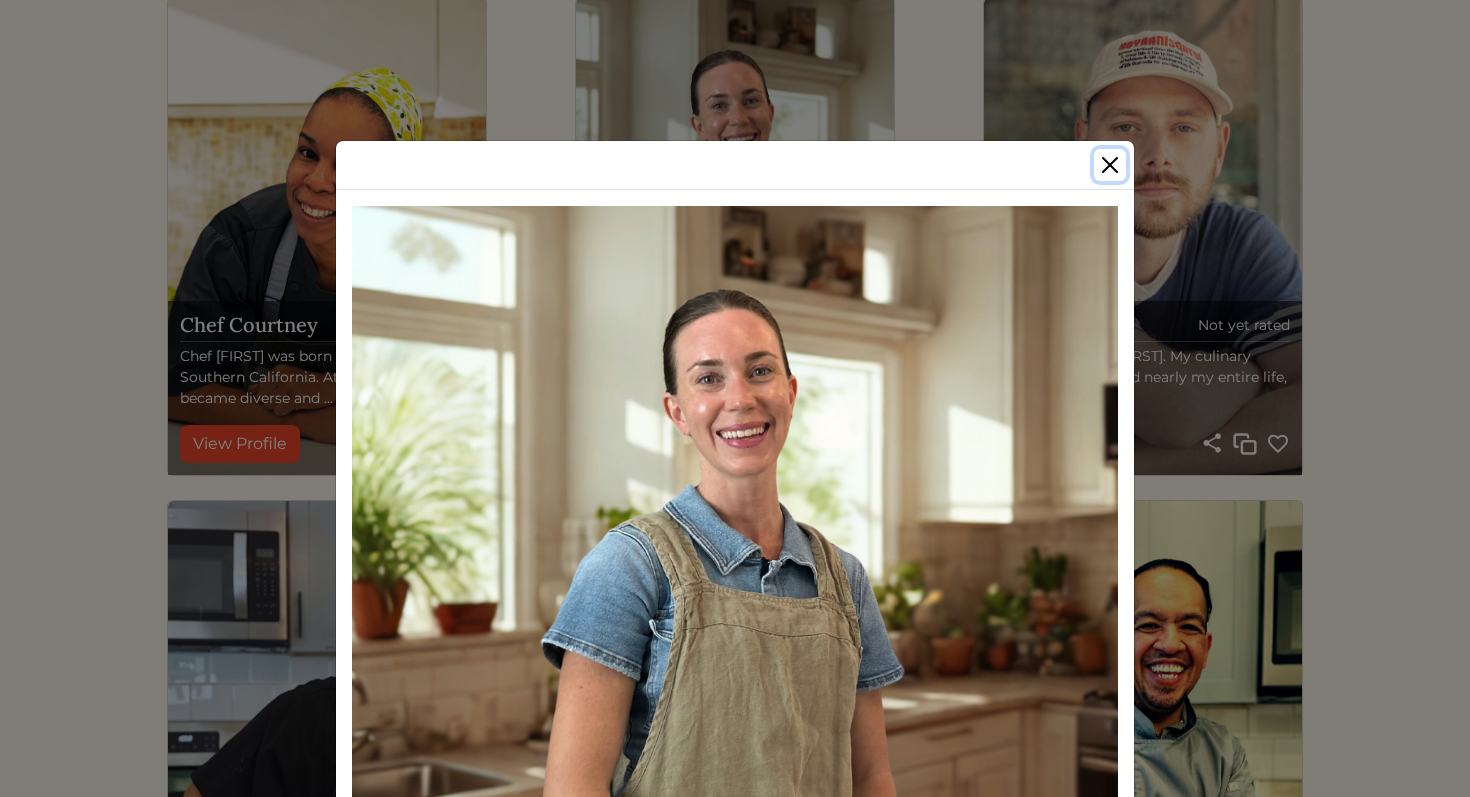 click at bounding box center [1110, 165] 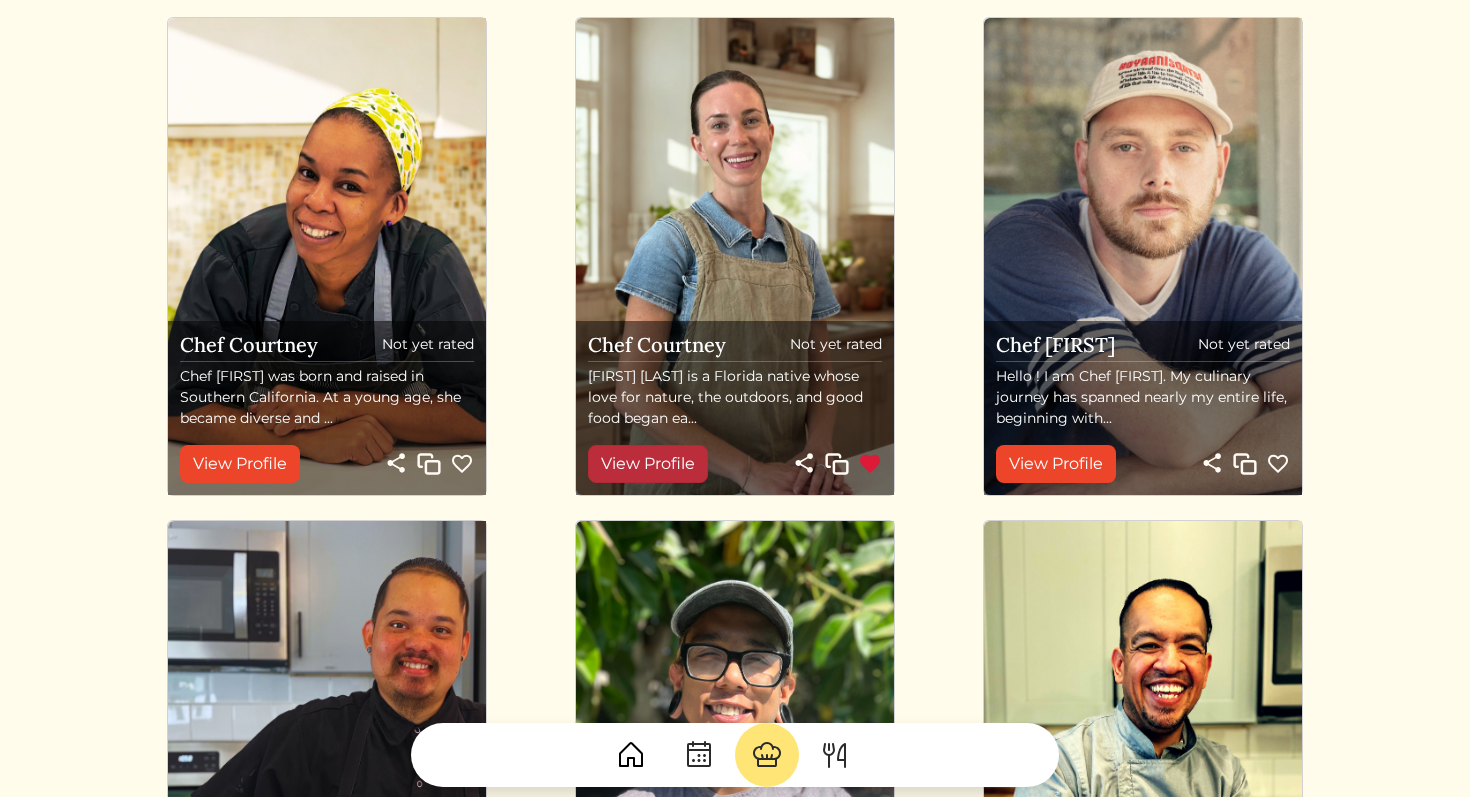 scroll, scrollTop: 0, scrollLeft: 0, axis: both 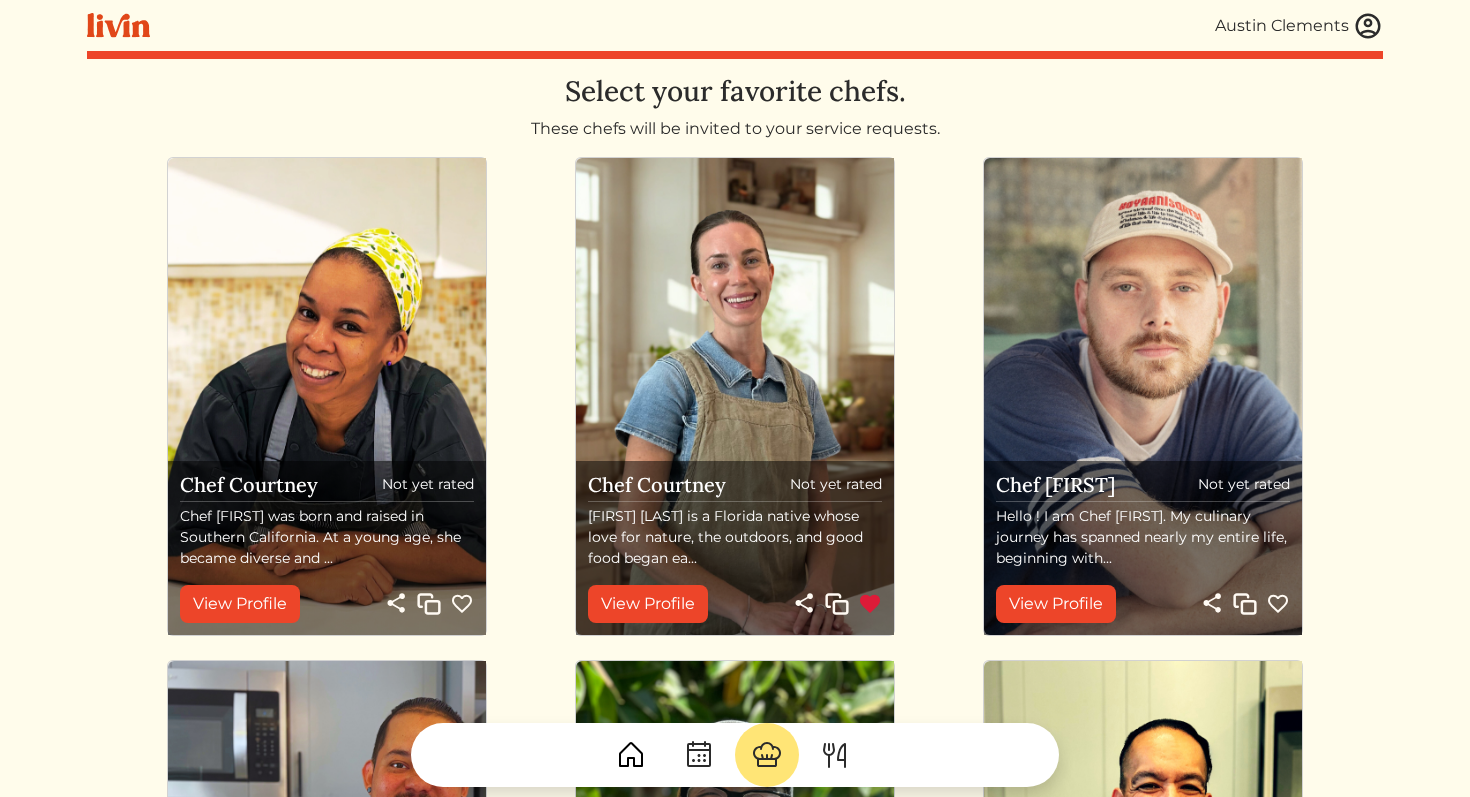 click at bounding box center (631, 755) 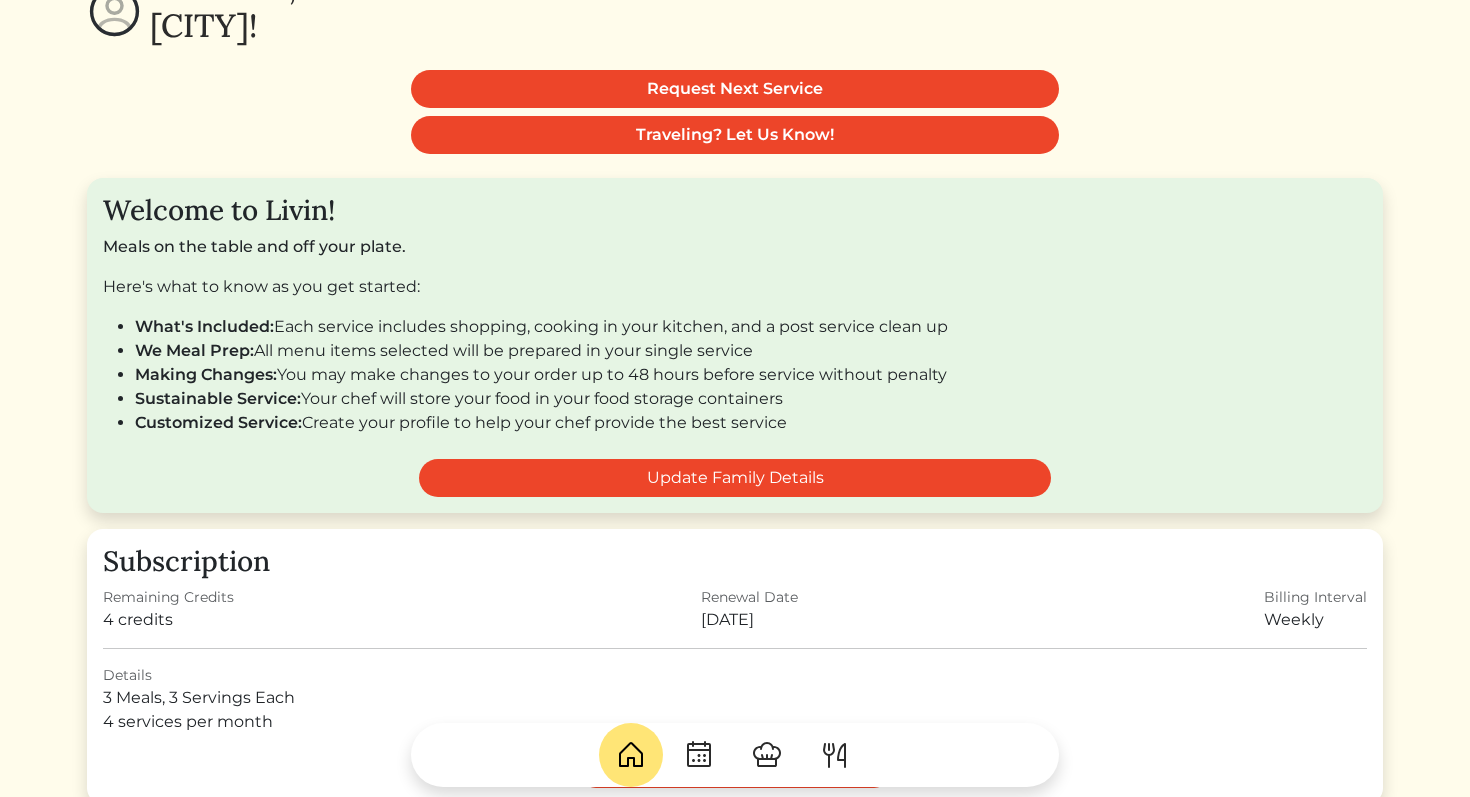 scroll, scrollTop: 0, scrollLeft: 0, axis: both 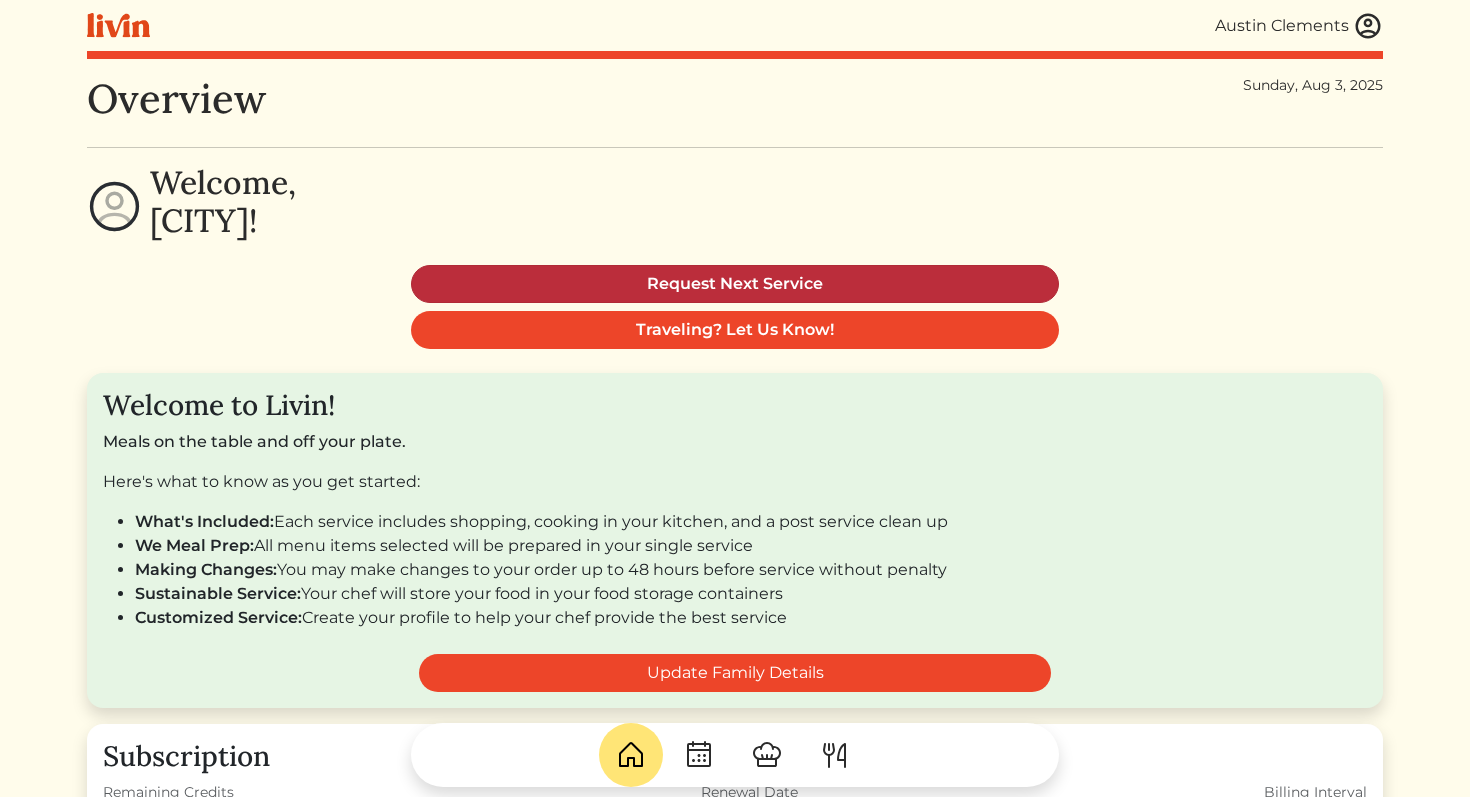 click on "Request Next Service" at bounding box center [735, 284] 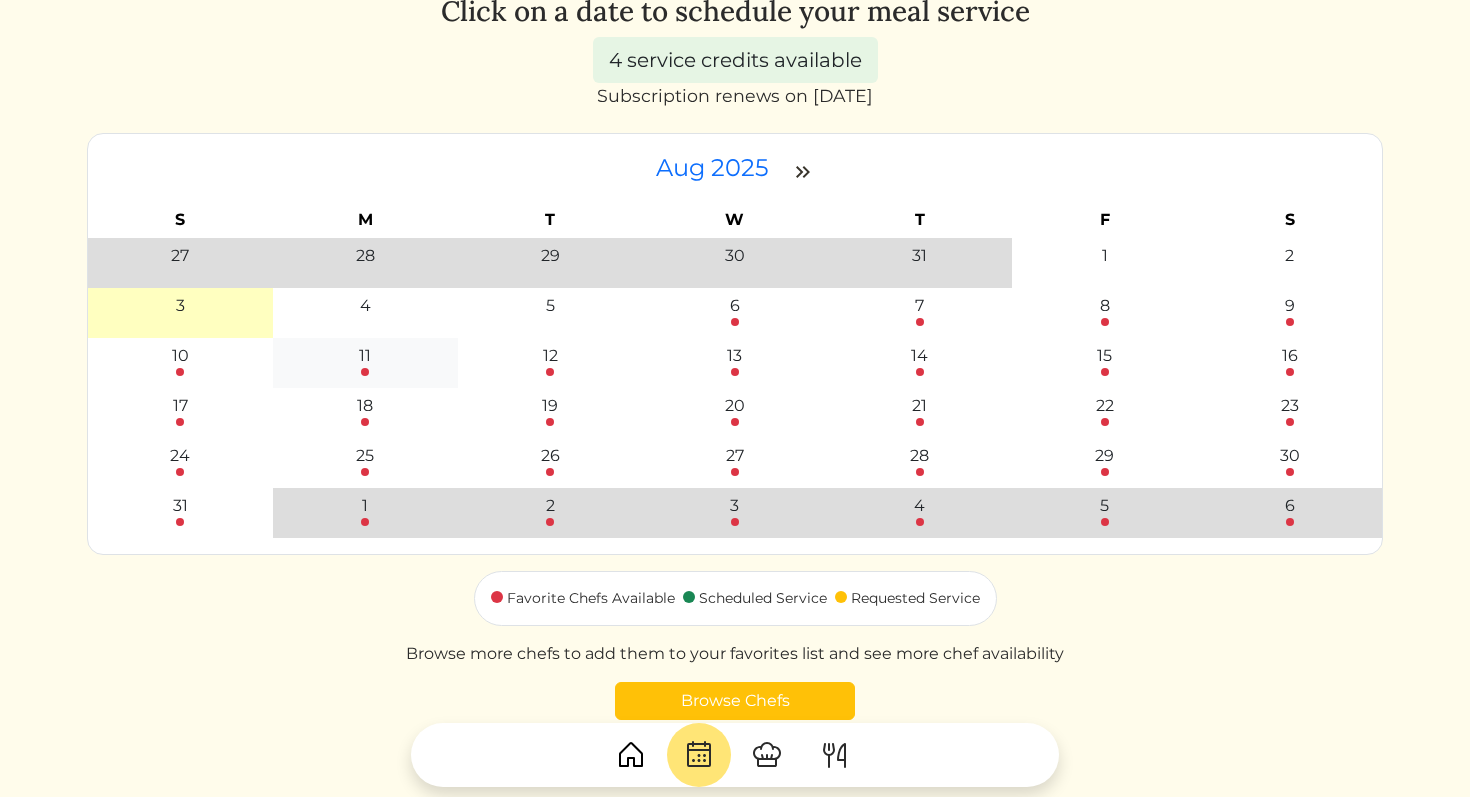 scroll, scrollTop: 96, scrollLeft: 0, axis: vertical 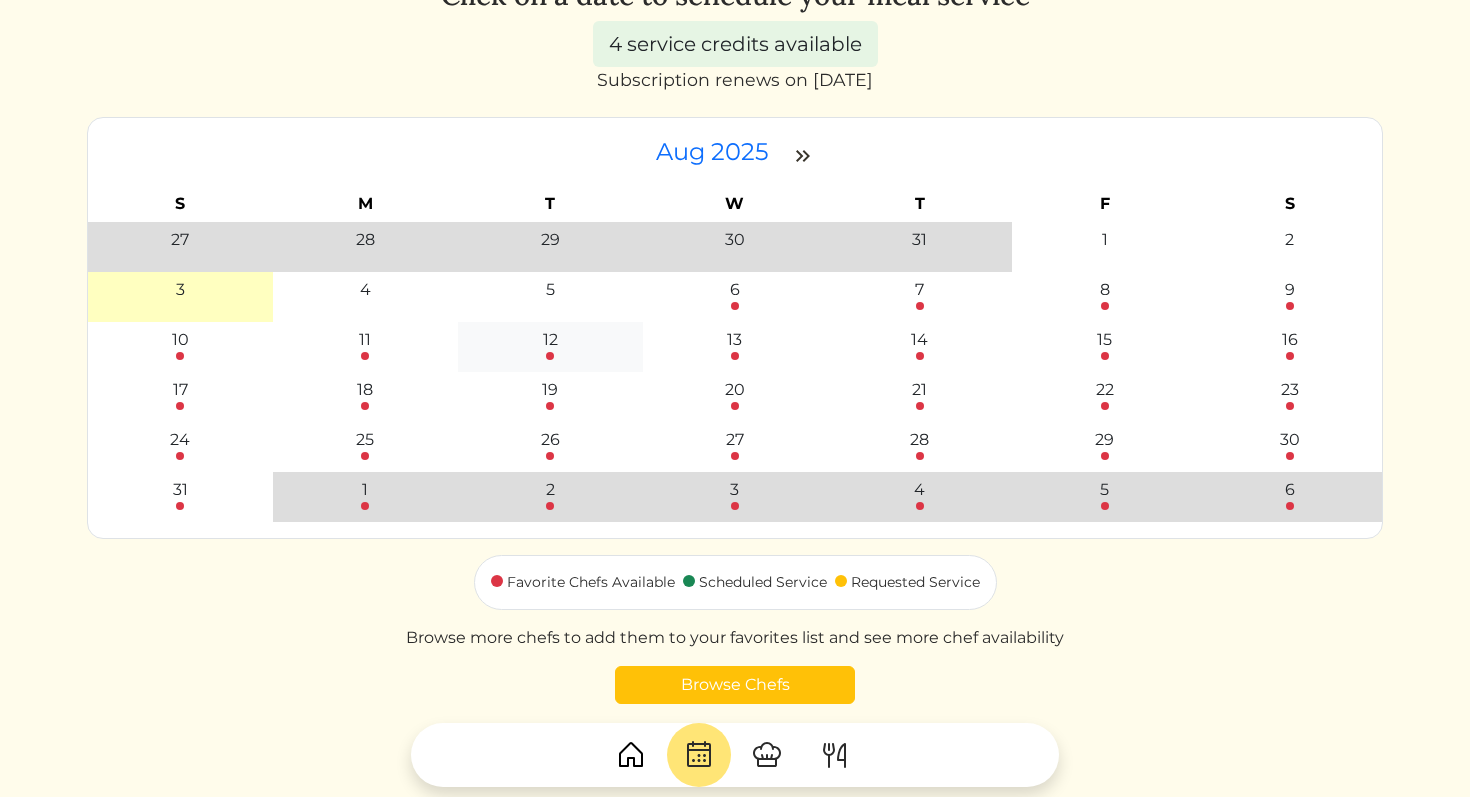 click on "12" at bounding box center [550, 340] 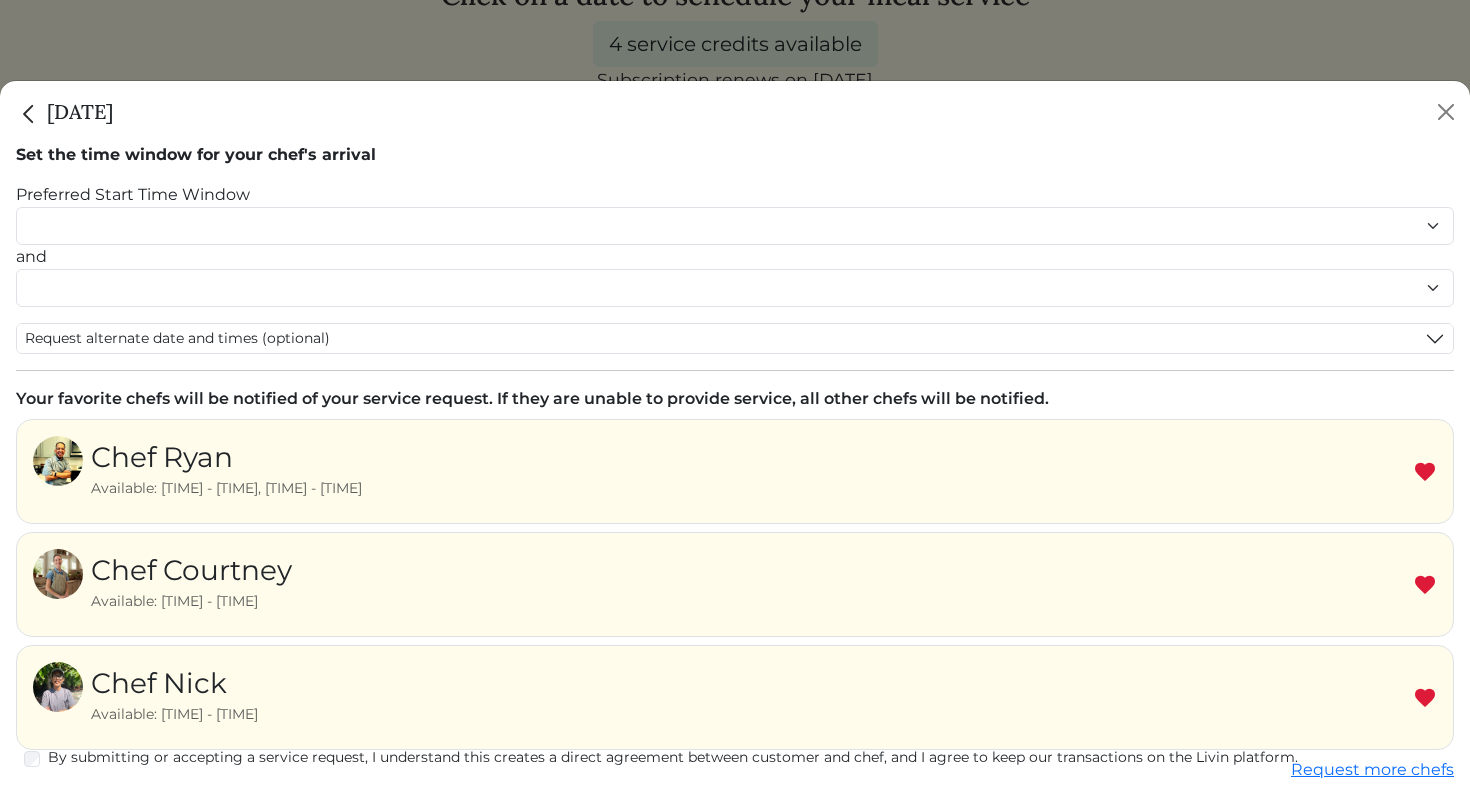 scroll, scrollTop: 168, scrollLeft: 0, axis: vertical 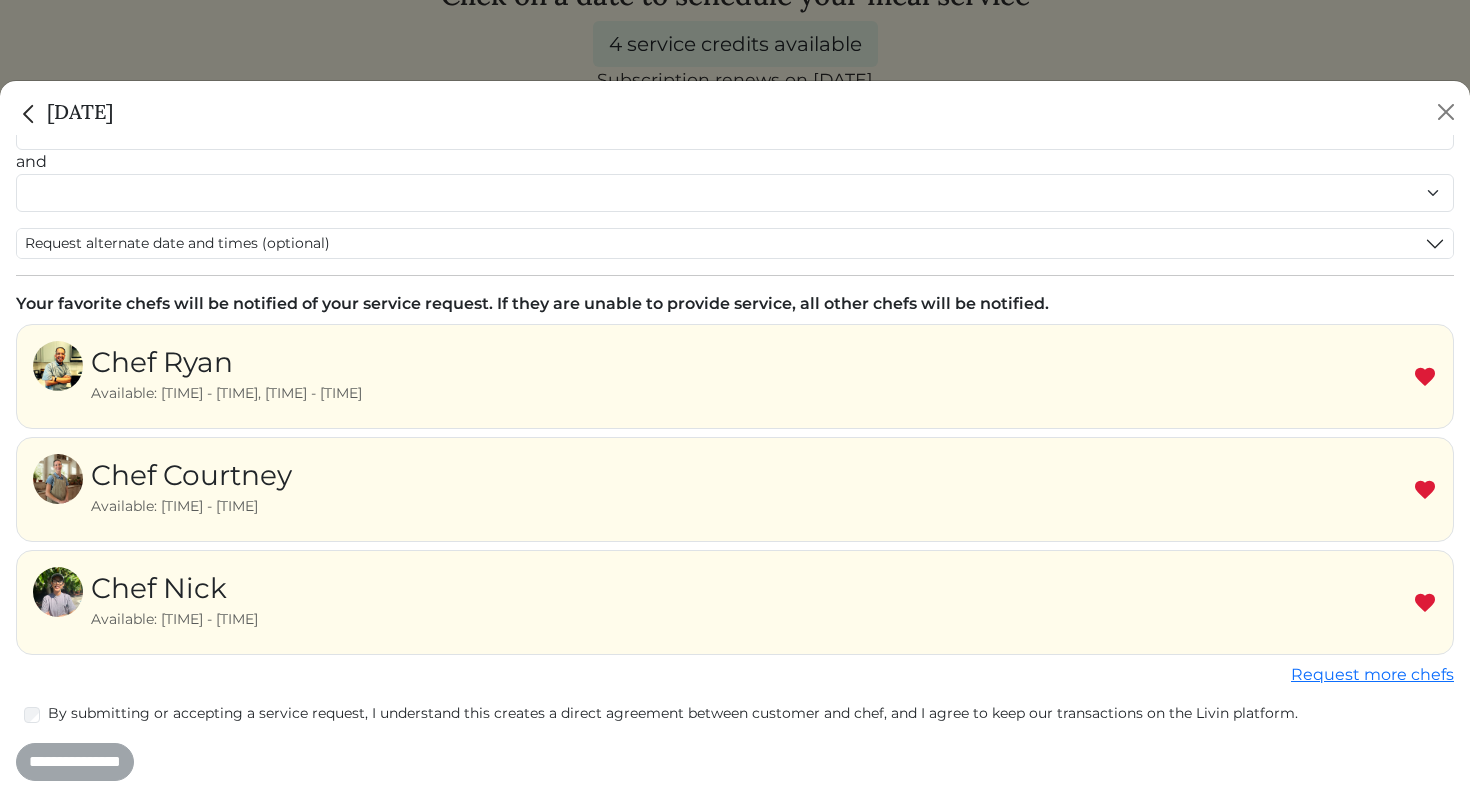 click at bounding box center [1425, 603] 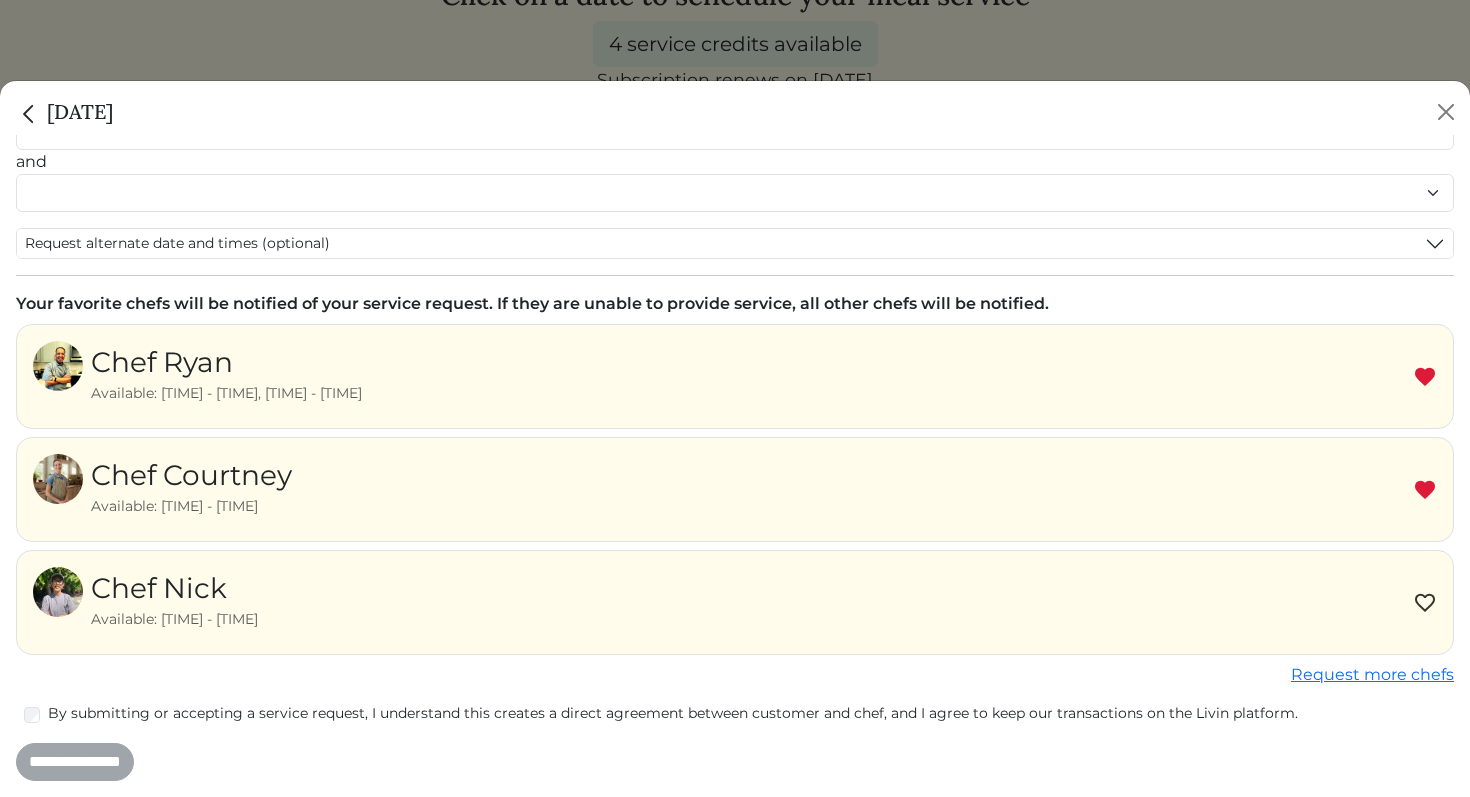 click on "By submitting or accepting a service request, I understand this creates a direct agreement between customer and chef, and I agree to keep our transactions on the Livin platform." at bounding box center [751, 713] 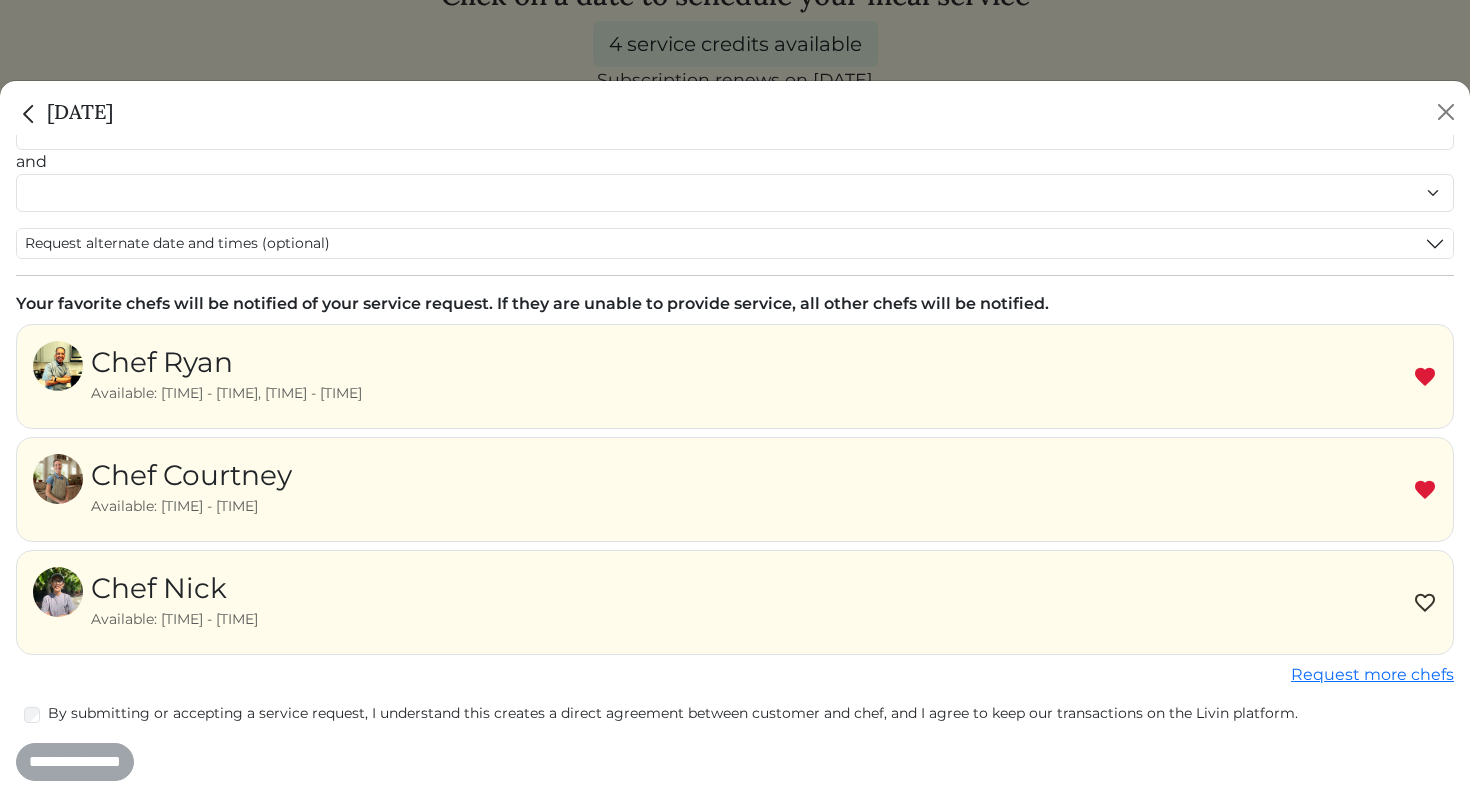 click on "Service Time
Your estimated service duration is  3 hours  (+/- 30mins)
Set the time window for your chef's arrival
Preferred Start Time Window
*******
*******
*******
*******
*******
*******
********
********
********
********
********
********
*******
*******
*******
*******
*******
*******
*******
*******
*******
*******
*******
*******
*******
*******
*******
*******
*******
*******
********
and
*******
*******
*******
*******
*******
*******
********
********
********
********
********
********
*******
*******
*******
*******
*******
*******
*******
*******
*******
*******
*******
*******
*******
*******
*******
*******
*******
*******
********" at bounding box center [735, 374] 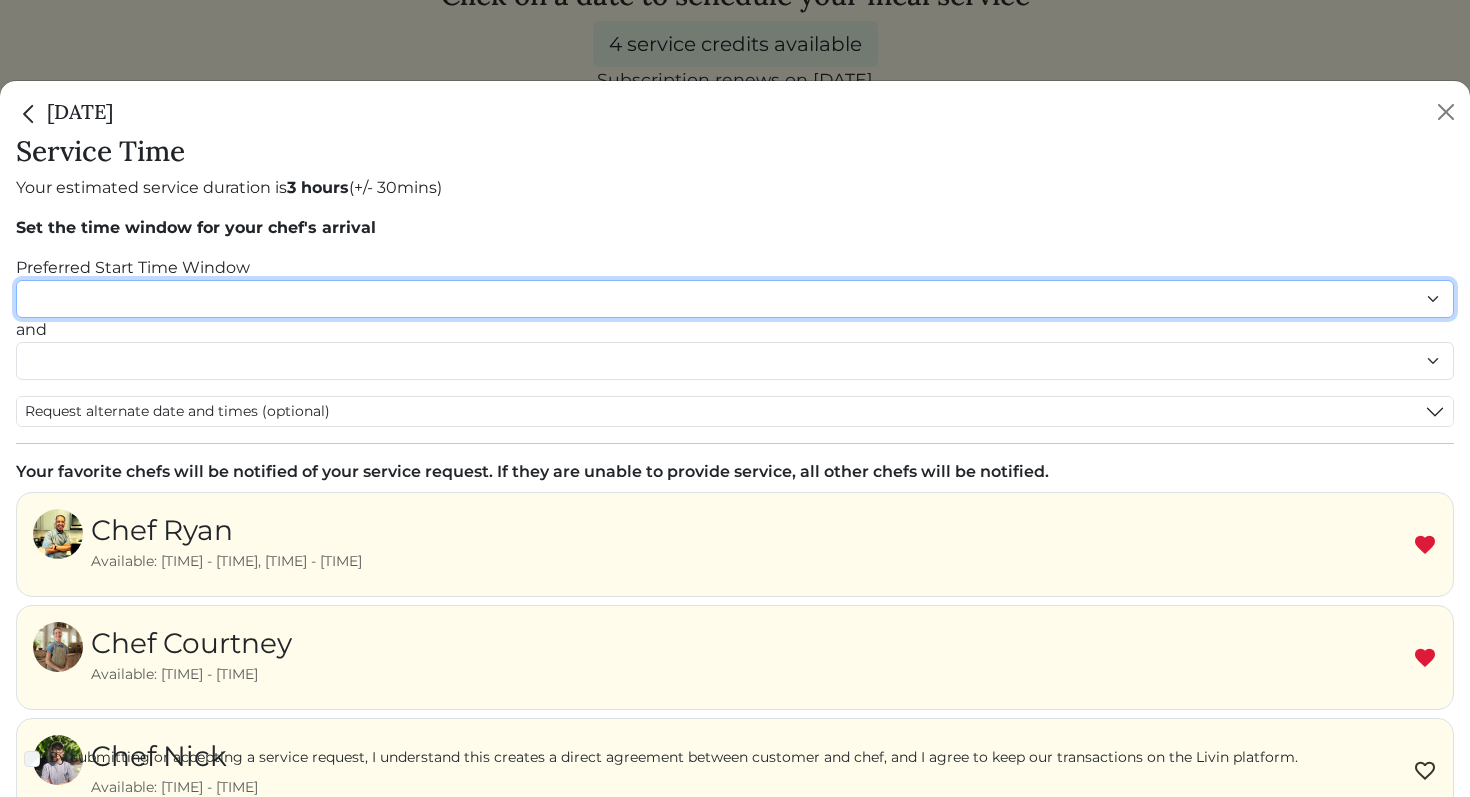 click on "*******
*******
*******
*******
*******
*******
********
********
********
********
********
********
*******
*******
*******
*******
*******
*******
*******
*******
*******
*******
*******
*******
*******
*******
*******
*******
*******
*******
********" at bounding box center (735, 299) 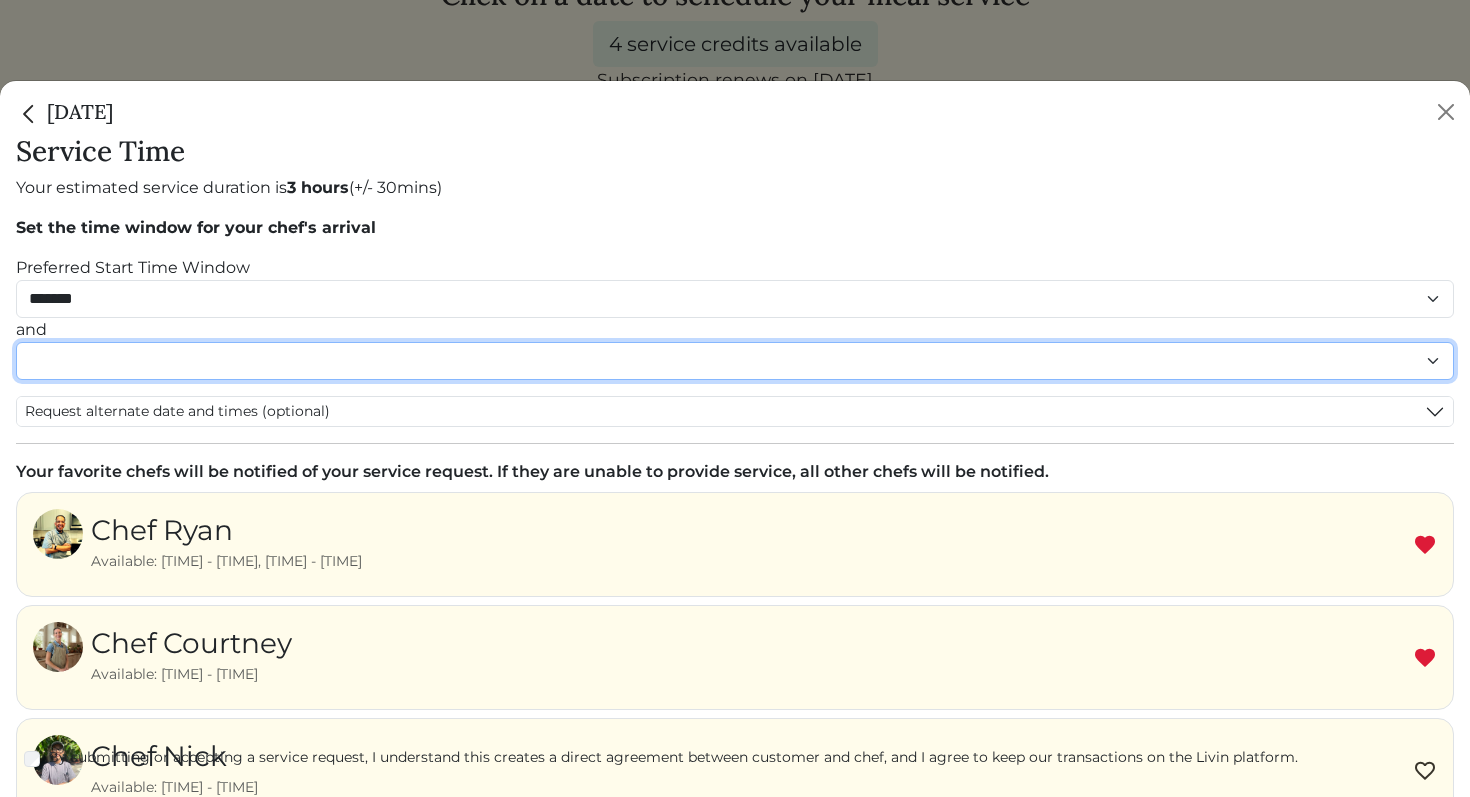 click on "*******
*******
*******
*******
*******
*******
********
********
********
********
********
********
*******
*******
*******
*******
*******
*******
*******
*******
*******
*******
*******
*******
*******
*******
*******
*******
*******
*******
********" at bounding box center [735, 361] 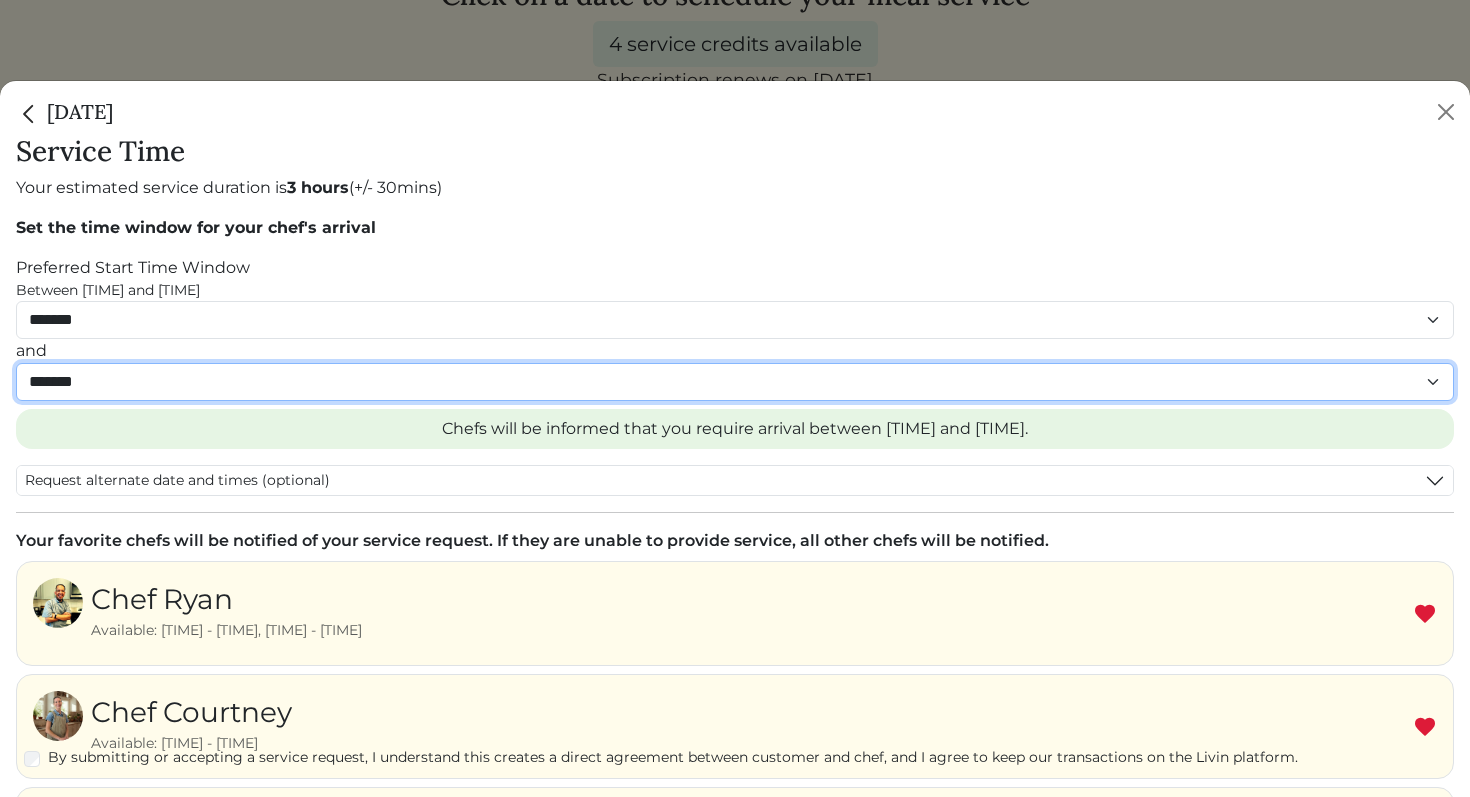 scroll, scrollTop: 237, scrollLeft: 0, axis: vertical 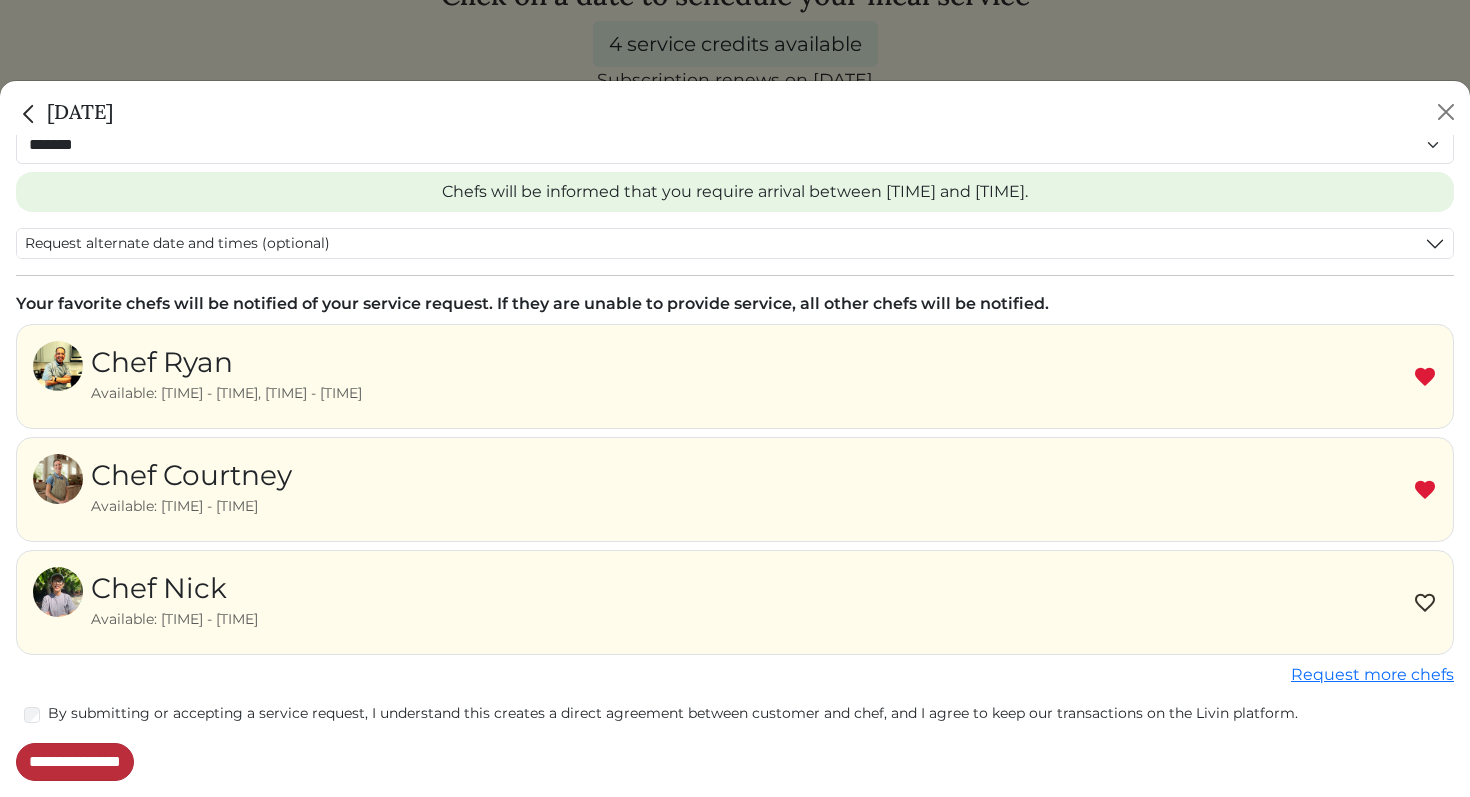 click on "**********" at bounding box center [75, 762] 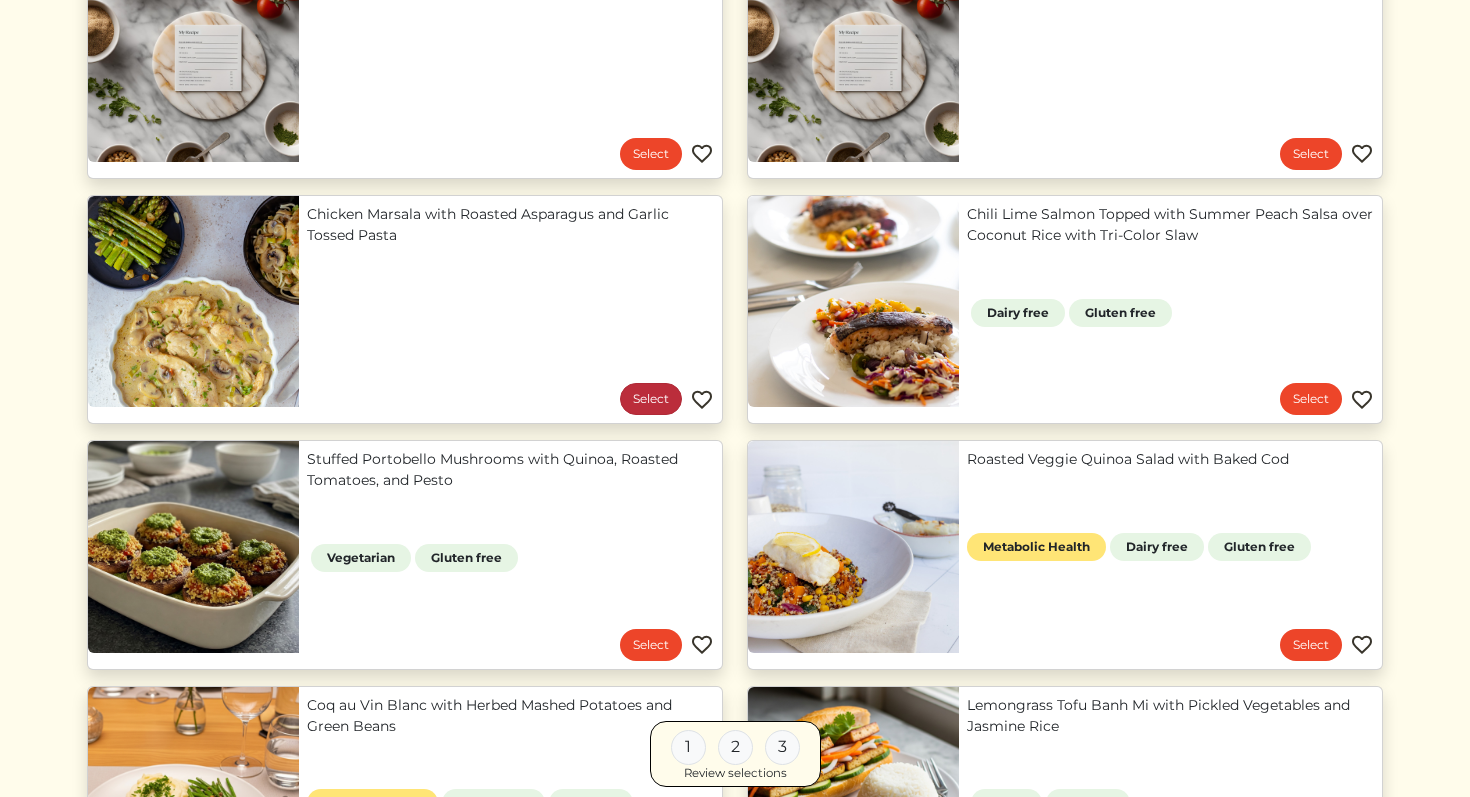 scroll, scrollTop: 294, scrollLeft: 0, axis: vertical 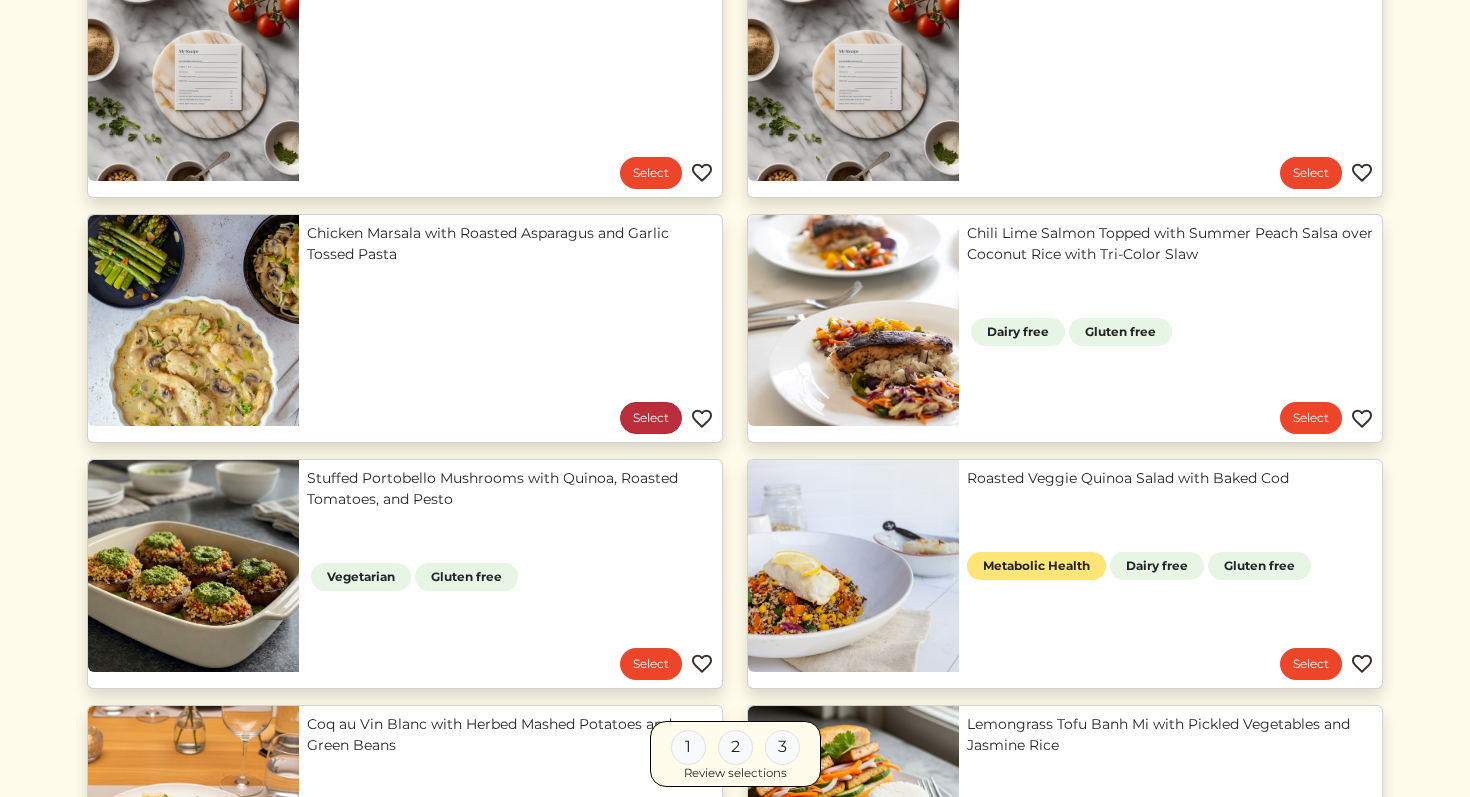 click on "Select" at bounding box center (651, 418) 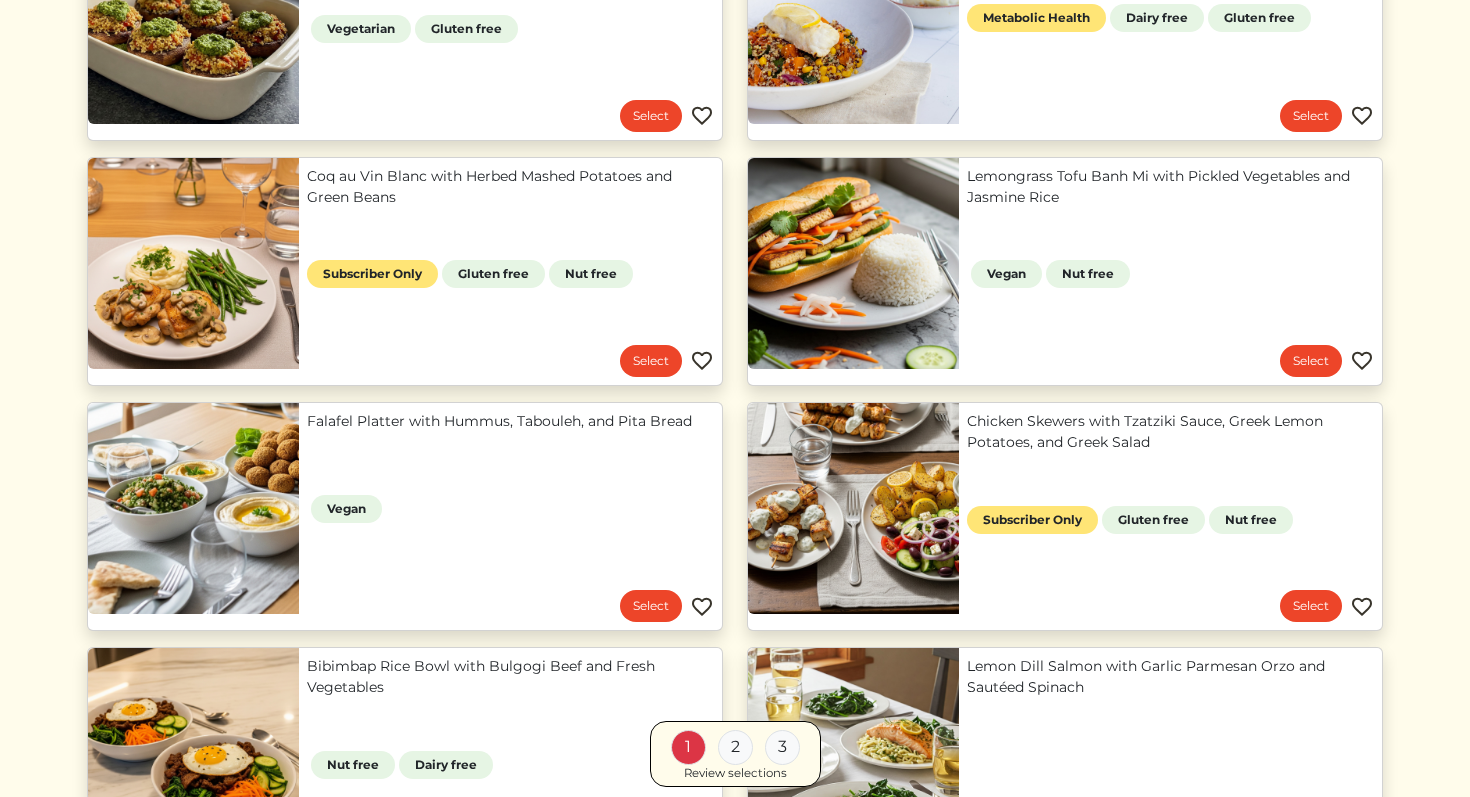 scroll, scrollTop: 843, scrollLeft: 0, axis: vertical 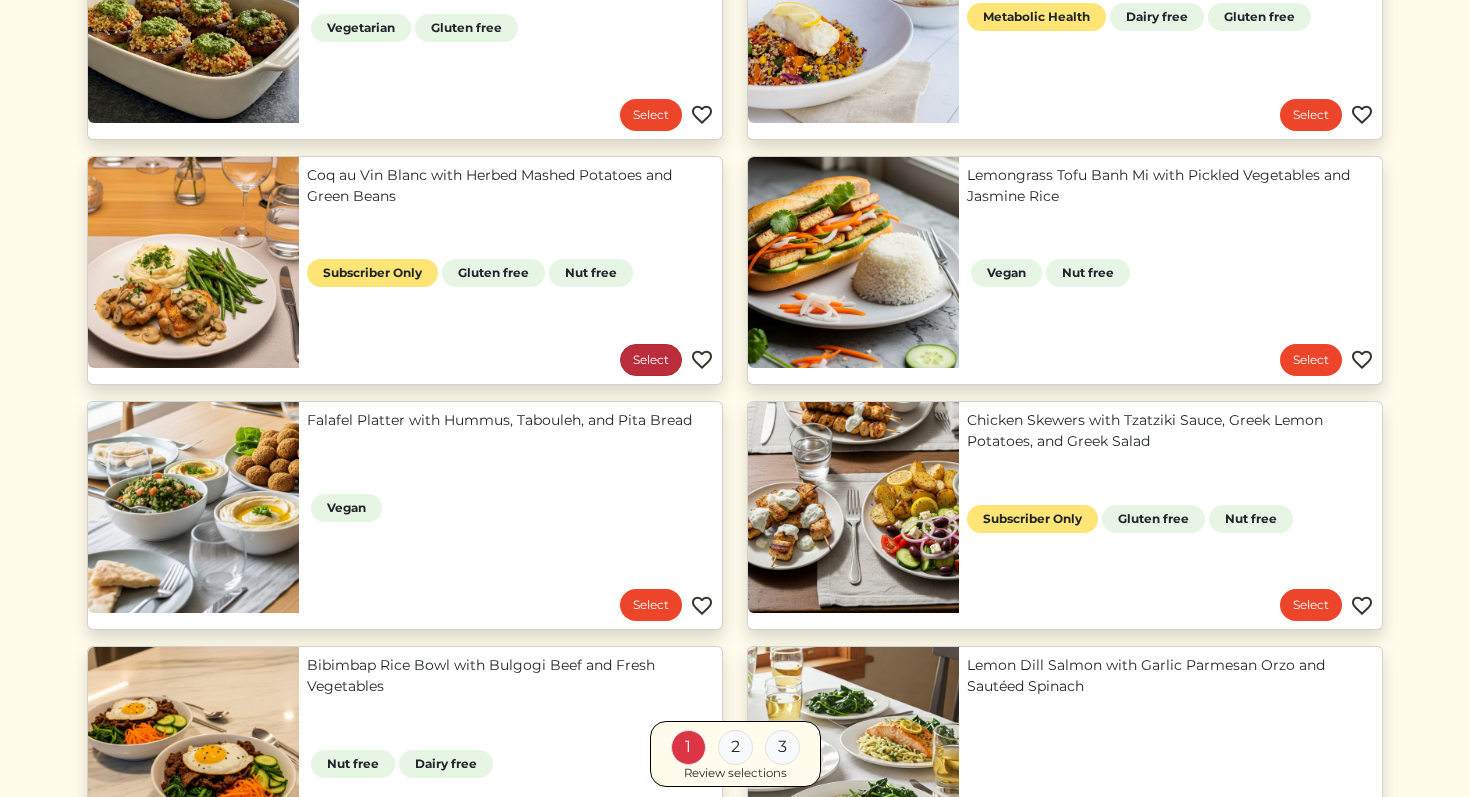 click on "Select" at bounding box center (651, 360) 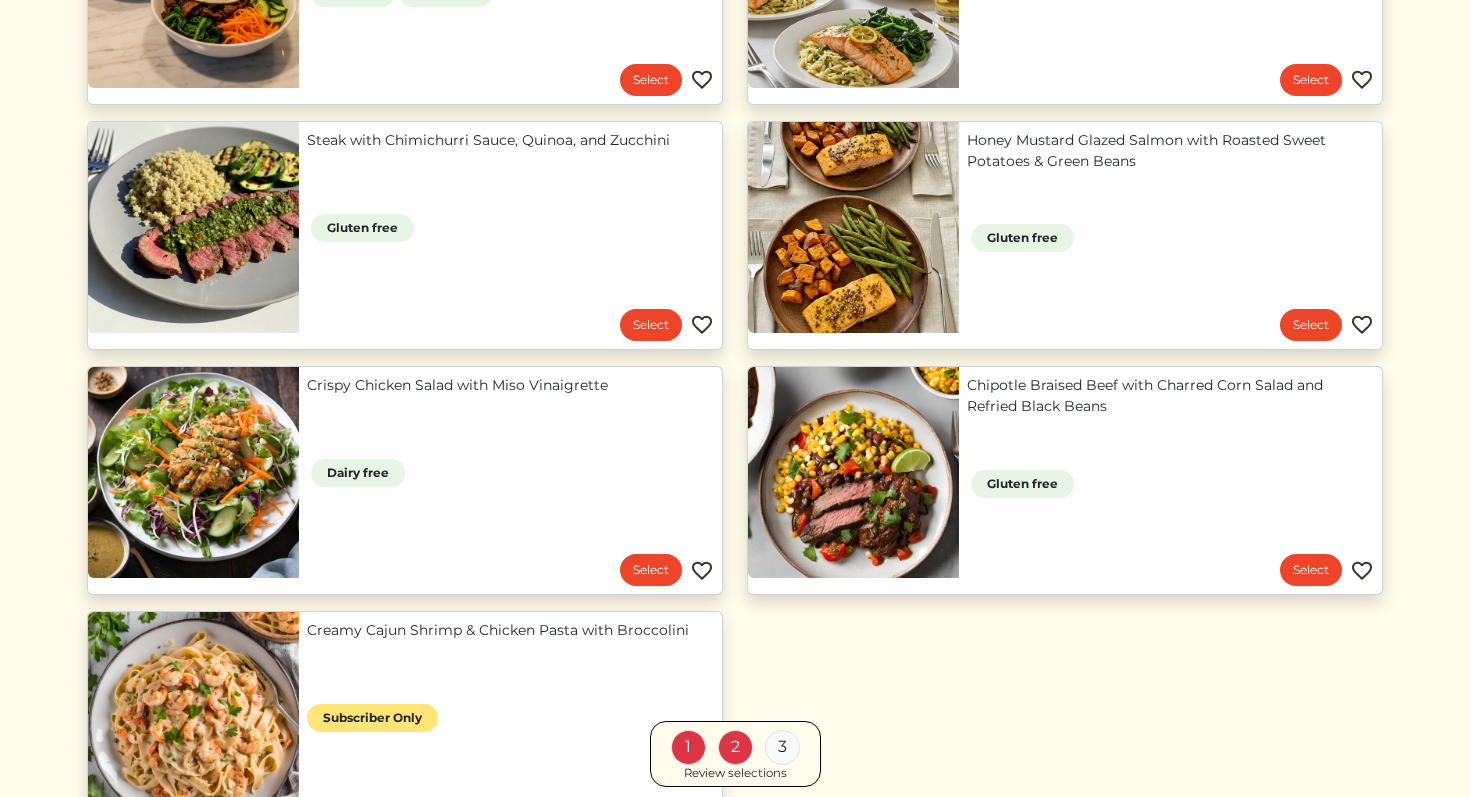 scroll, scrollTop: 1621, scrollLeft: 0, axis: vertical 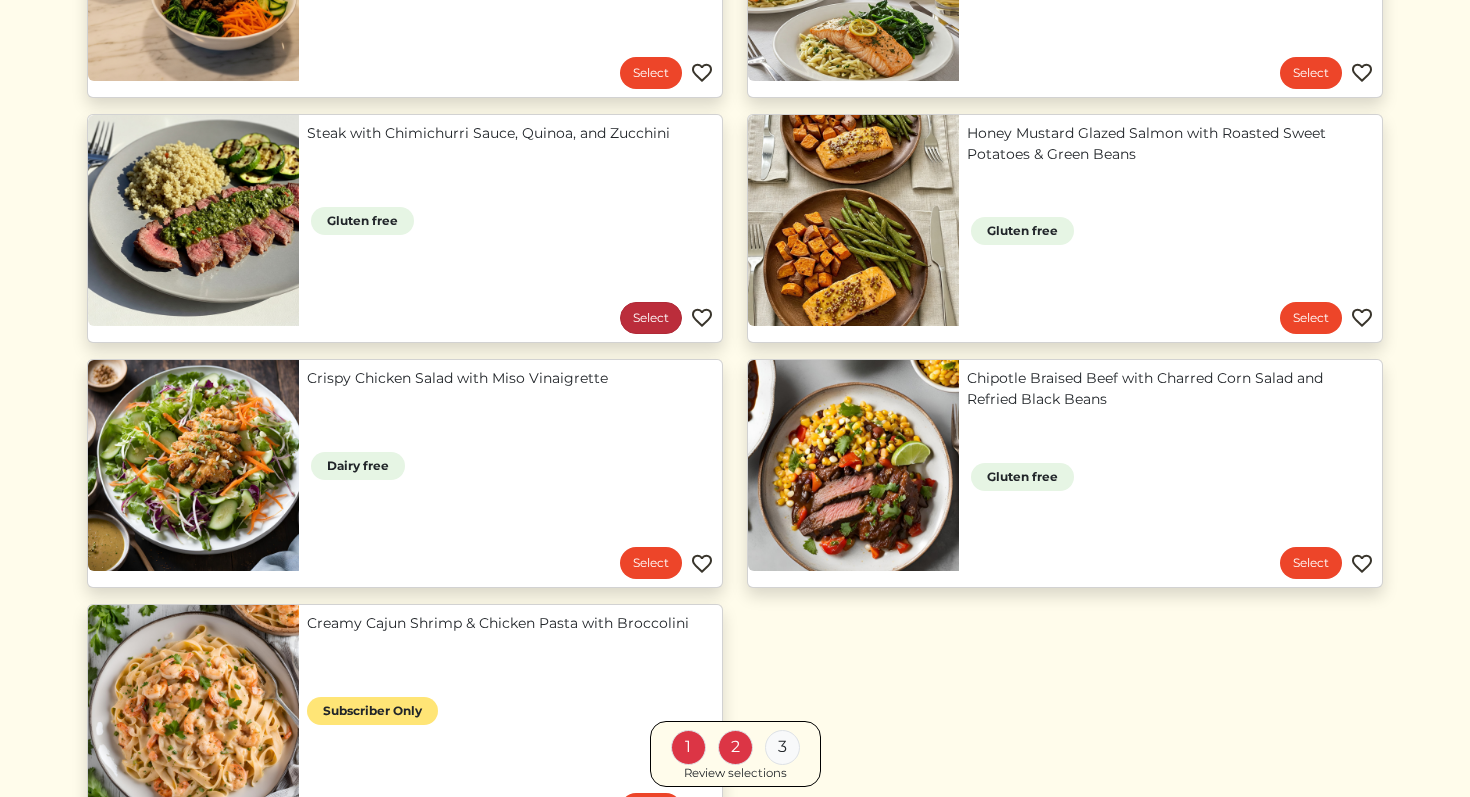 click on "Select" at bounding box center [651, 318] 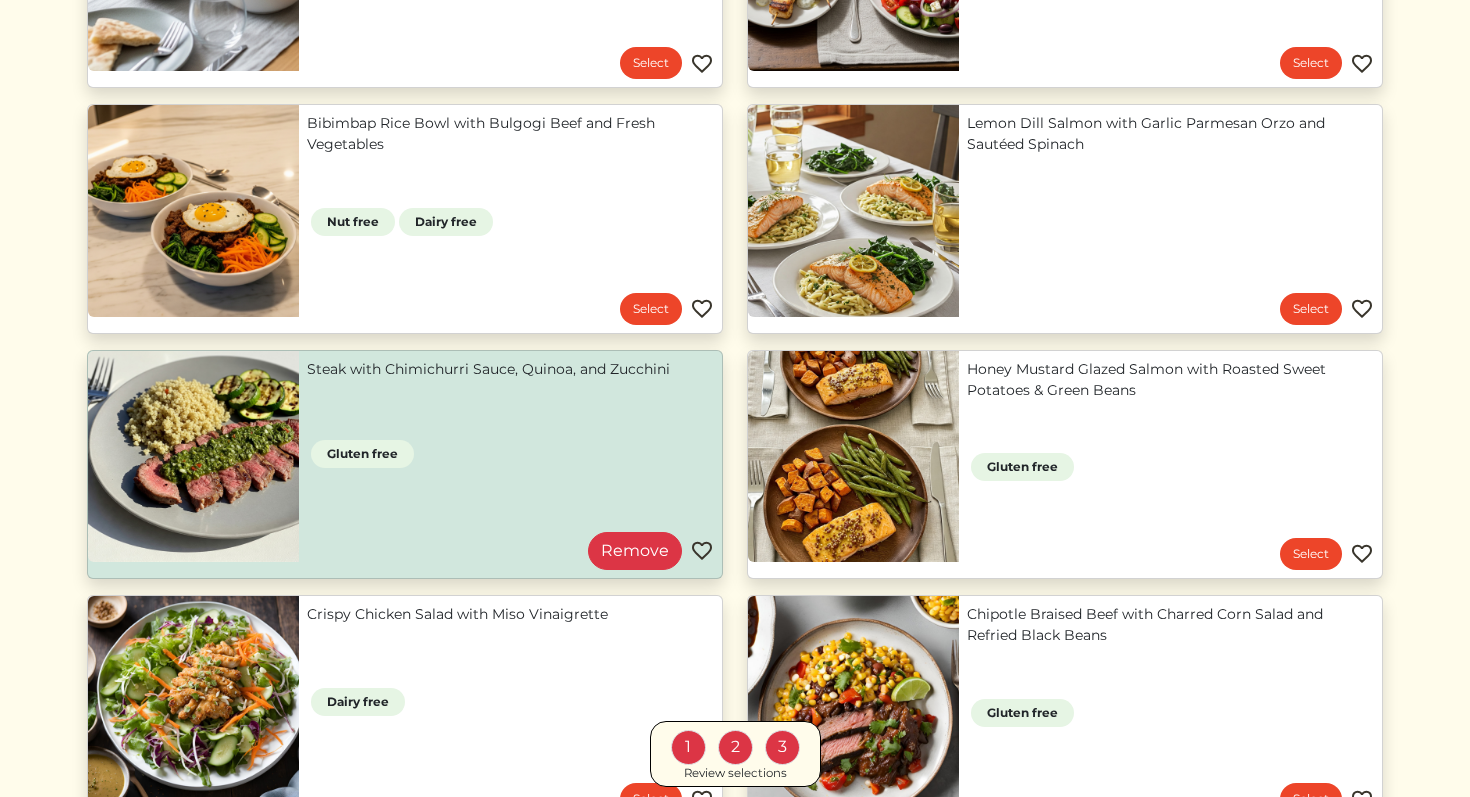 scroll, scrollTop: 1360, scrollLeft: 0, axis: vertical 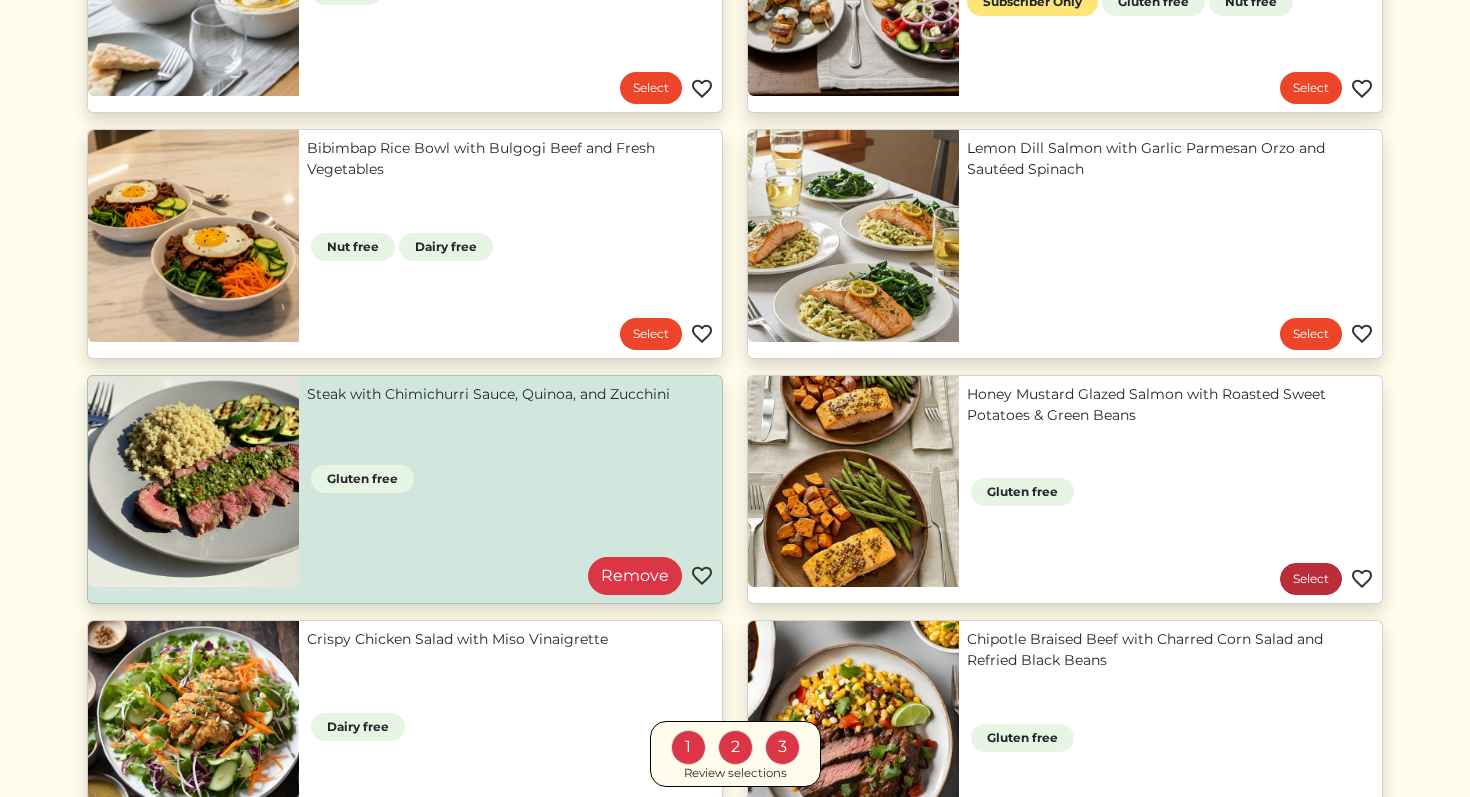 click on "Select" at bounding box center [1311, 579] 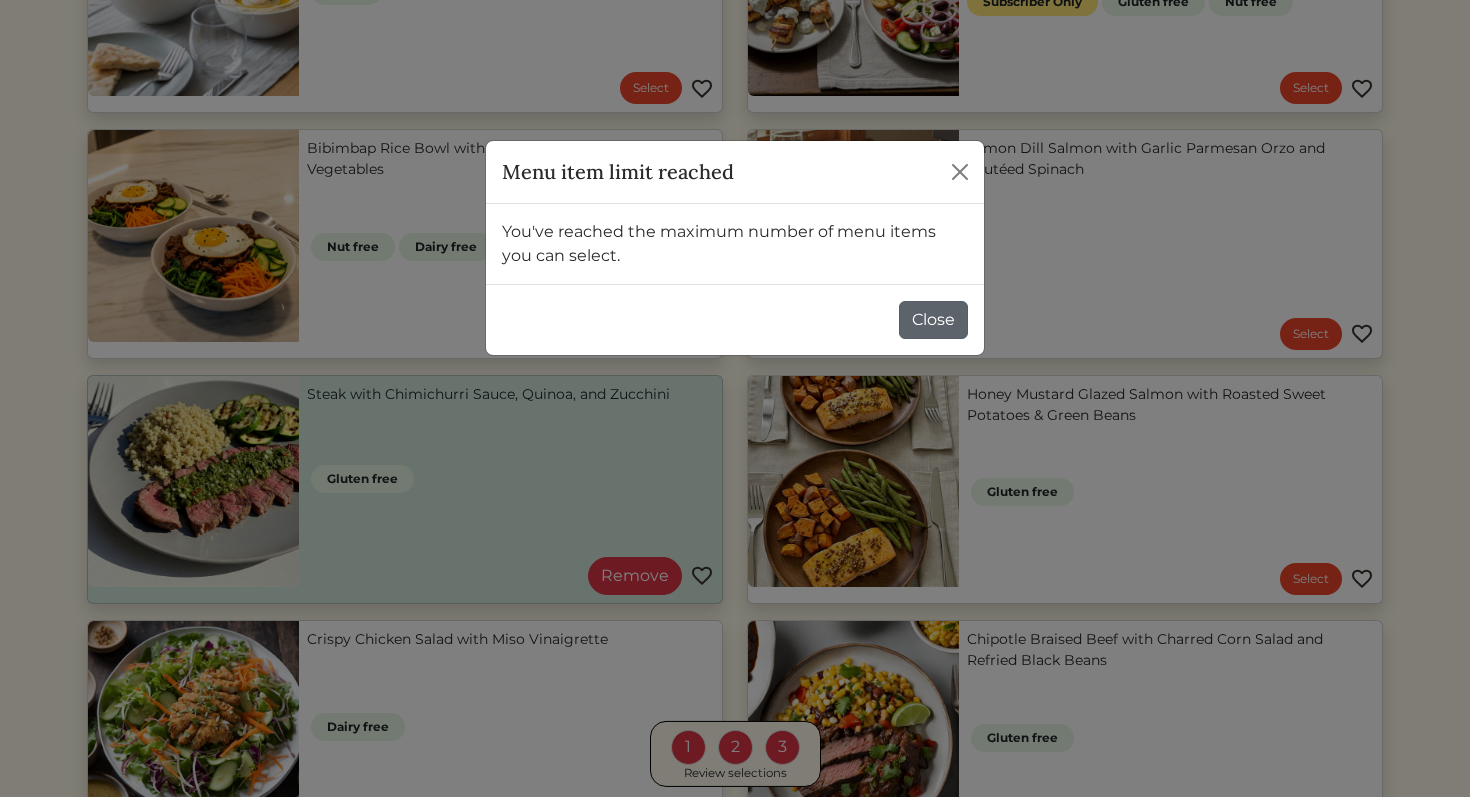 click on "Close" at bounding box center [933, 320] 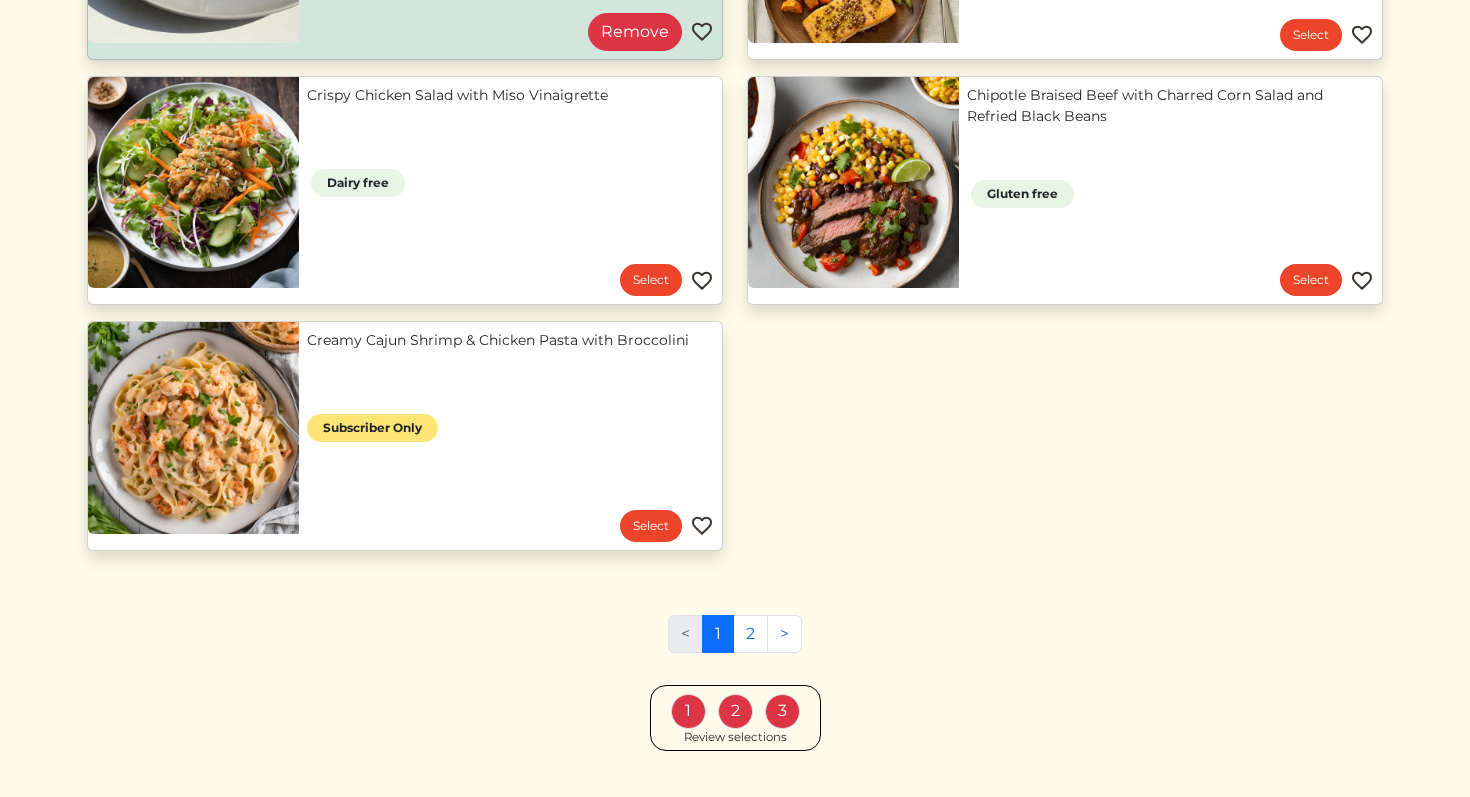 scroll, scrollTop: 1949, scrollLeft: 0, axis: vertical 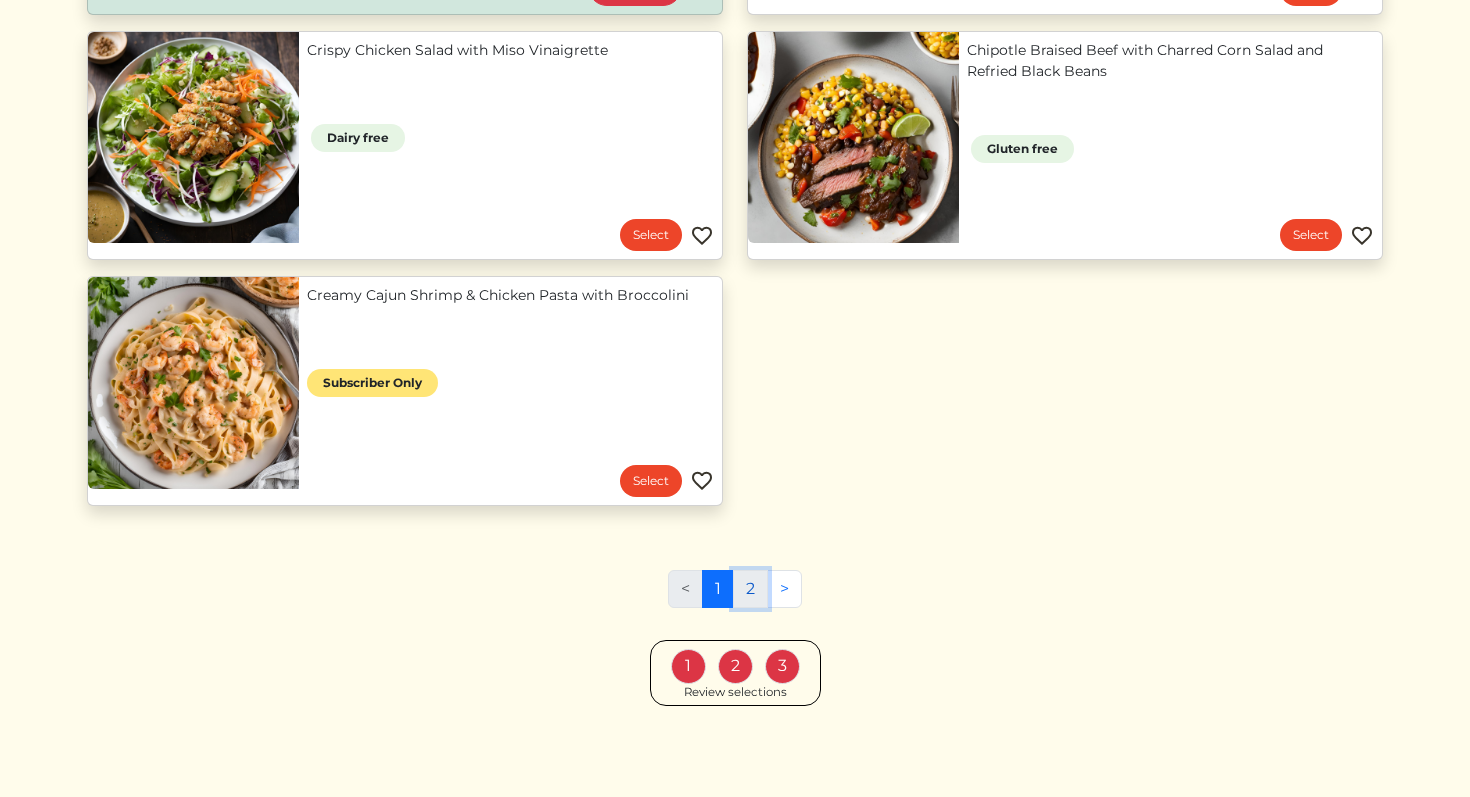 click on "2" at bounding box center [750, 589] 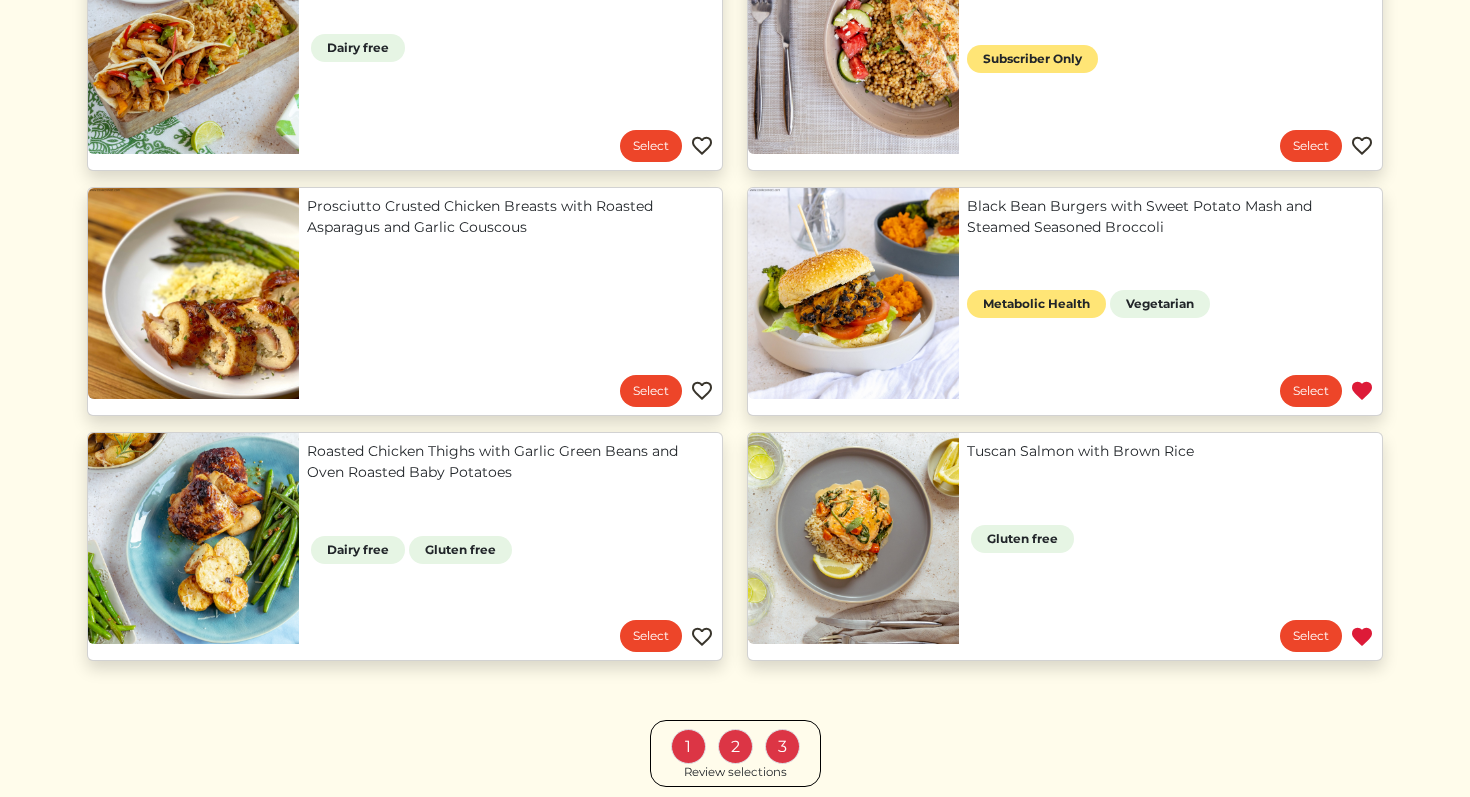 scroll, scrollTop: 1454, scrollLeft: 0, axis: vertical 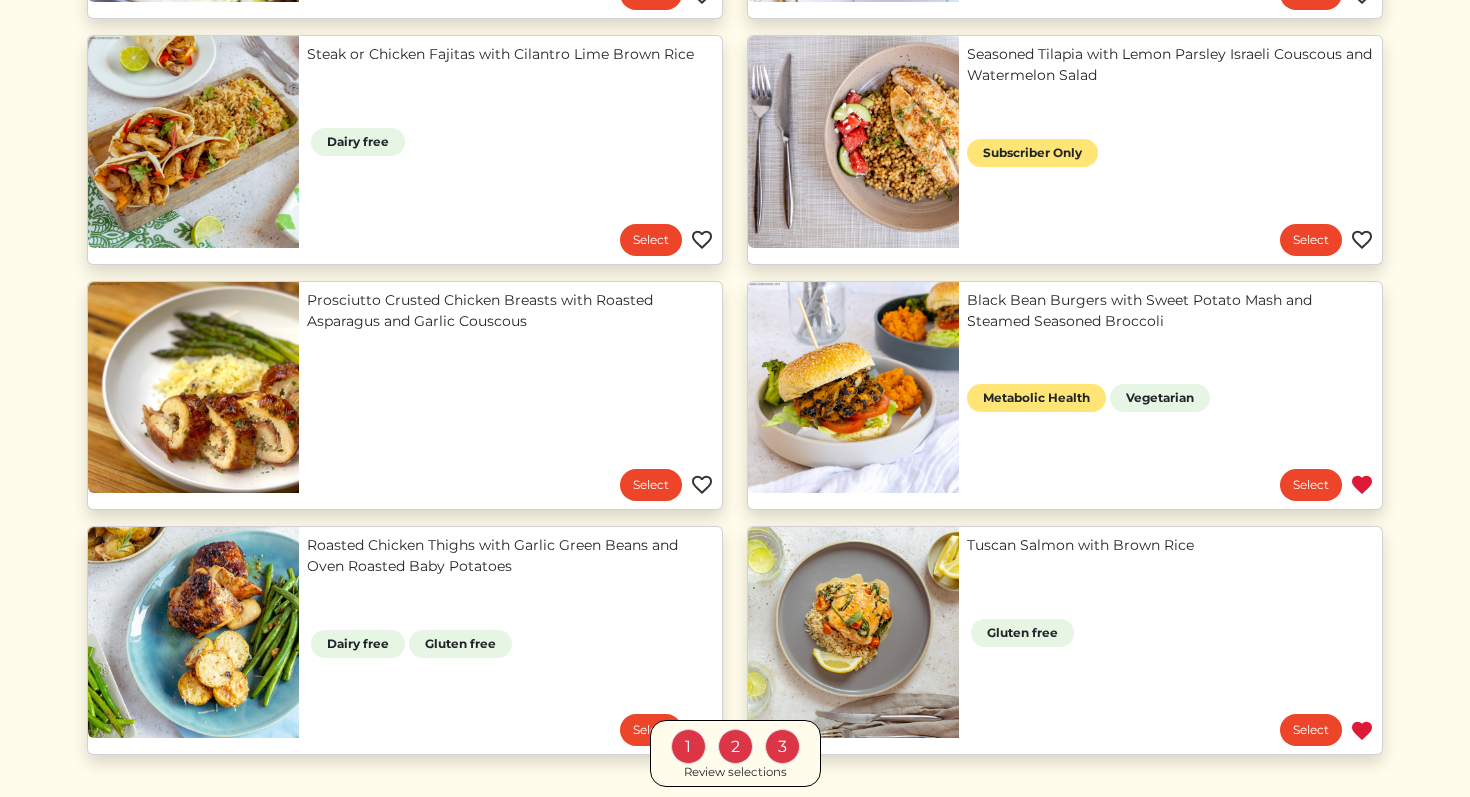 click at bounding box center [1362, 240] 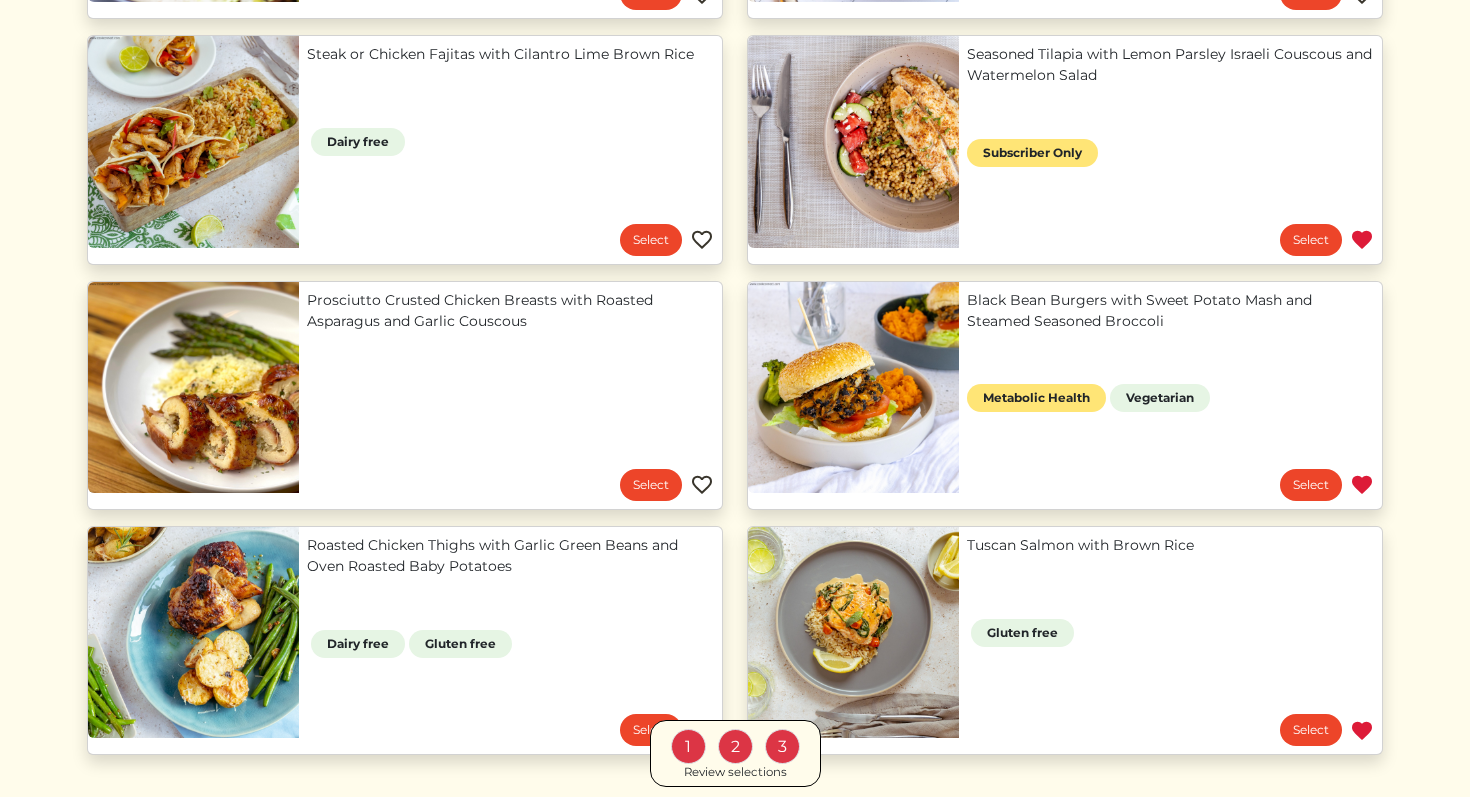 click at bounding box center [702, 240] 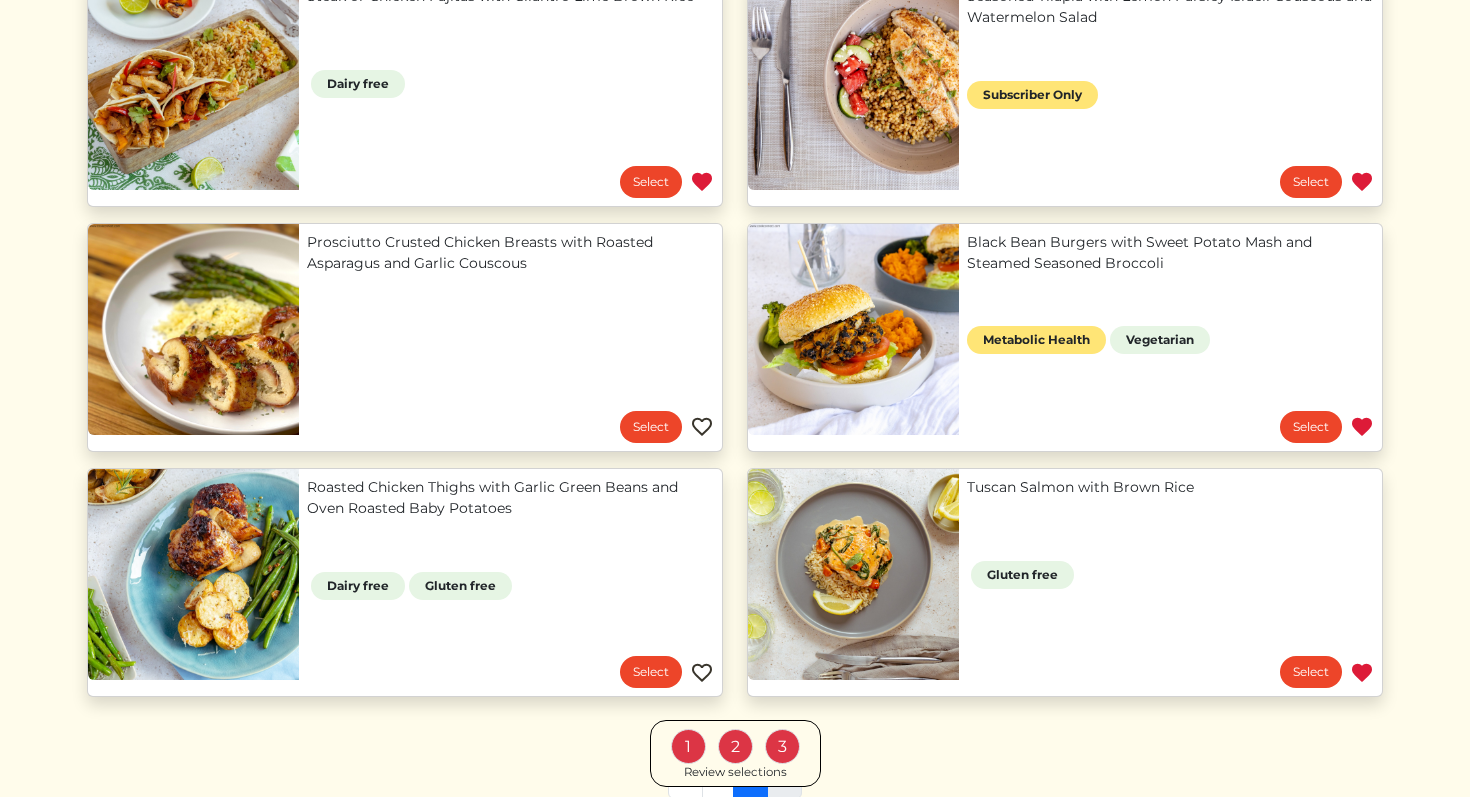 scroll, scrollTop: 1566, scrollLeft: 0, axis: vertical 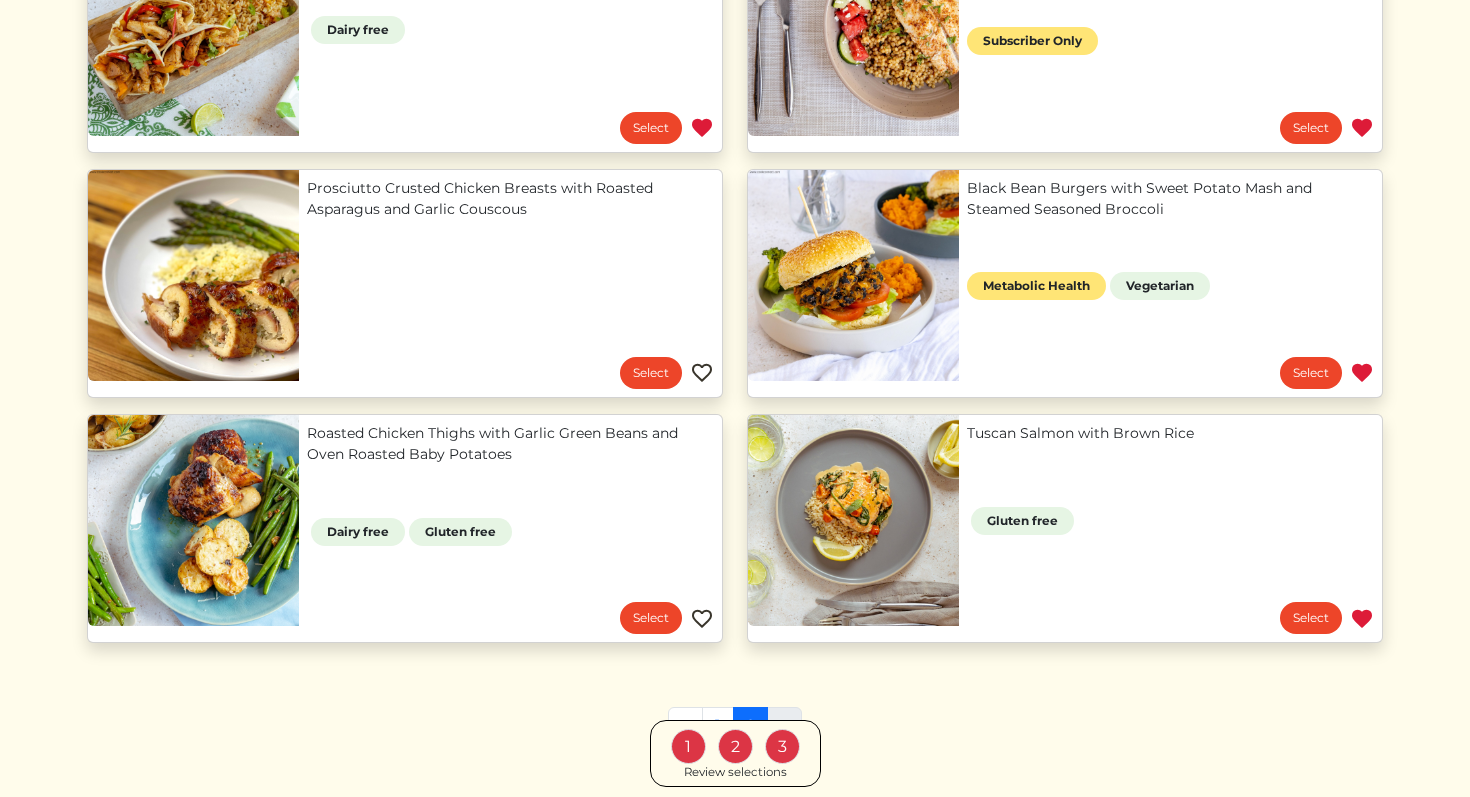 click at bounding box center (702, 619) 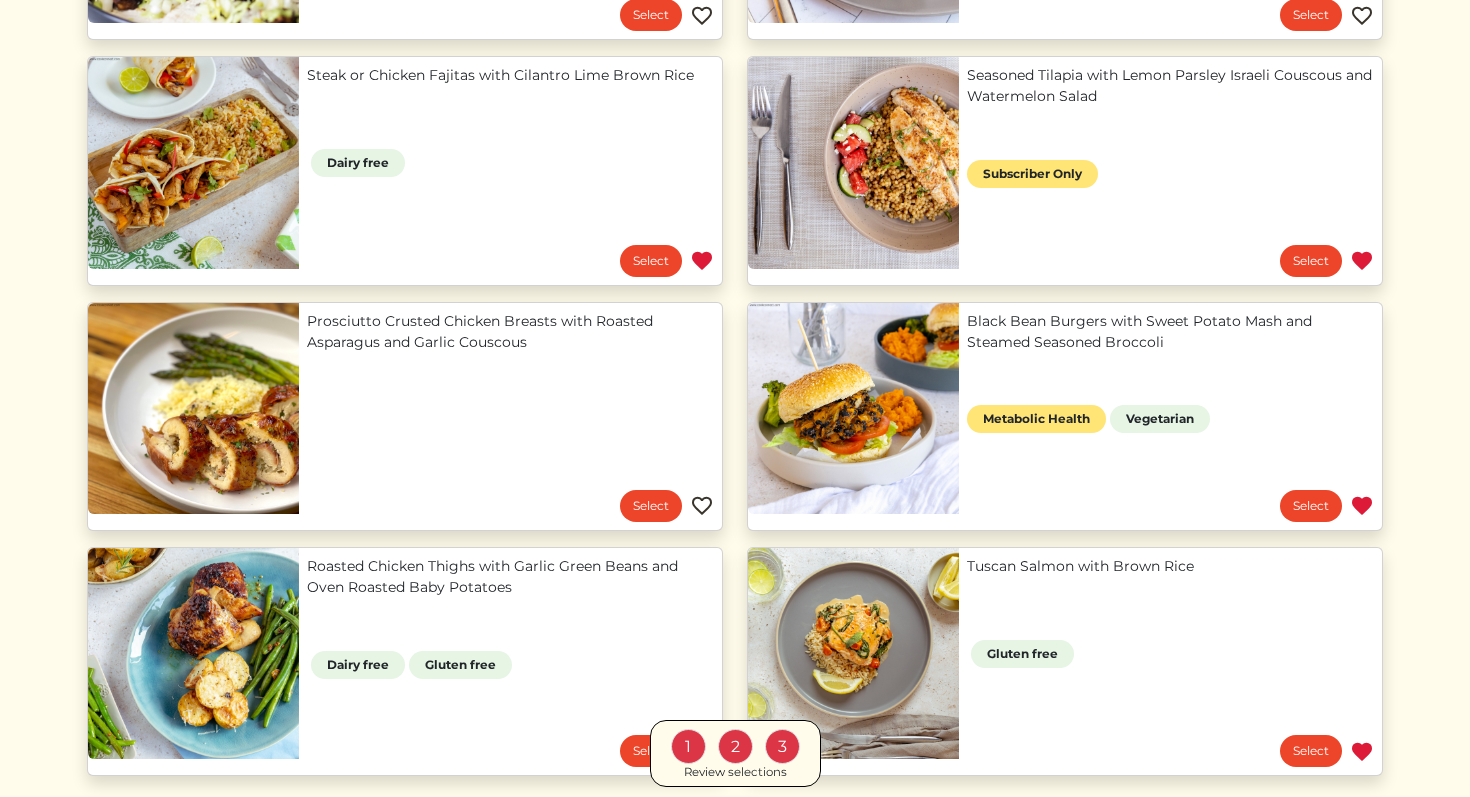 scroll, scrollTop: 1704, scrollLeft: 0, axis: vertical 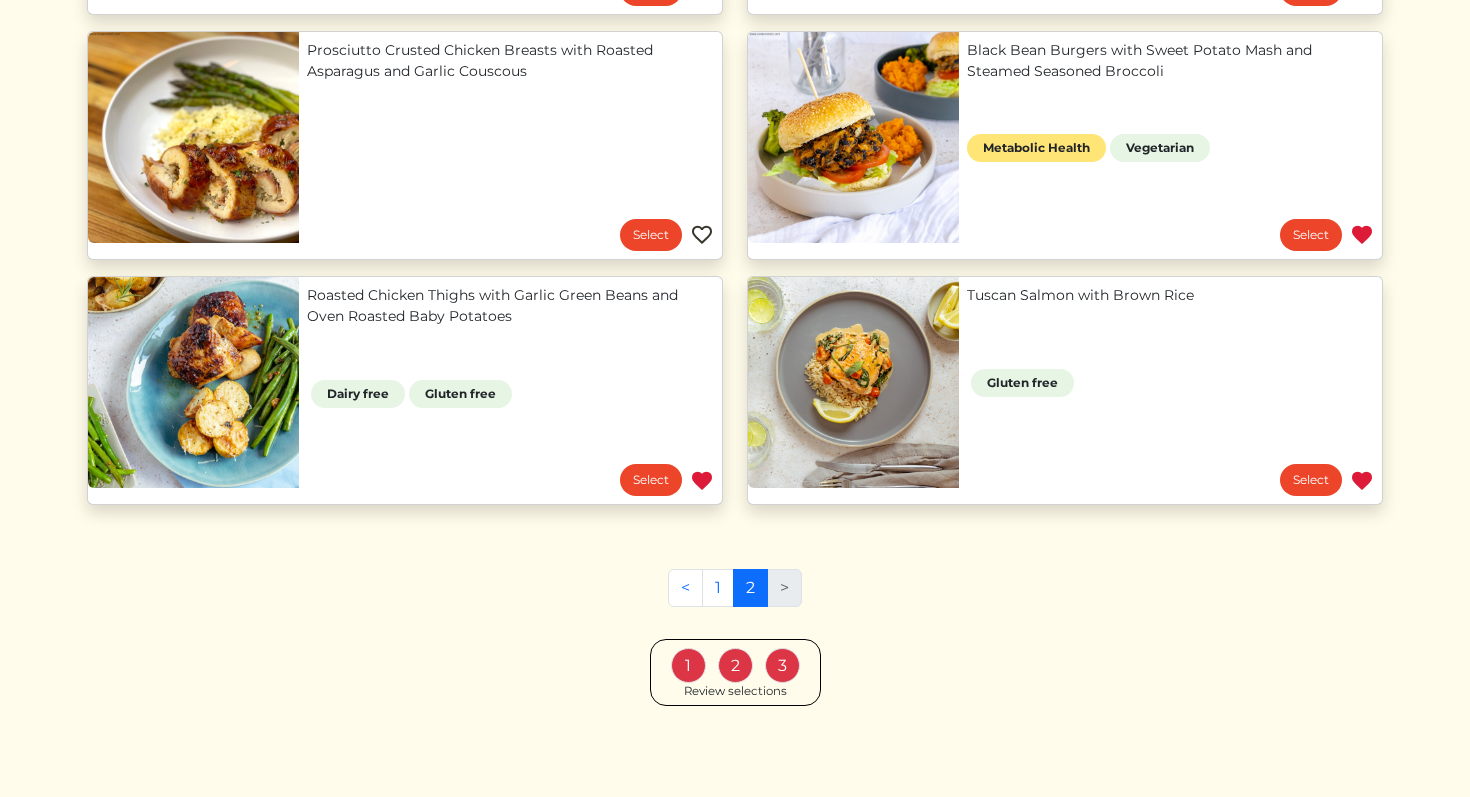 click on "1" at bounding box center [688, 665] 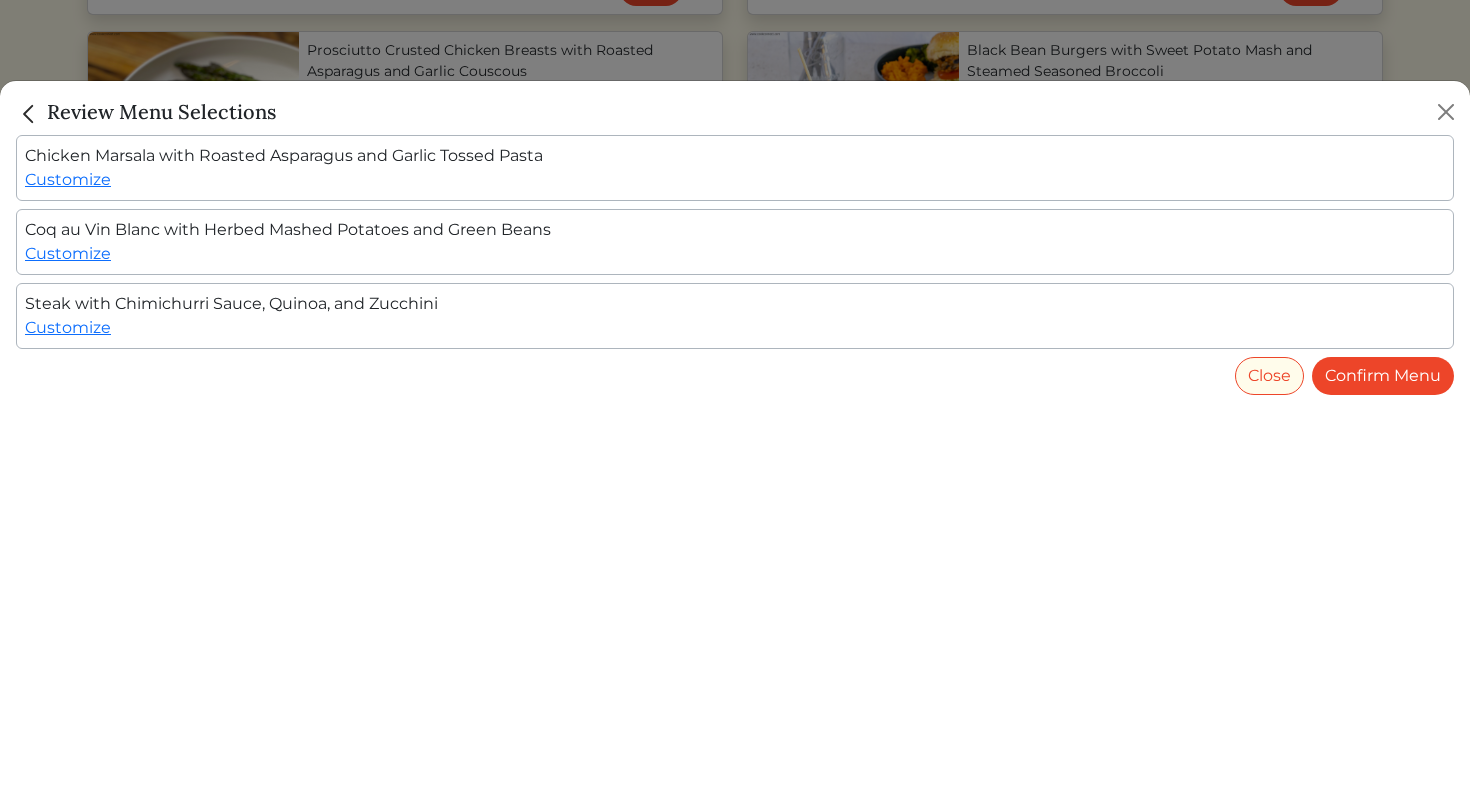click on "Chicken Marsala with Roasted Asparagus and Garlic Tossed Pasta
Customize
Coq au Vin Blanc with Herbed Mashed Potatoes and Green Beans
Customize
Steak with Chimichurri Sauce, Quinoa, and Zucchini
Customize
Close
Confirm Menu" at bounding box center [735, 466] 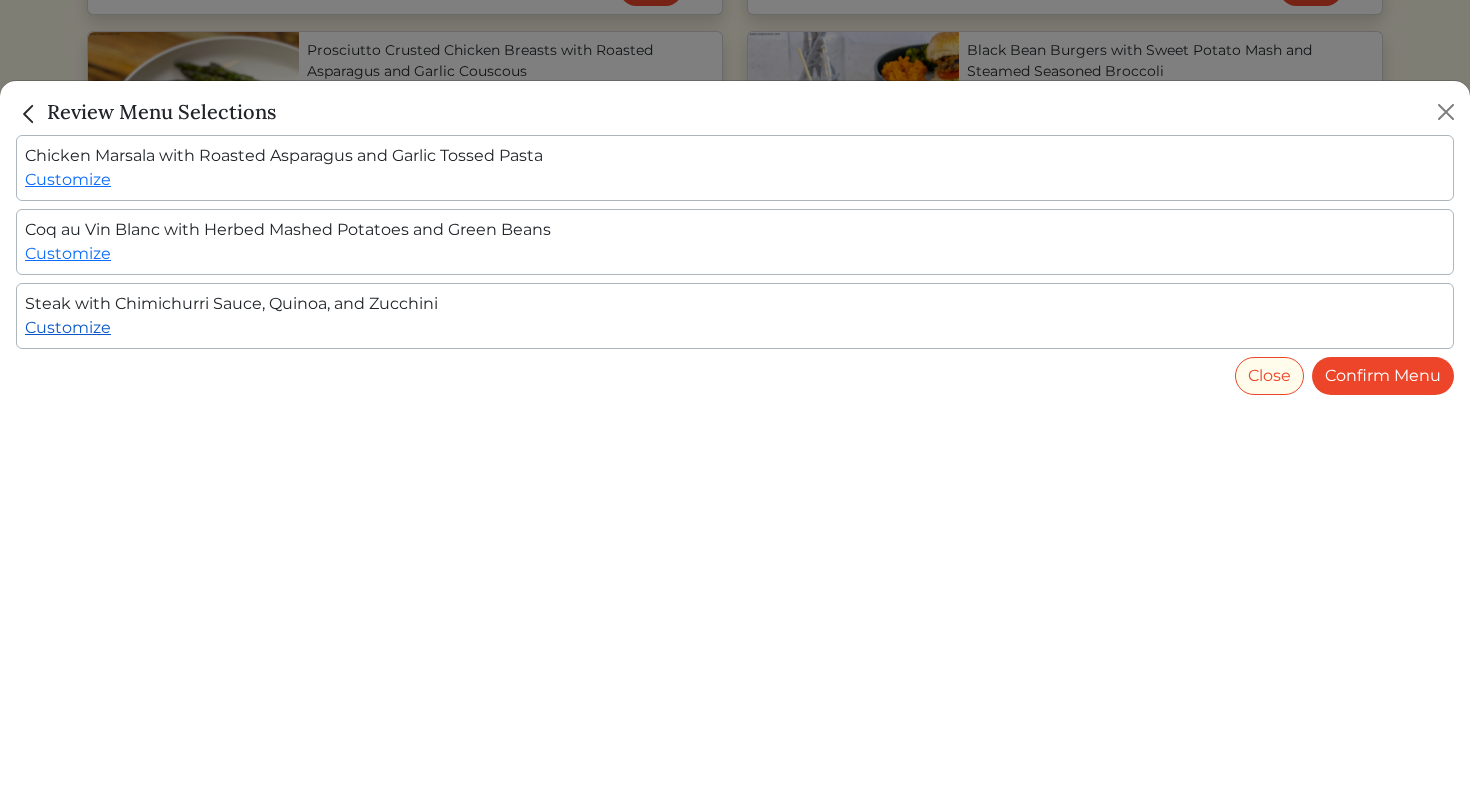 click on "Customize" at bounding box center (68, 327) 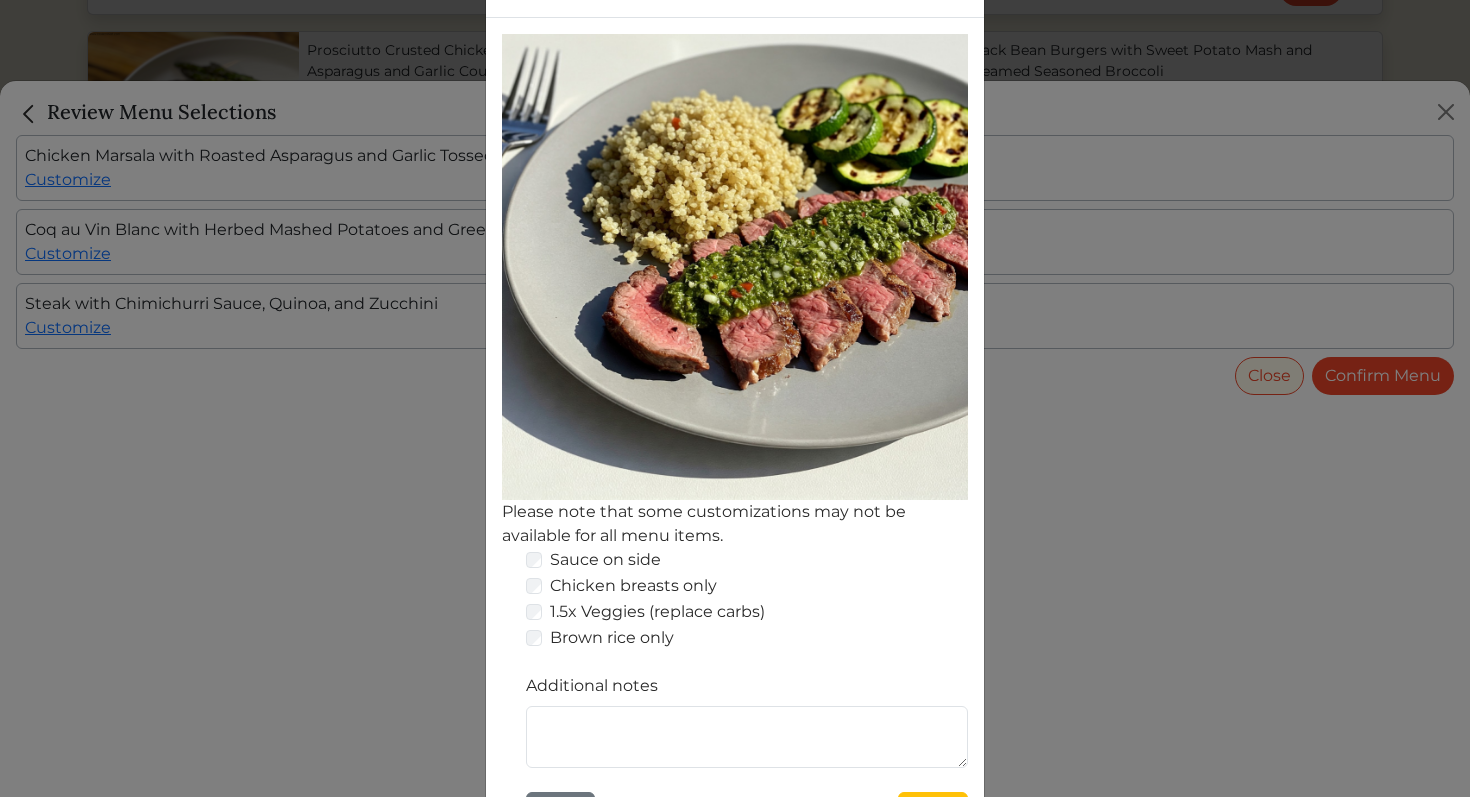scroll, scrollTop: 268, scrollLeft: 0, axis: vertical 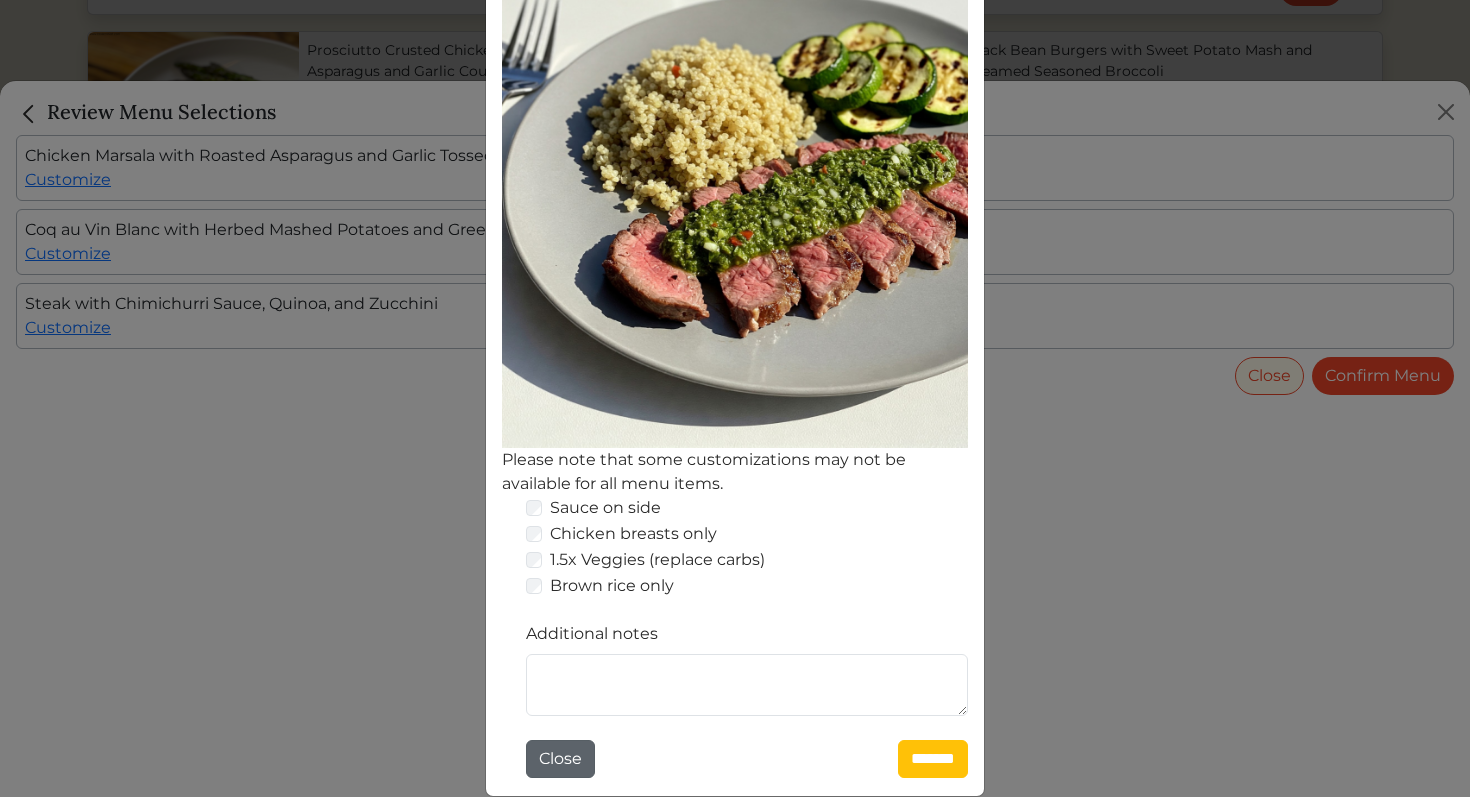 click on "Close" at bounding box center (560, 759) 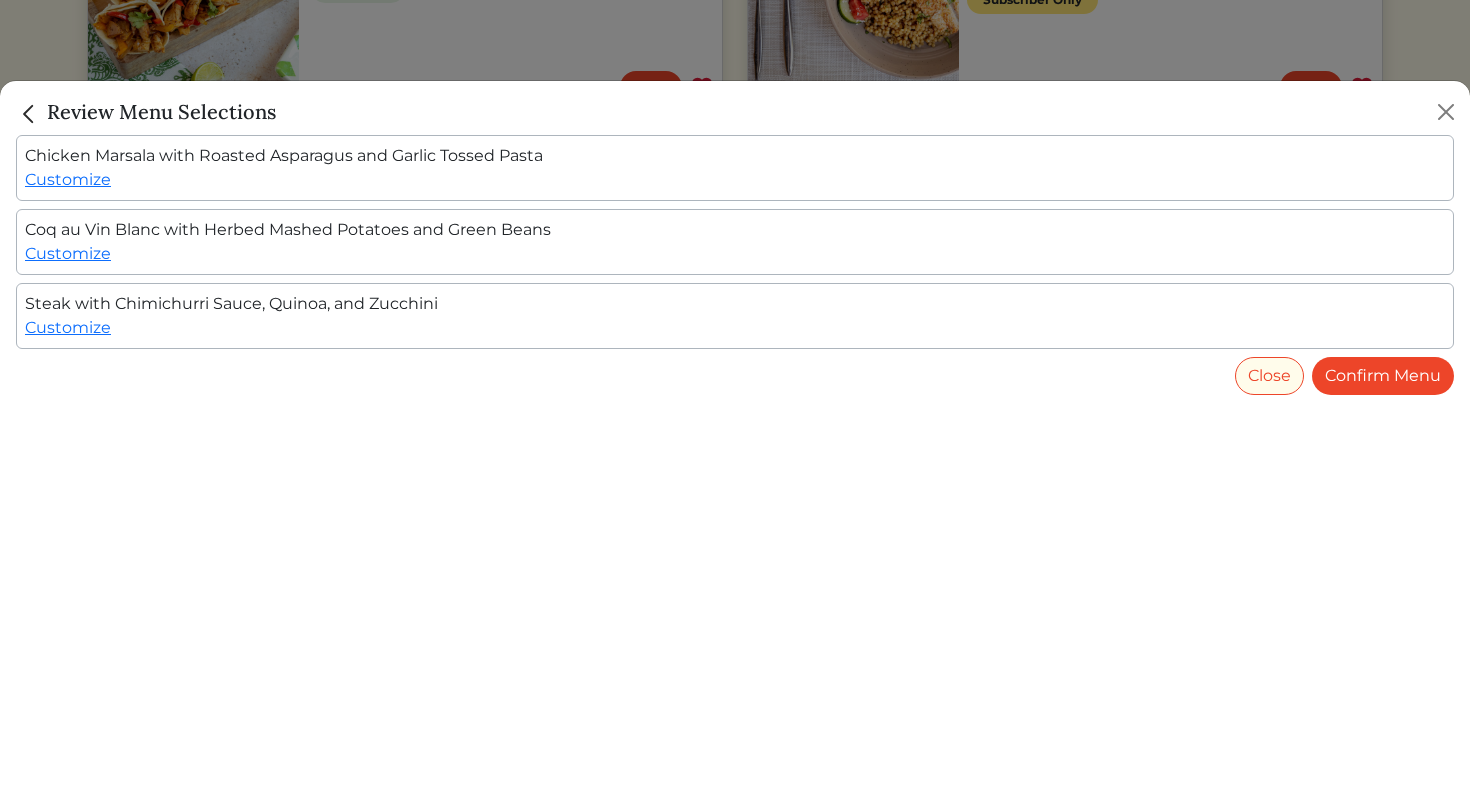 scroll, scrollTop: 1704, scrollLeft: 0, axis: vertical 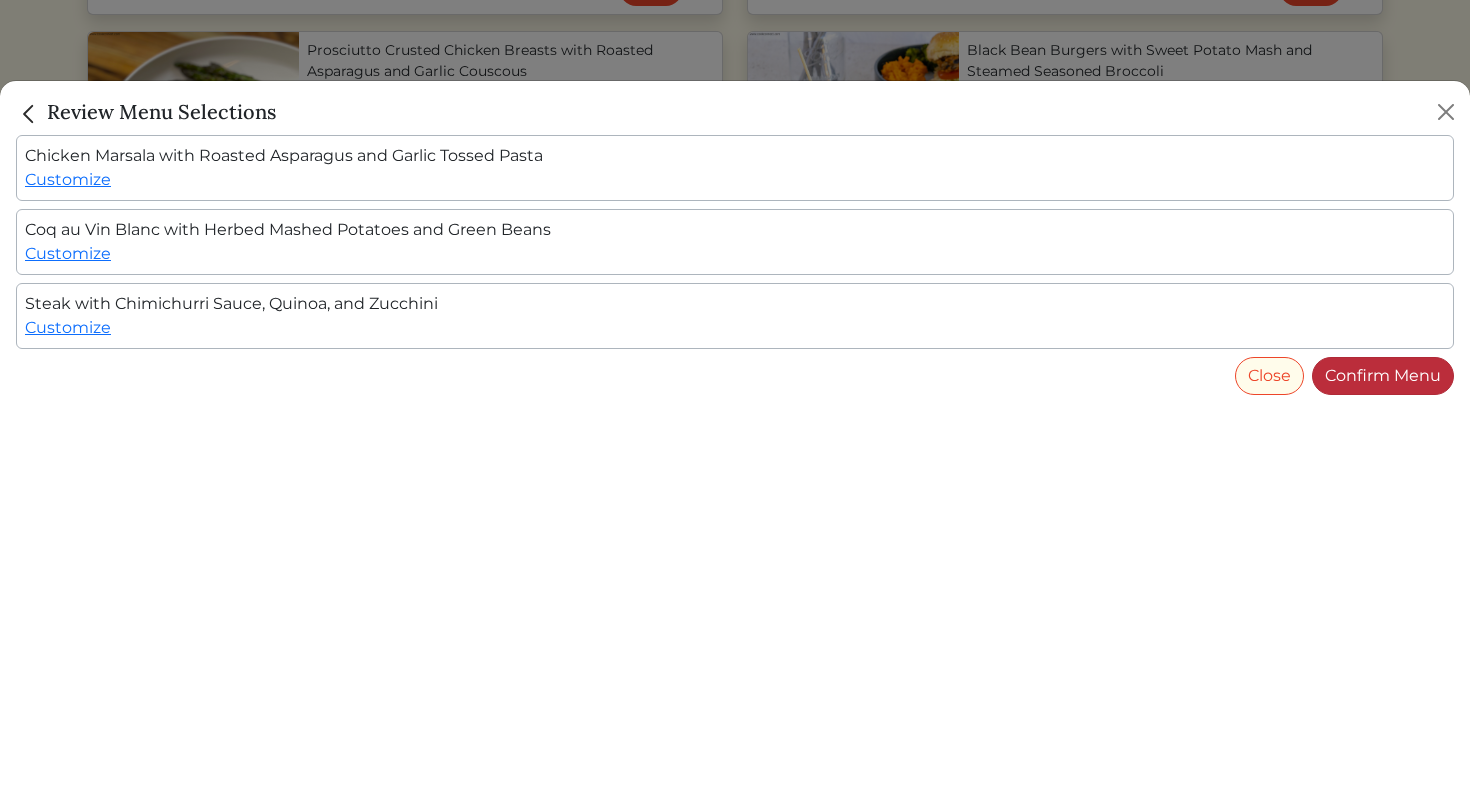 click on "Confirm Menu" at bounding box center (1383, 376) 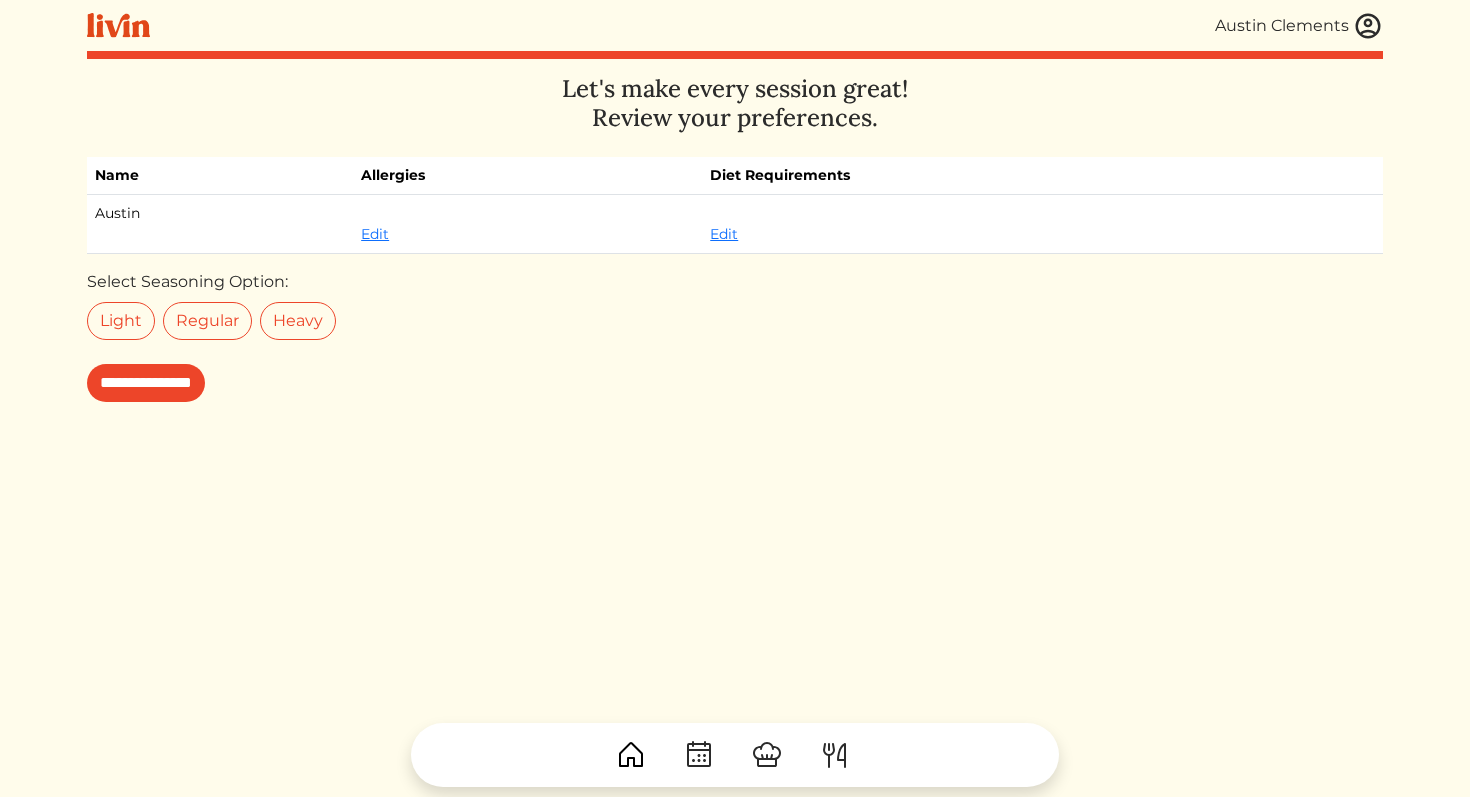 scroll, scrollTop: 0, scrollLeft: 0, axis: both 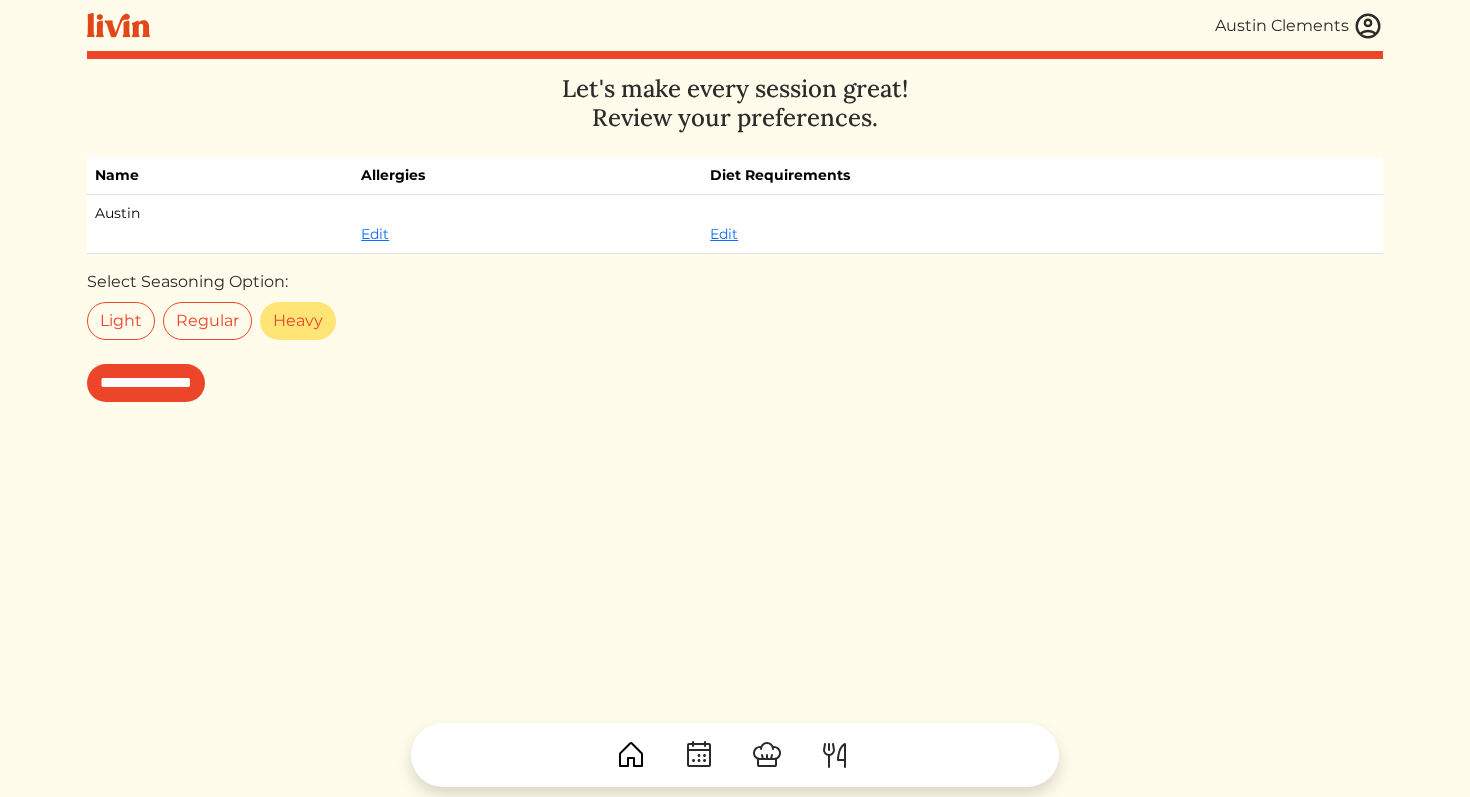 click on "Heavy" at bounding box center [298, 321] 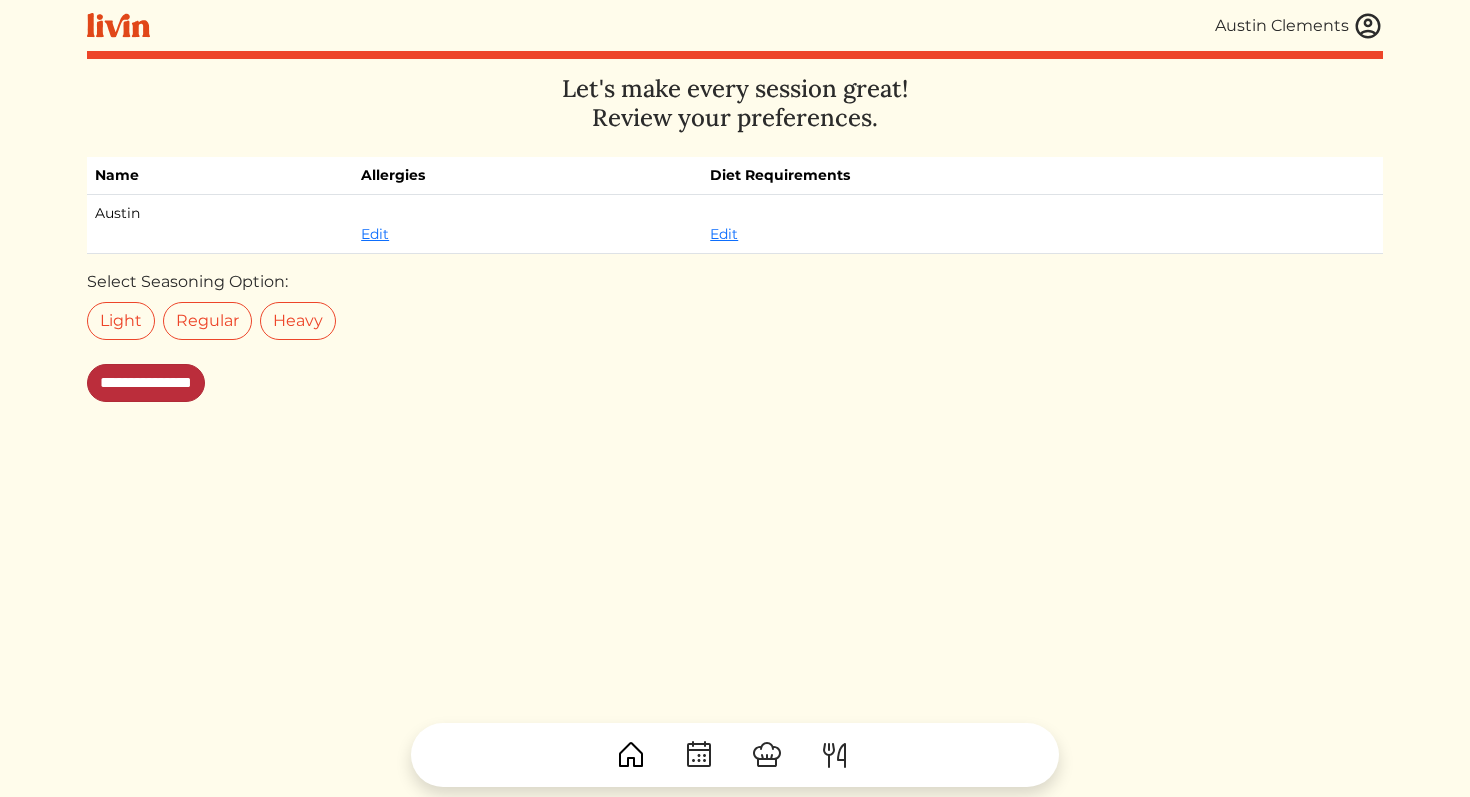 click on "**********" at bounding box center [146, 383] 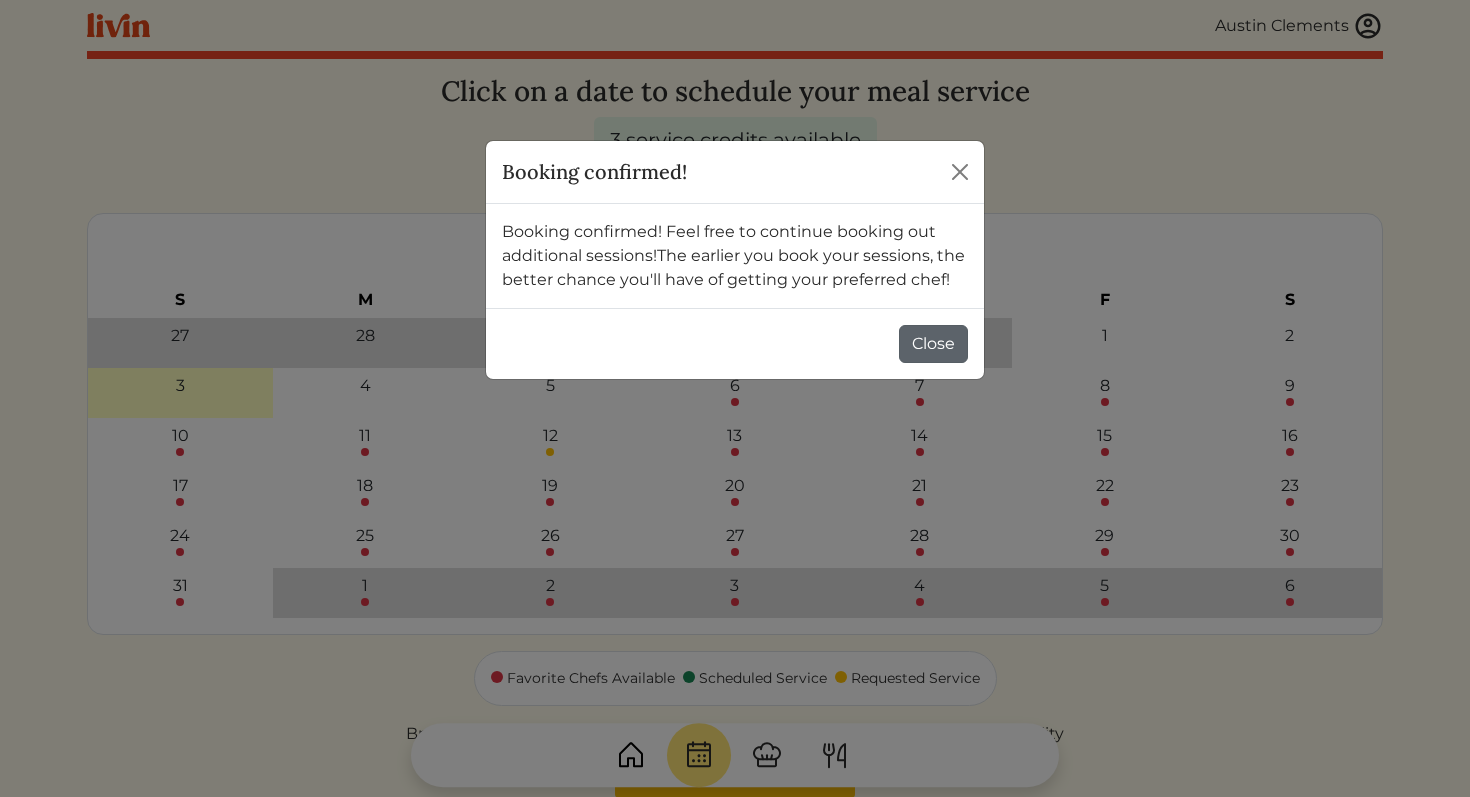 click on "Close" at bounding box center (933, 344) 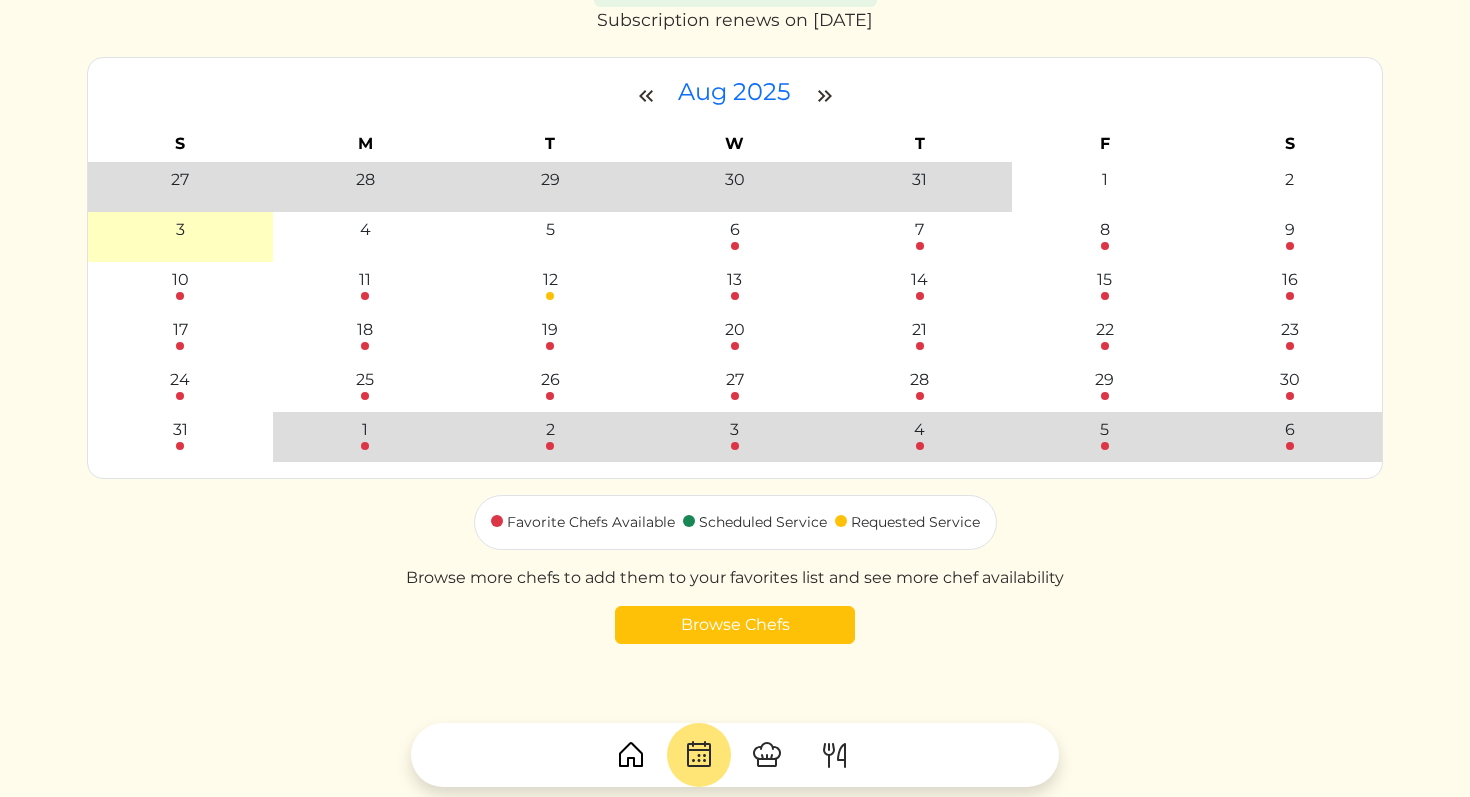 scroll, scrollTop: 238, scrollLeft: 0, axis: vertical 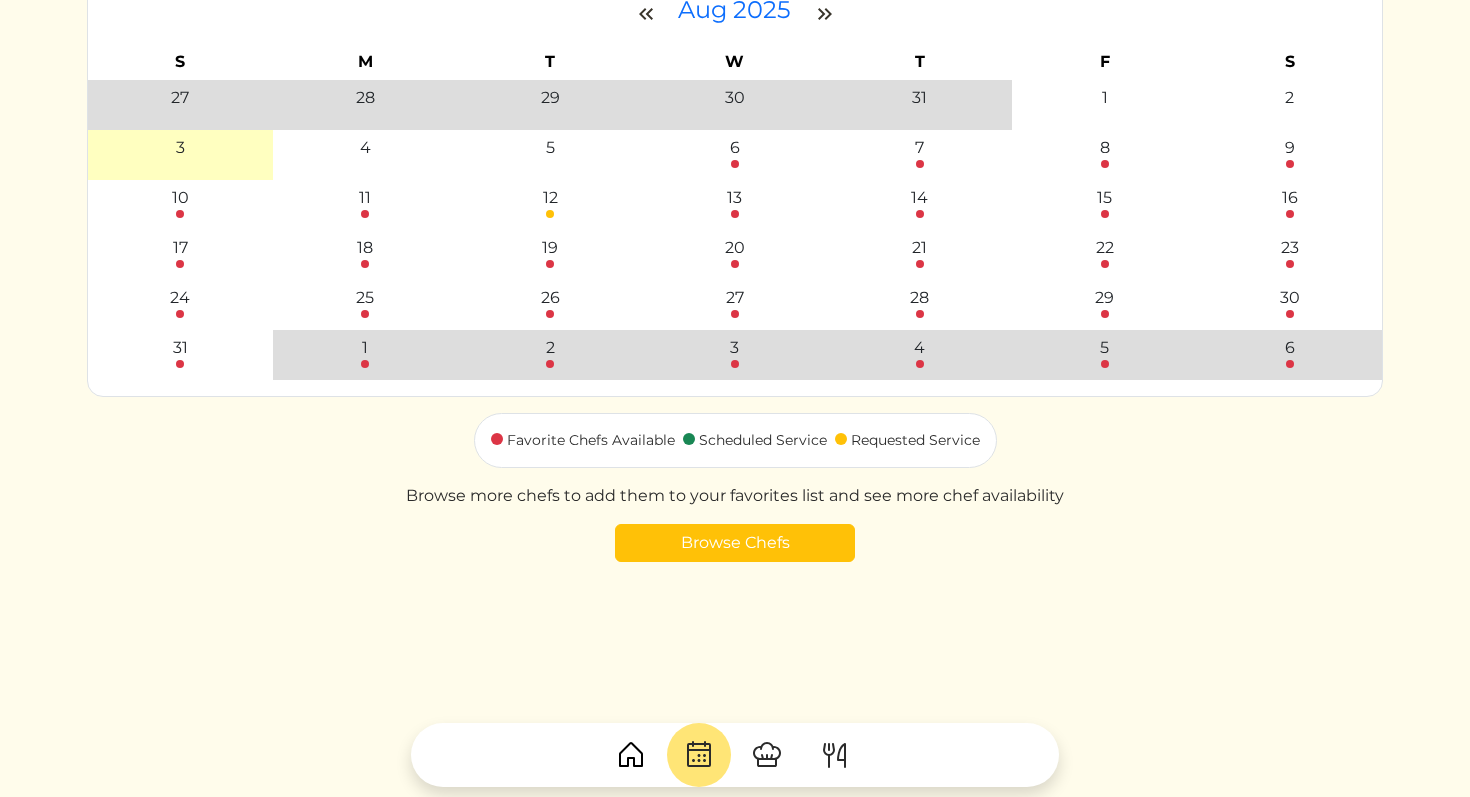 click at bounding box center (767, 755) 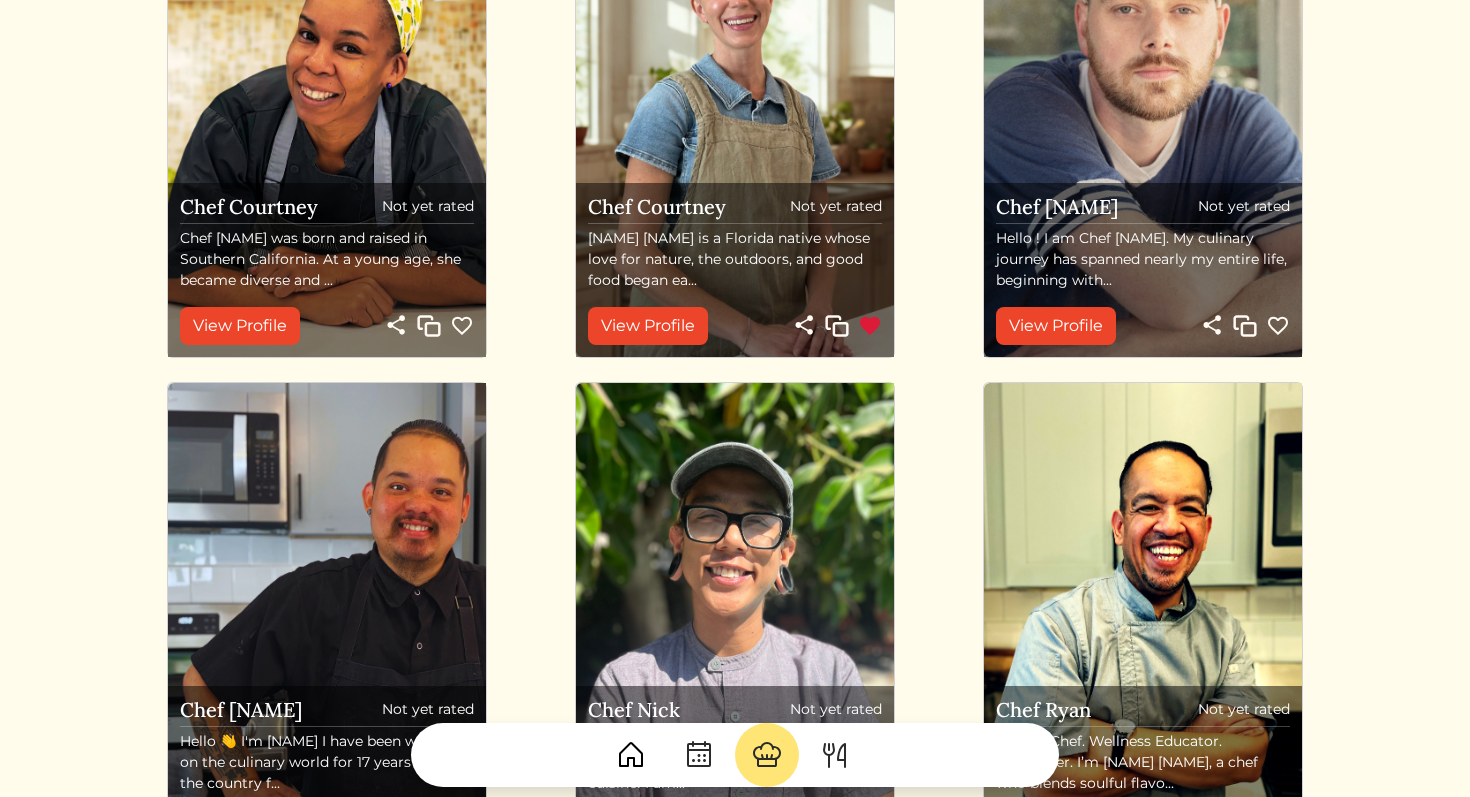 scroll, scrollTop: 694, scrollLeft: 0, axis: vertical 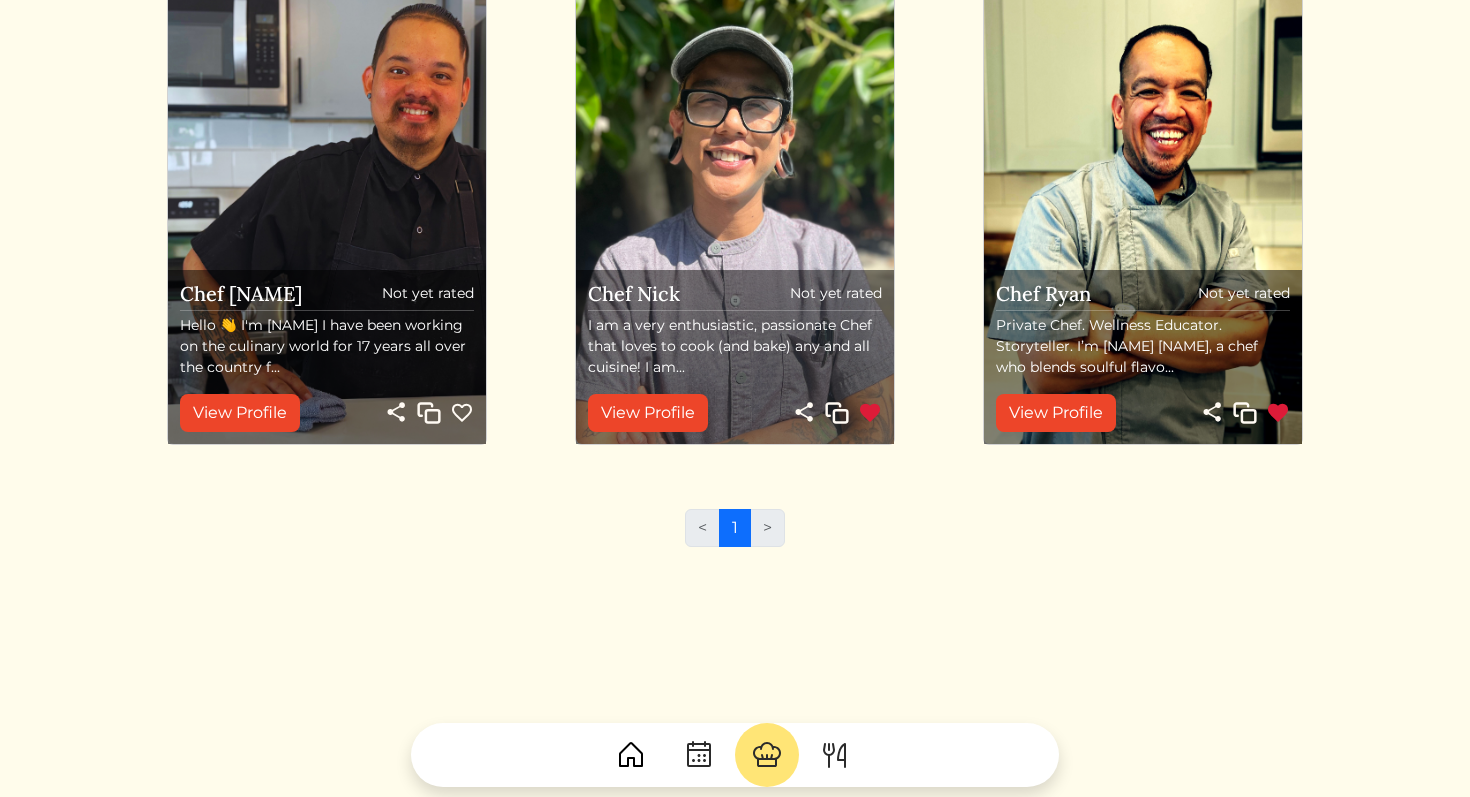 click at bounding box center (767, 755) 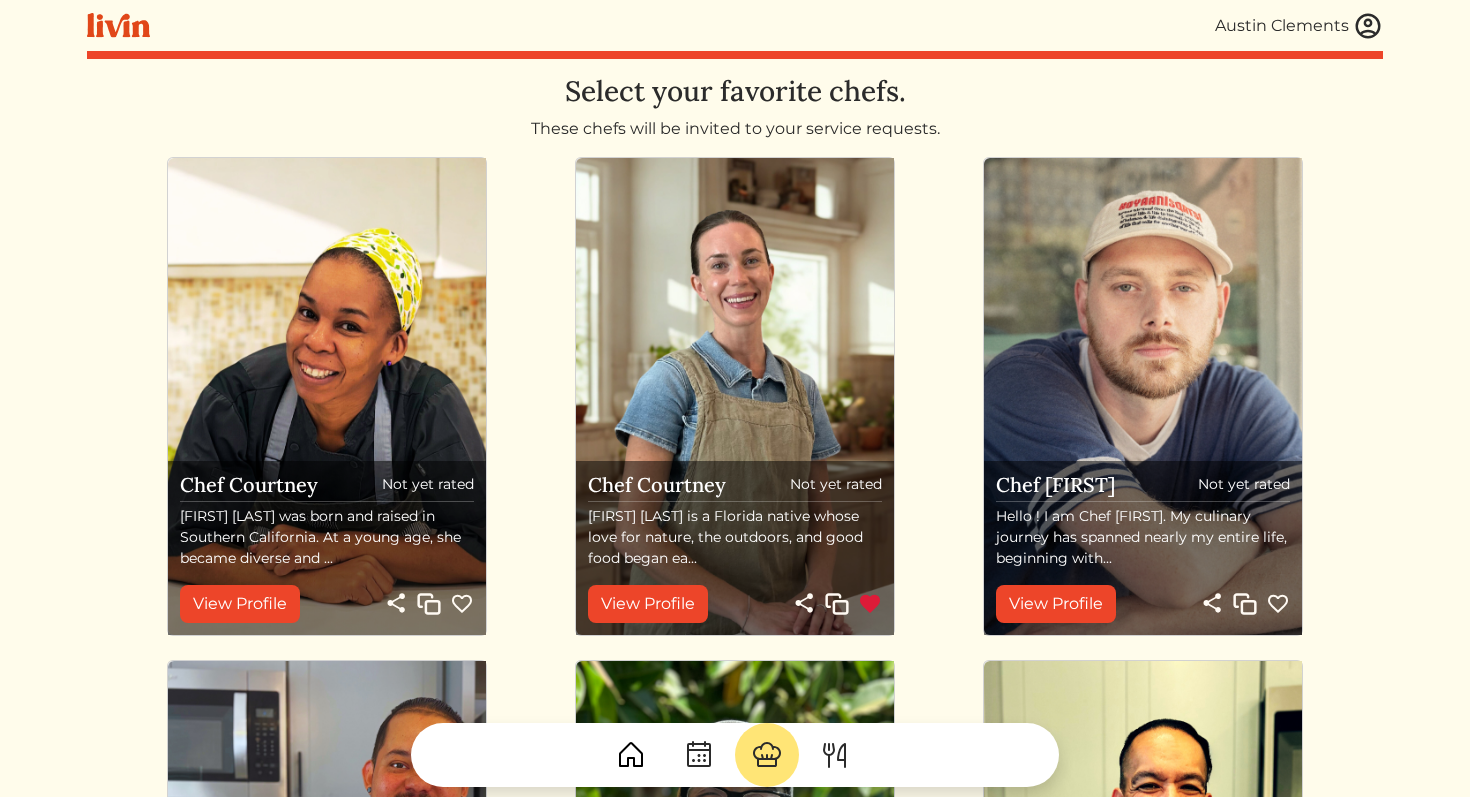 scroll, scrollTop: 0, scrollLeft: 0, axis: both 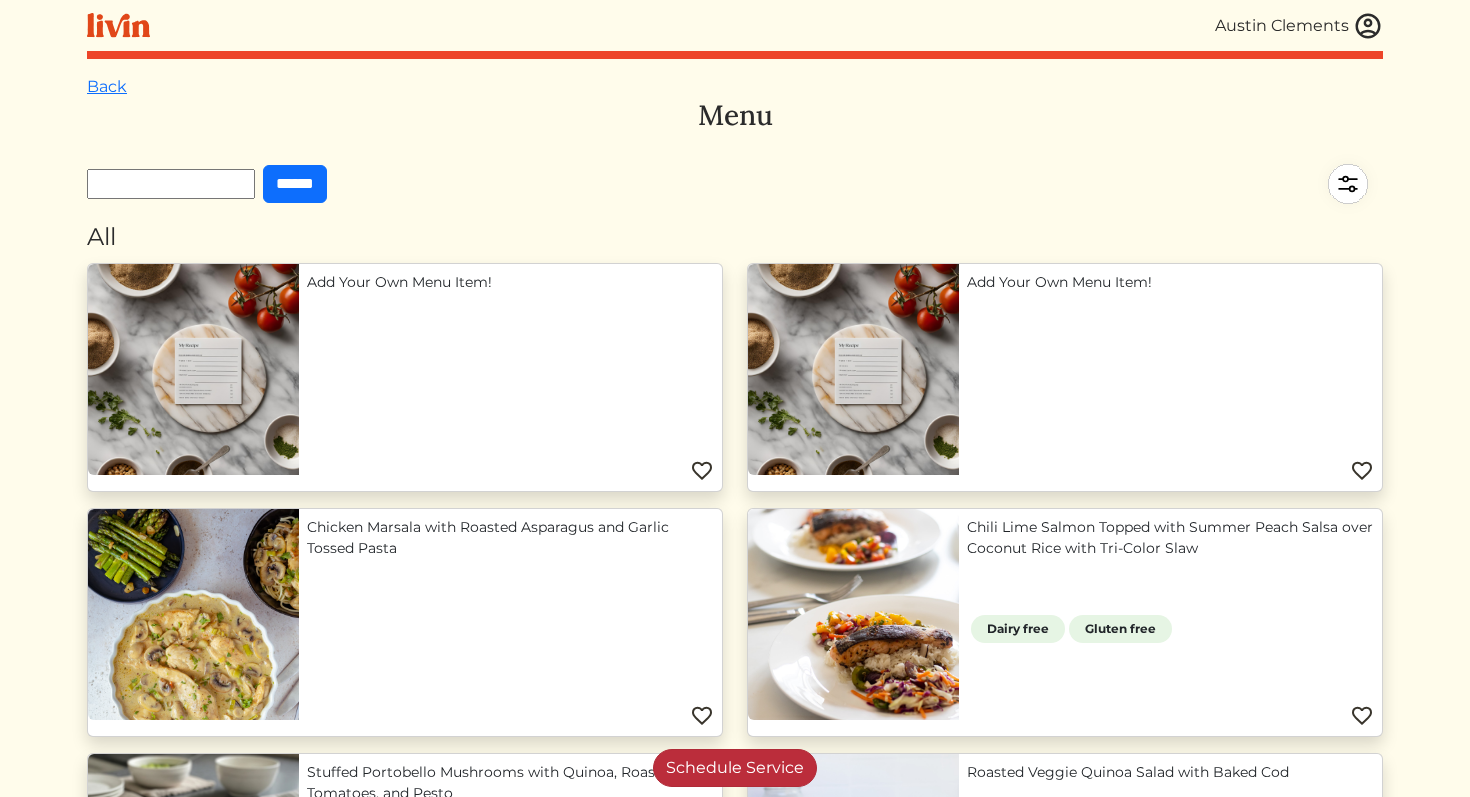click on "Schedule Service" at bounding box center [735, 768] 